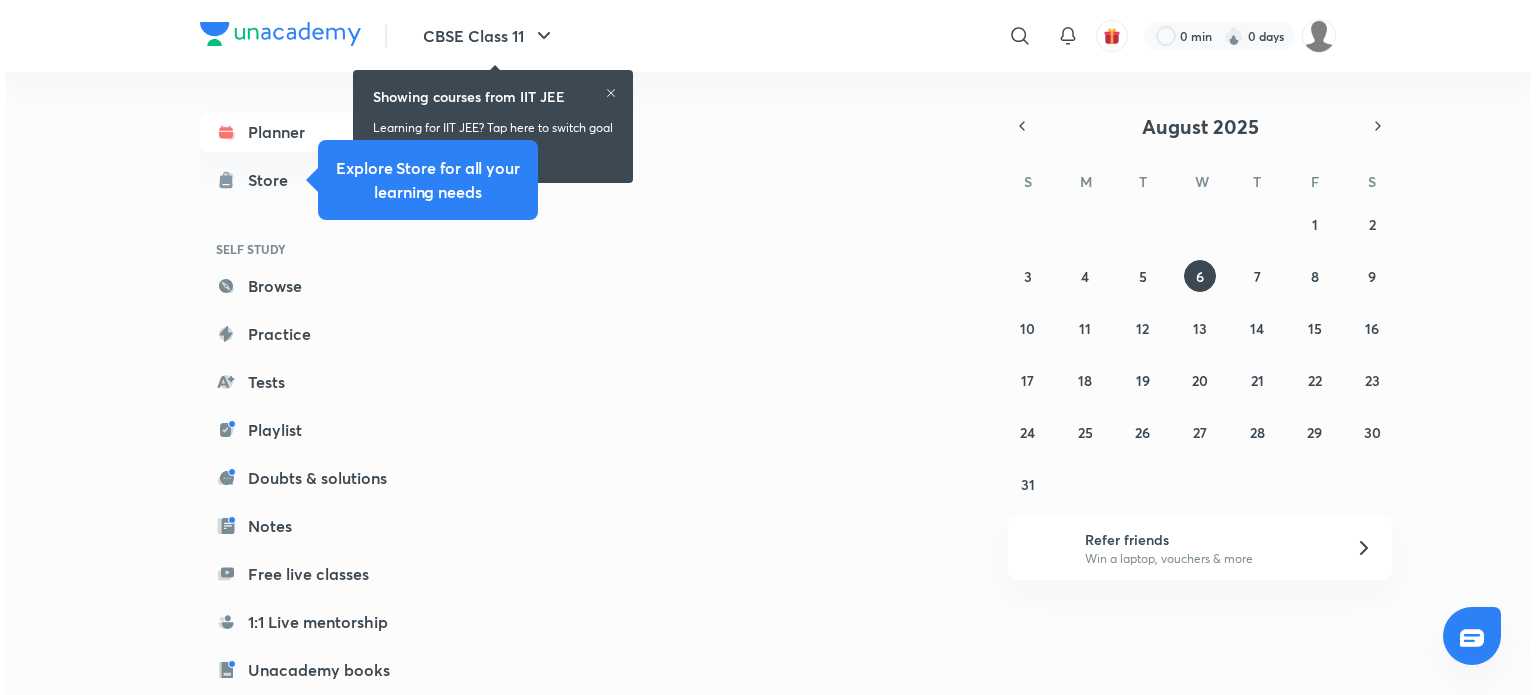 scroll, scrollTop: 0, scrollLeft: 0, axis: both 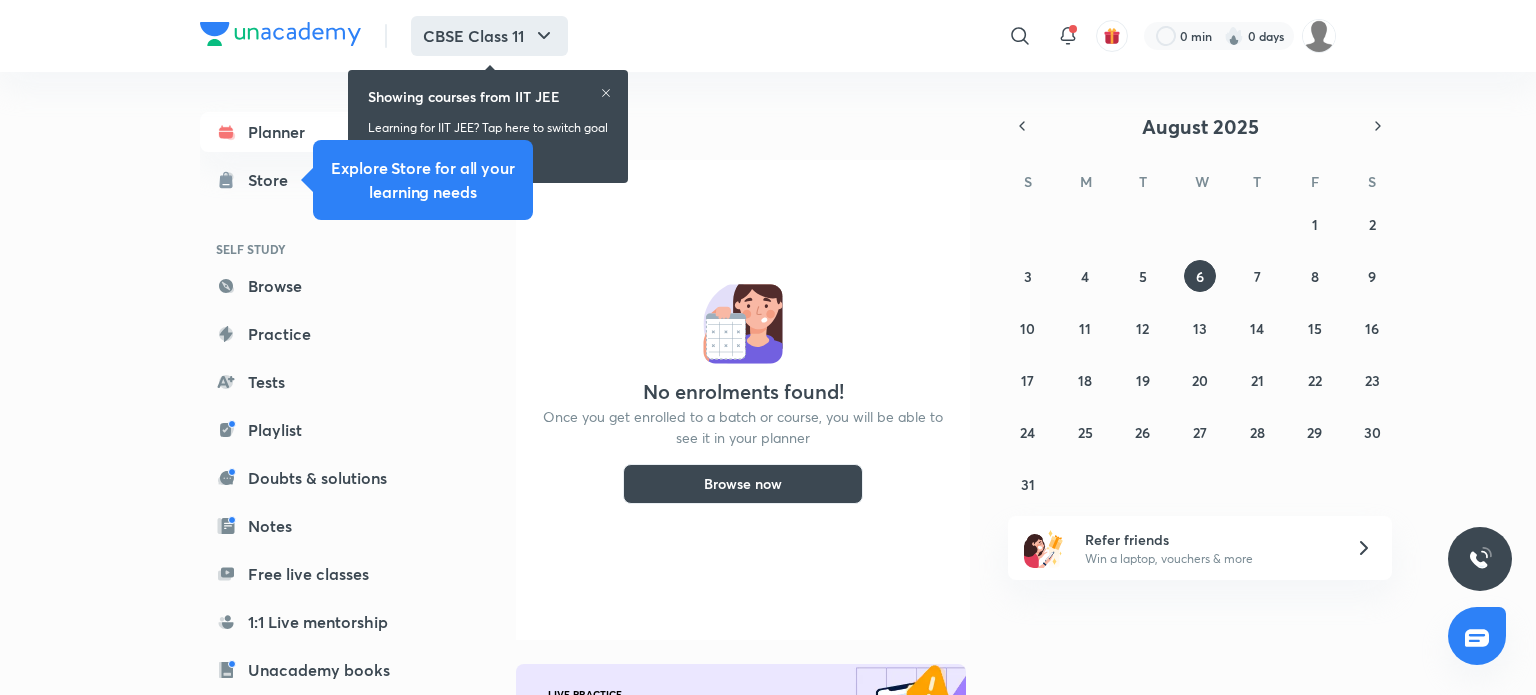 click on "CBSE Class 11" at bounding box center [489, 36] 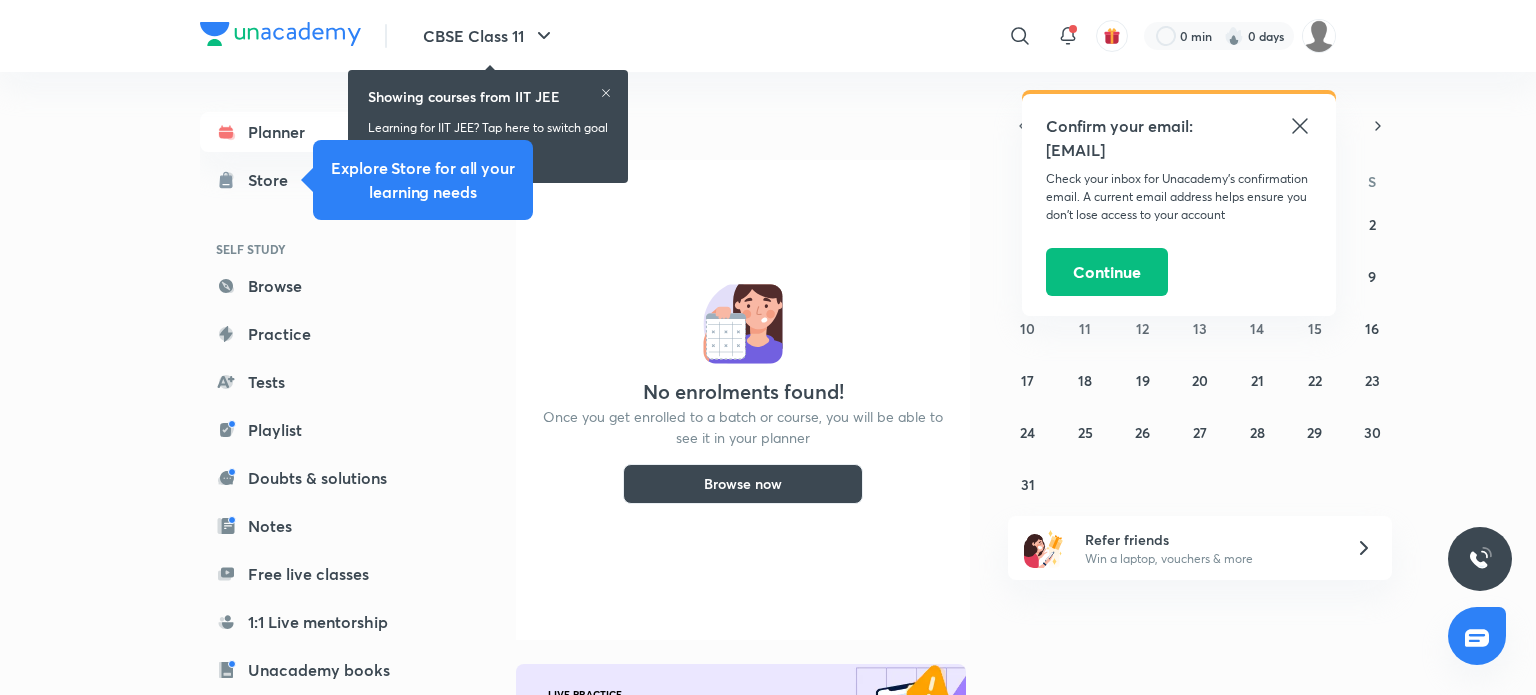 click 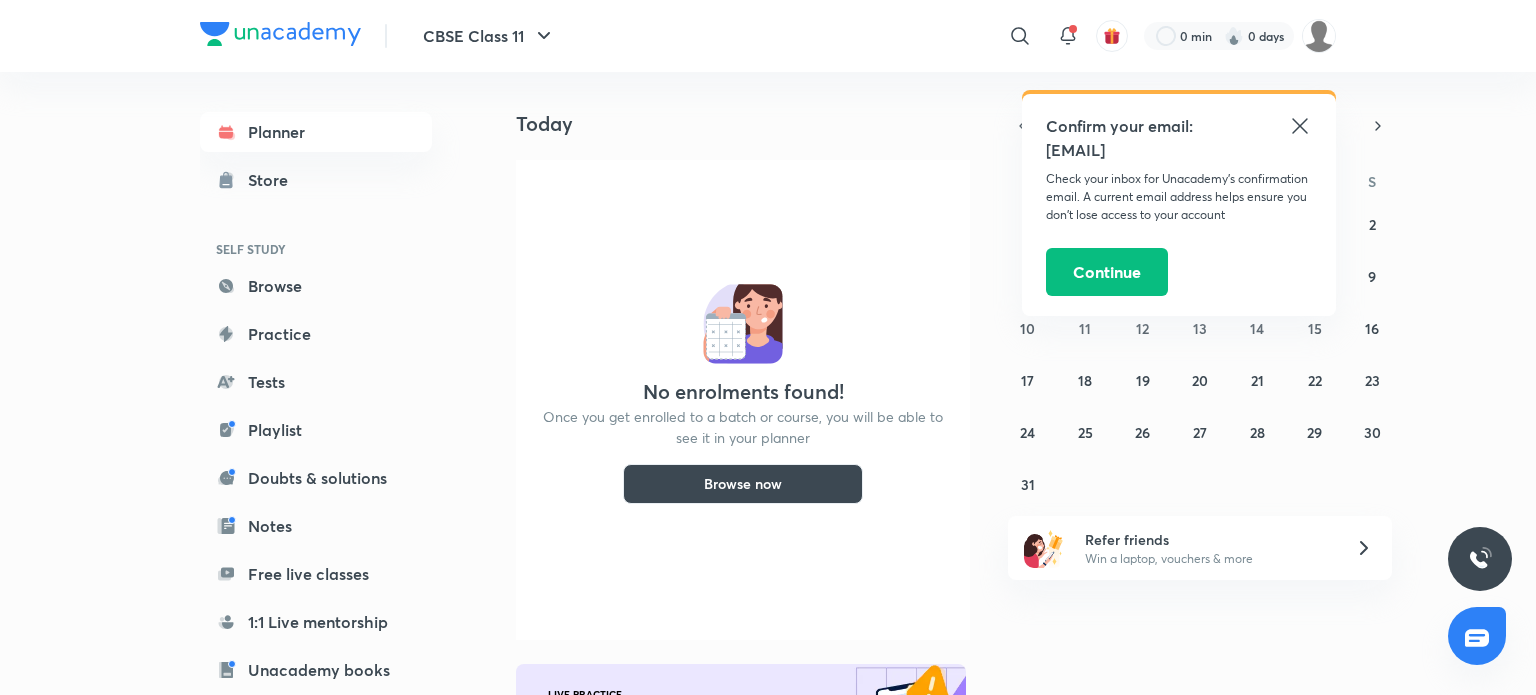 click 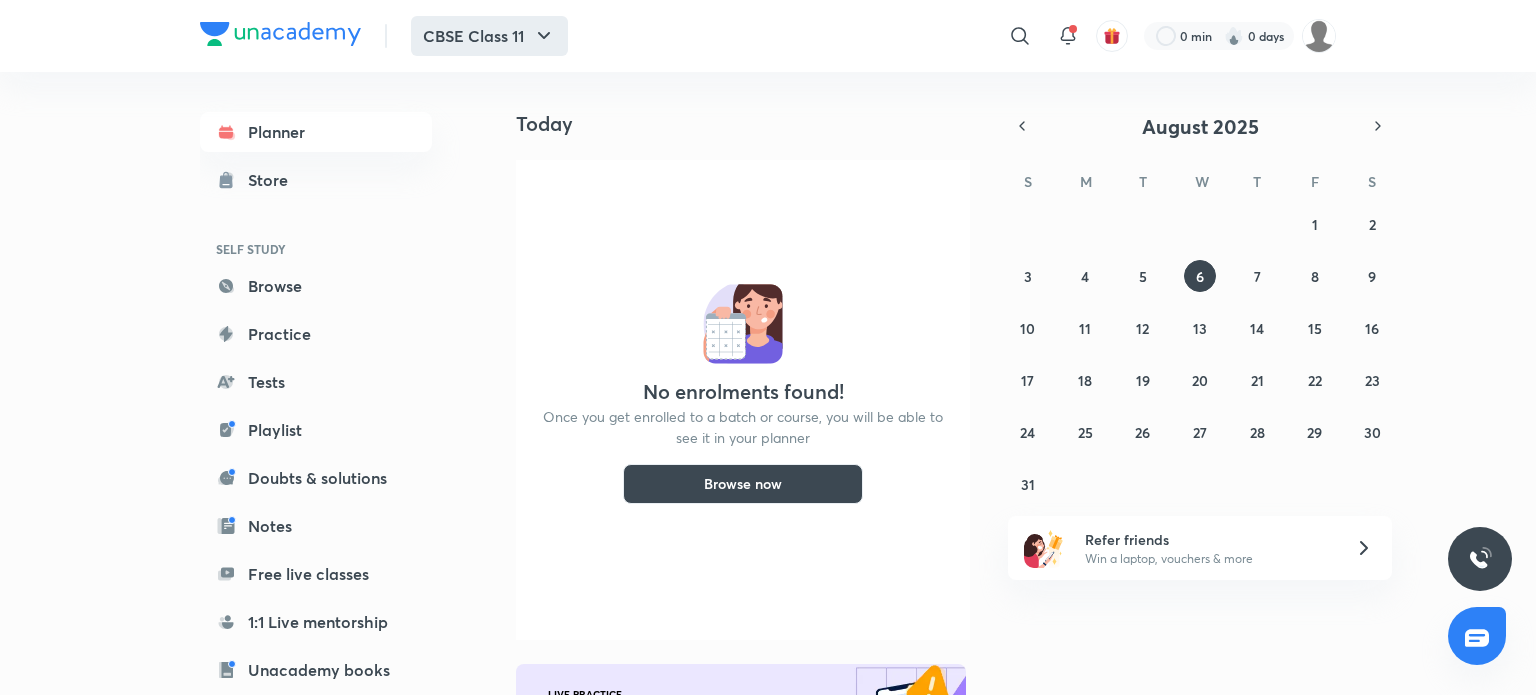 click on "CBSE Class 11" at bounding box center [489, 36] 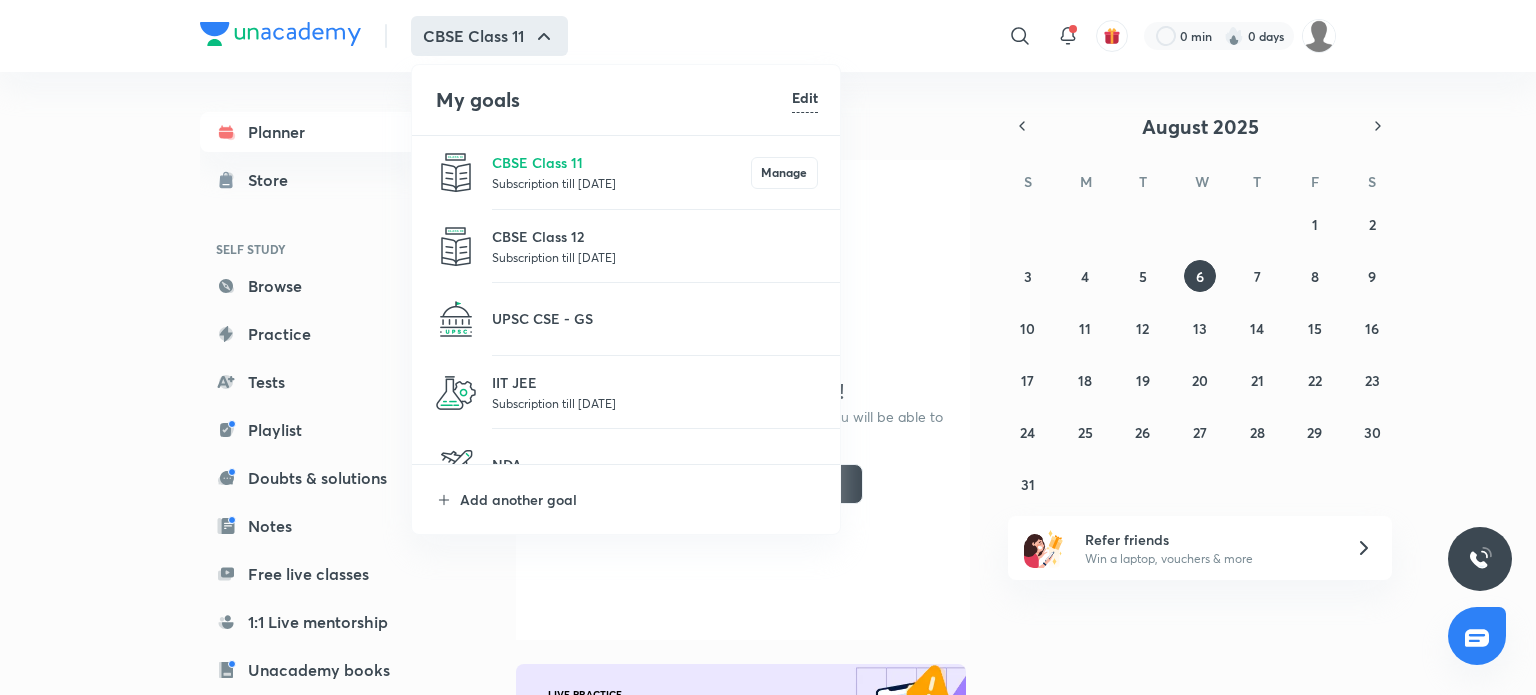 drag, startPoint x: 610, startPoint y: 176, endPoint x: 690, endPoint y: 179, distance: 80.05623 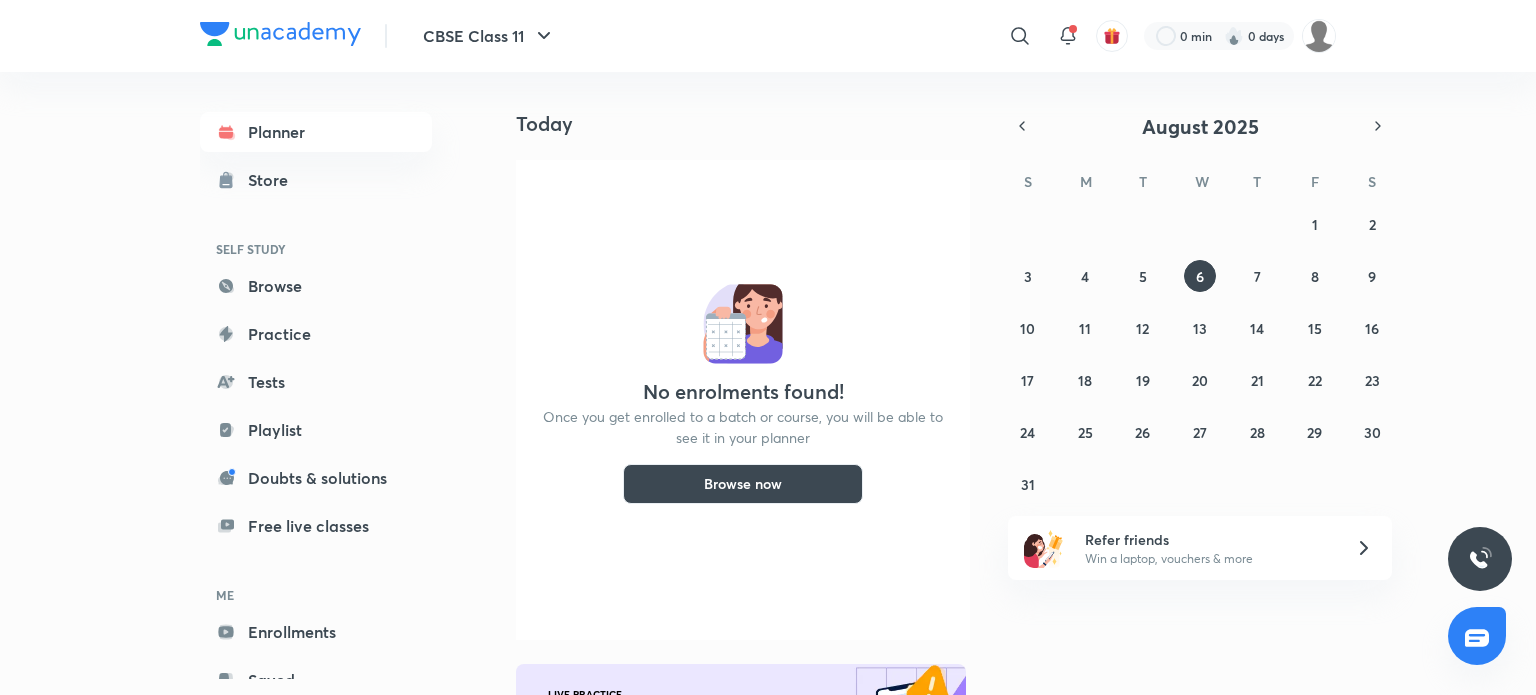click on "No enrolments found! Once you get enrolled to a batch or course, you will be able to see it in your planner Browse now" at bounding box center [743, 400] 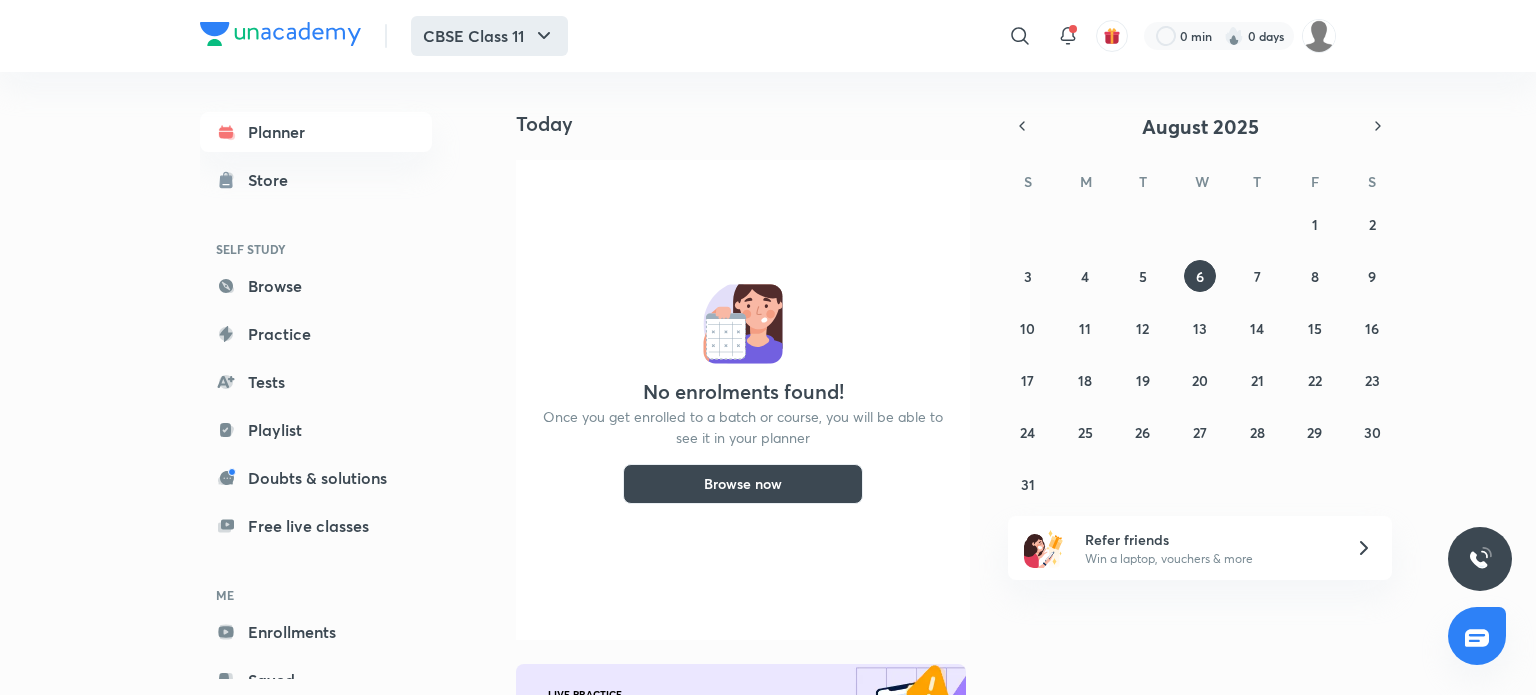 click on "CBSE Class 11" at bounding box center (489, 36) 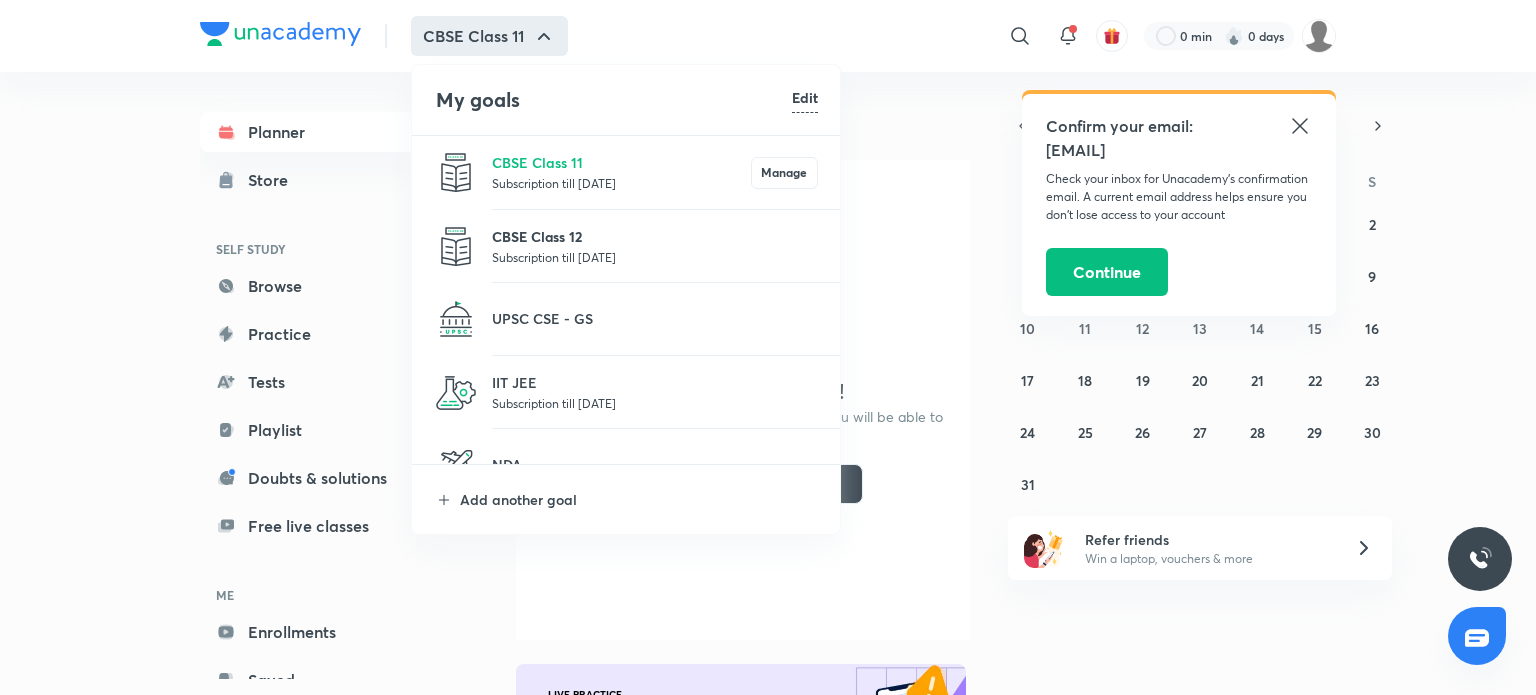 click on "CBSE Class 12" at bounding box center [655, 236] 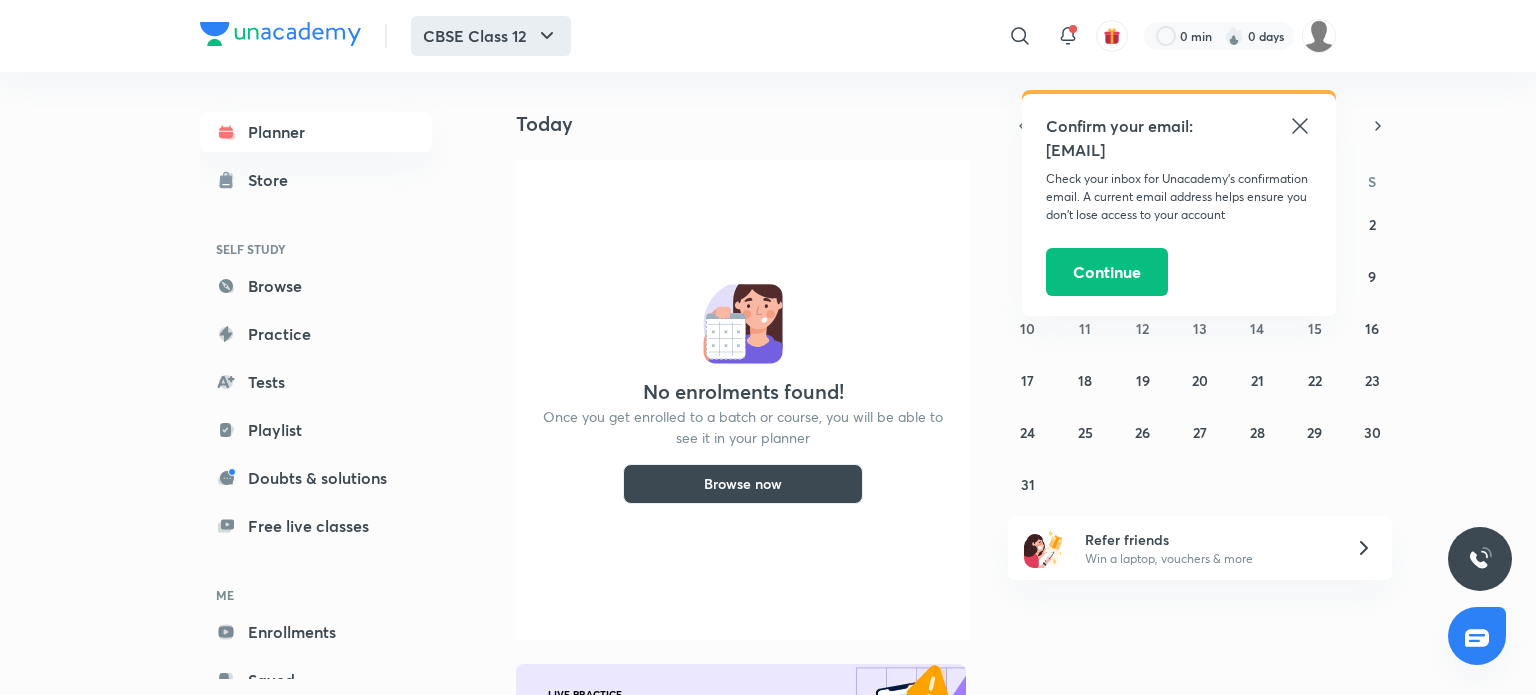 click on "CBSE Class 12" at bounding box center (491, 36) 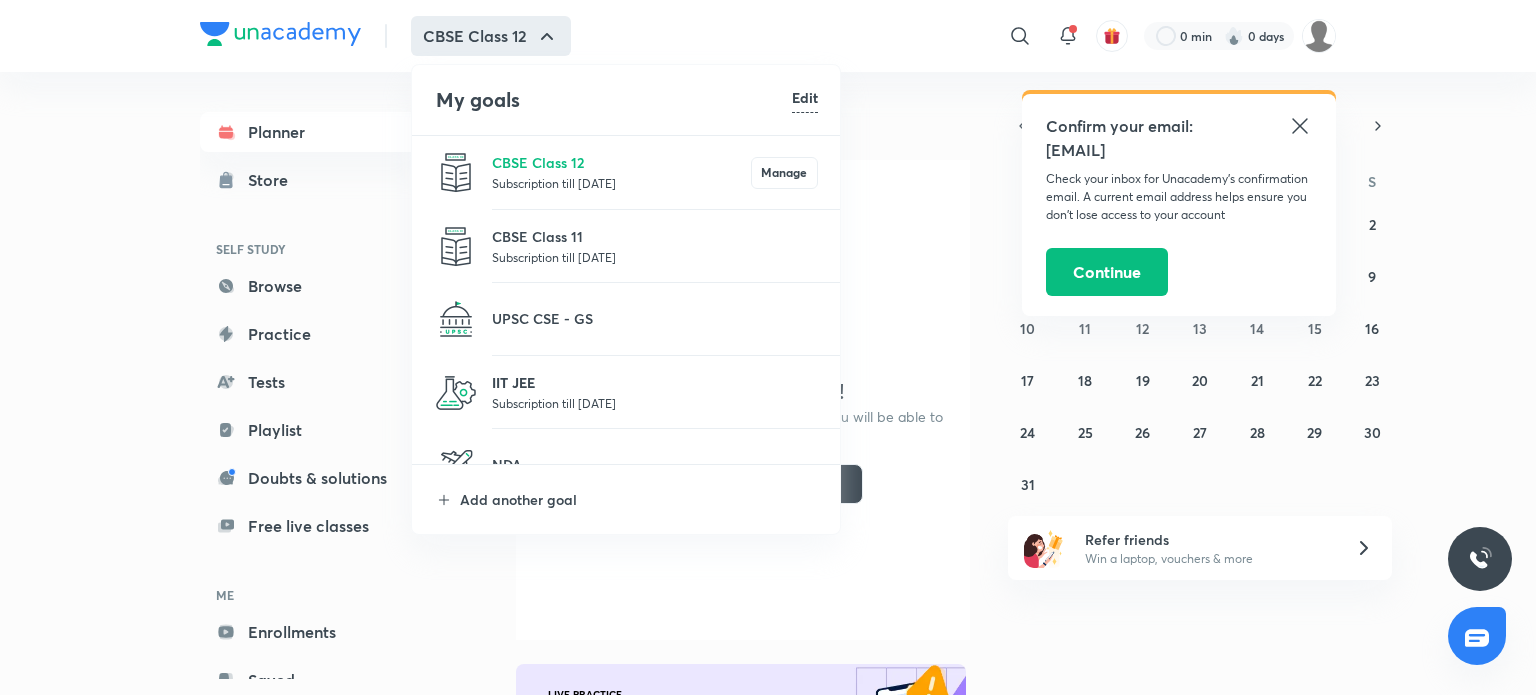 click on "IIT JEE" at bounding box center (655, 382) 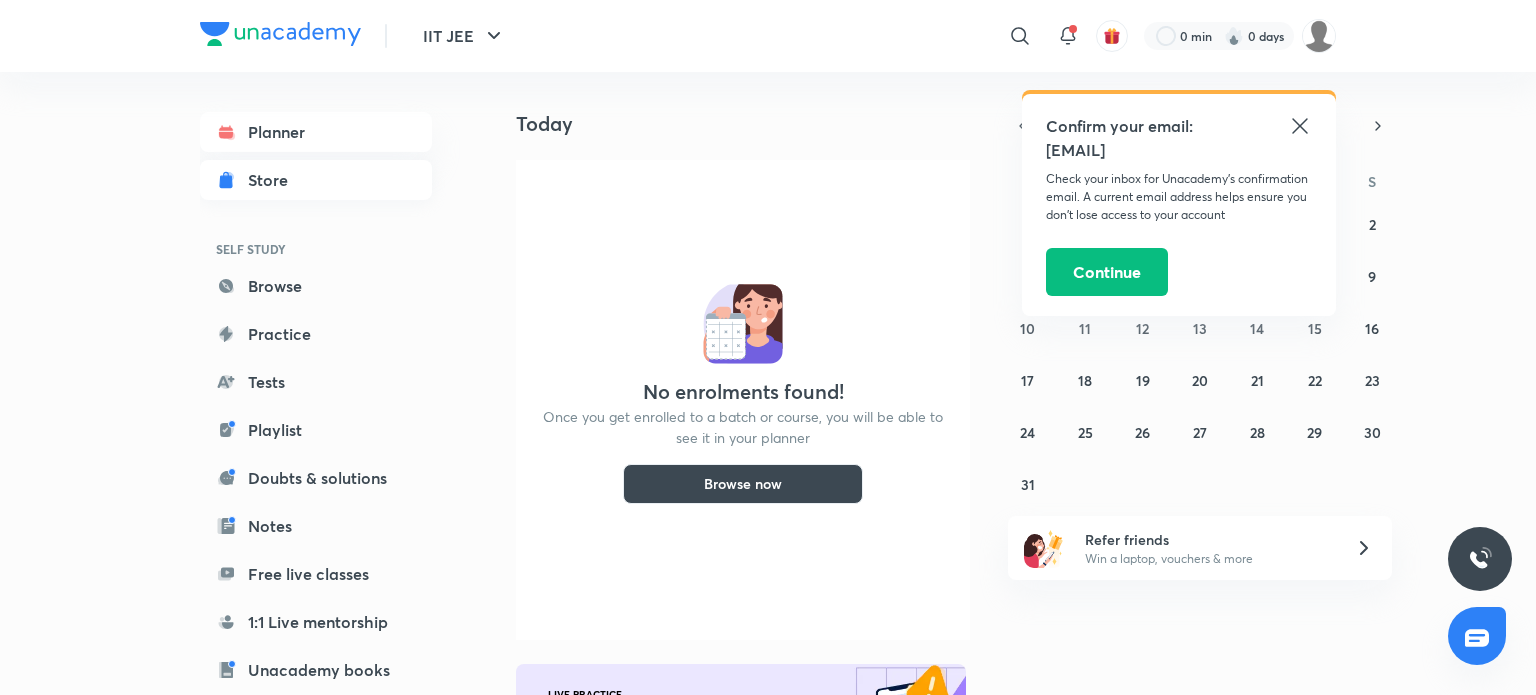 click on "Store" at bounding box center (316, 180) 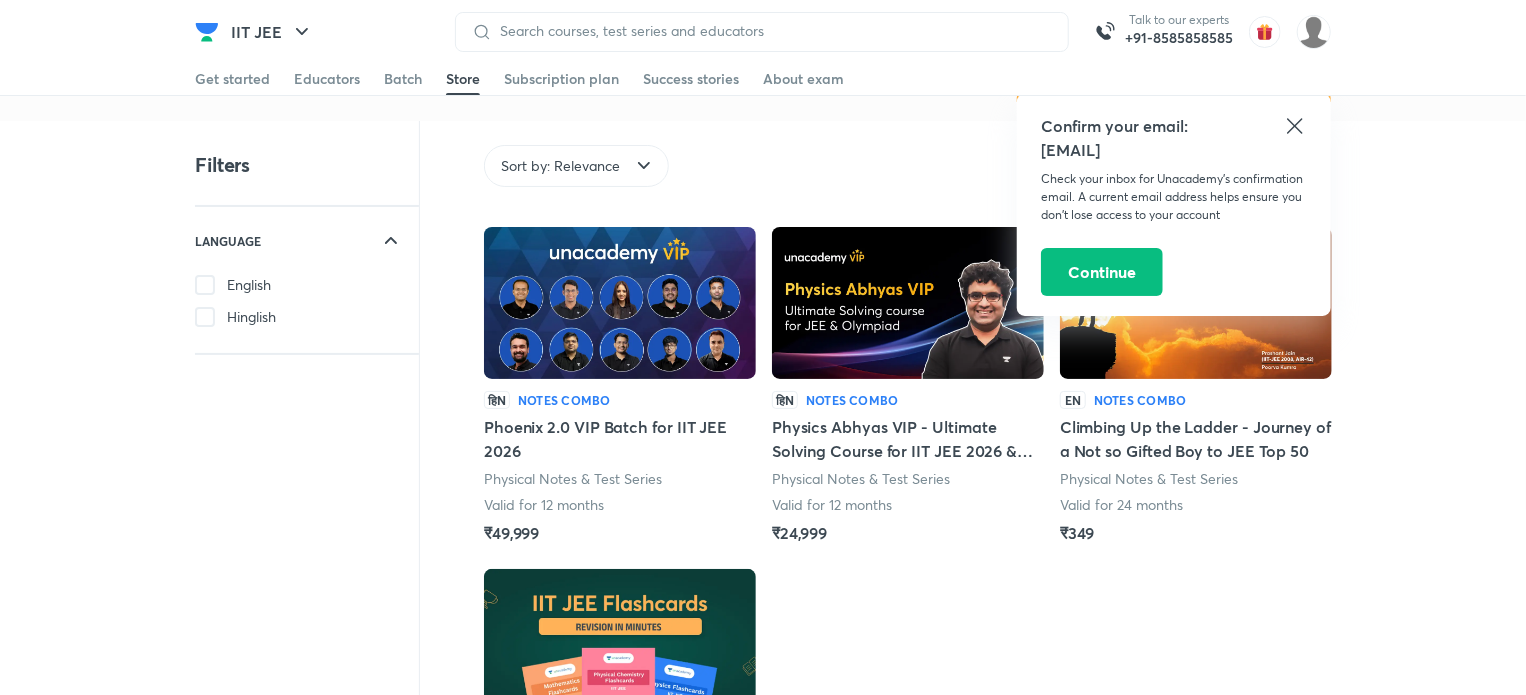 click 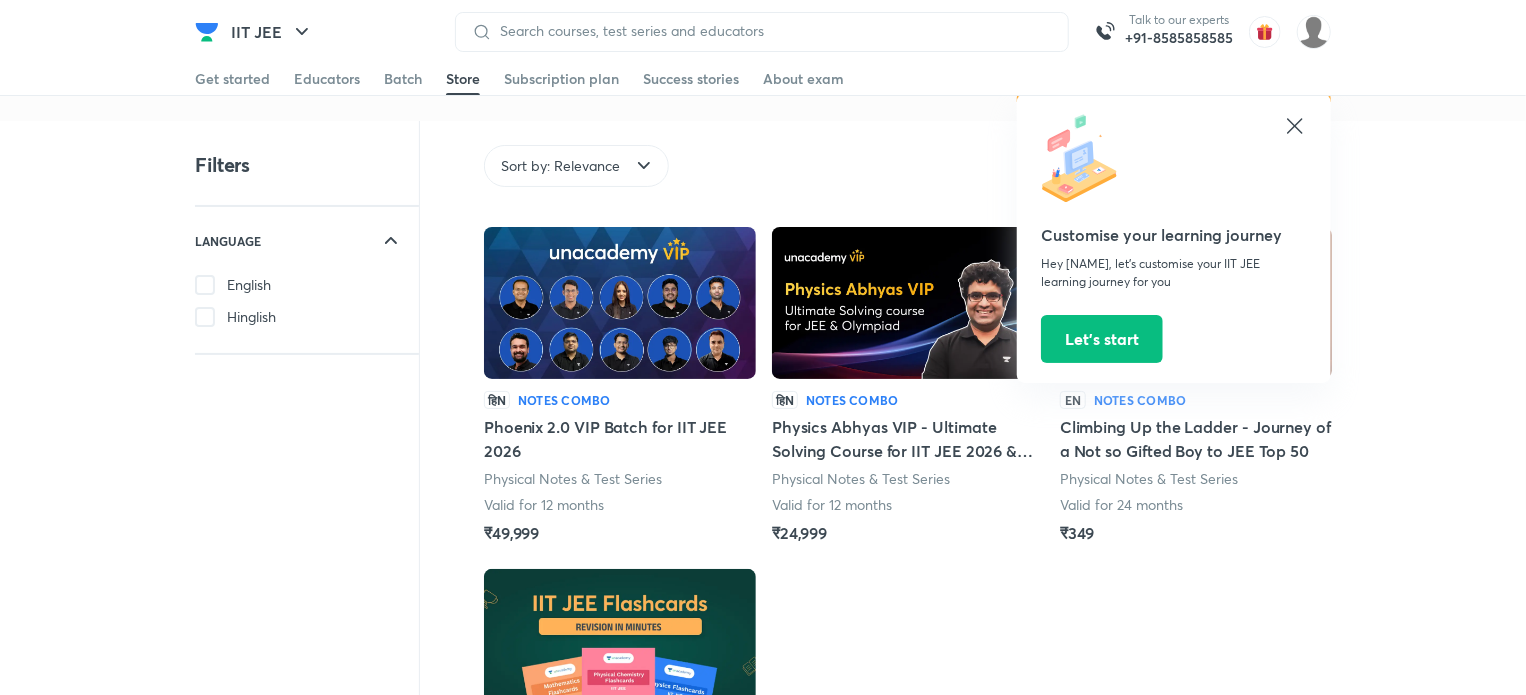 click 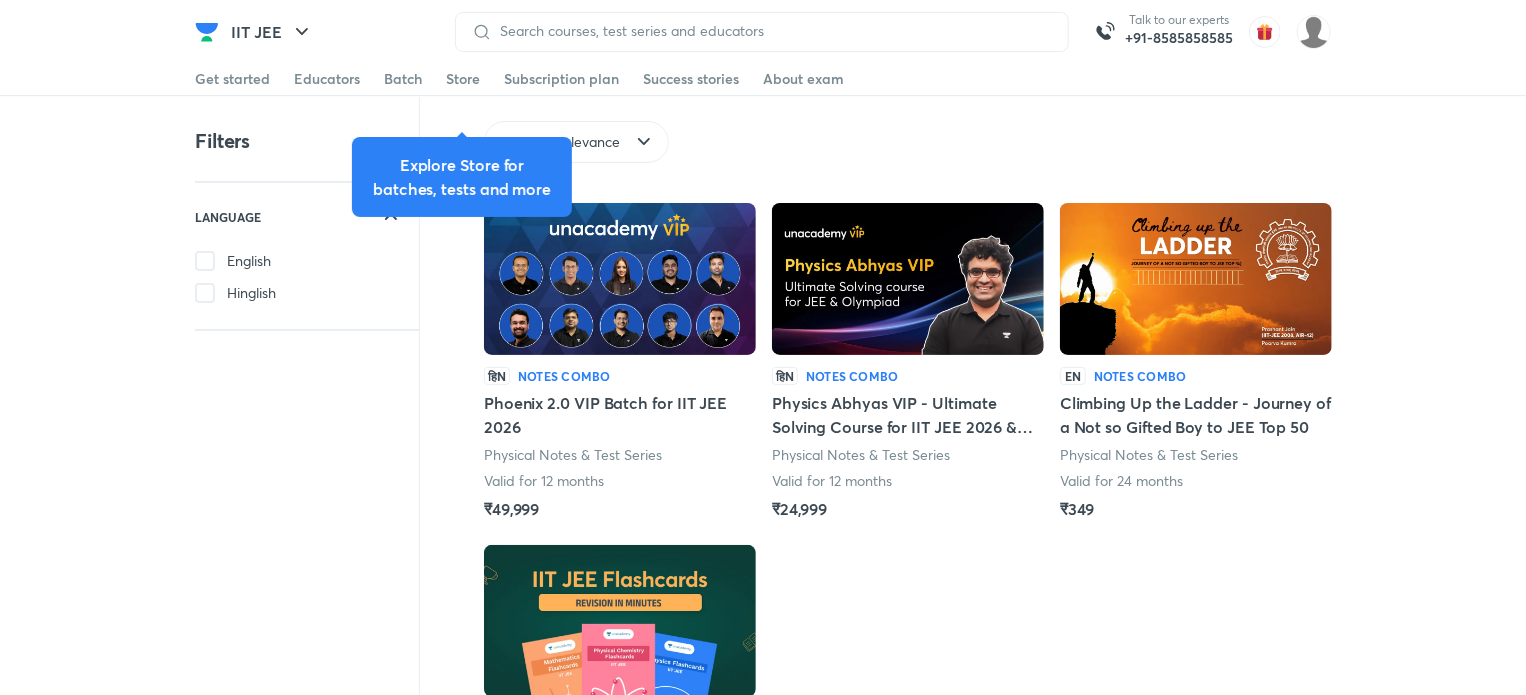 scroll, scrollTop: 0, scrollLeft: 0, axis: both 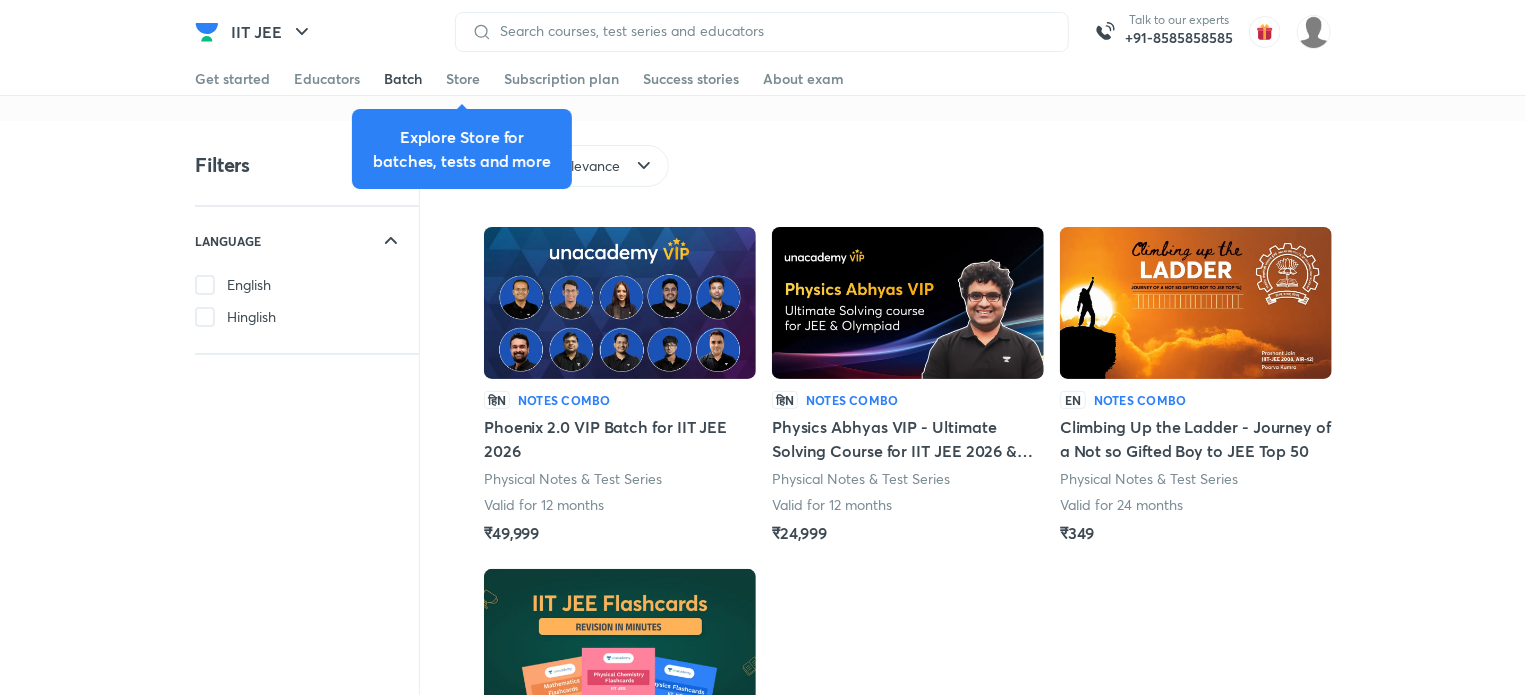 click on "Batch" at bounding box center (403, 79) 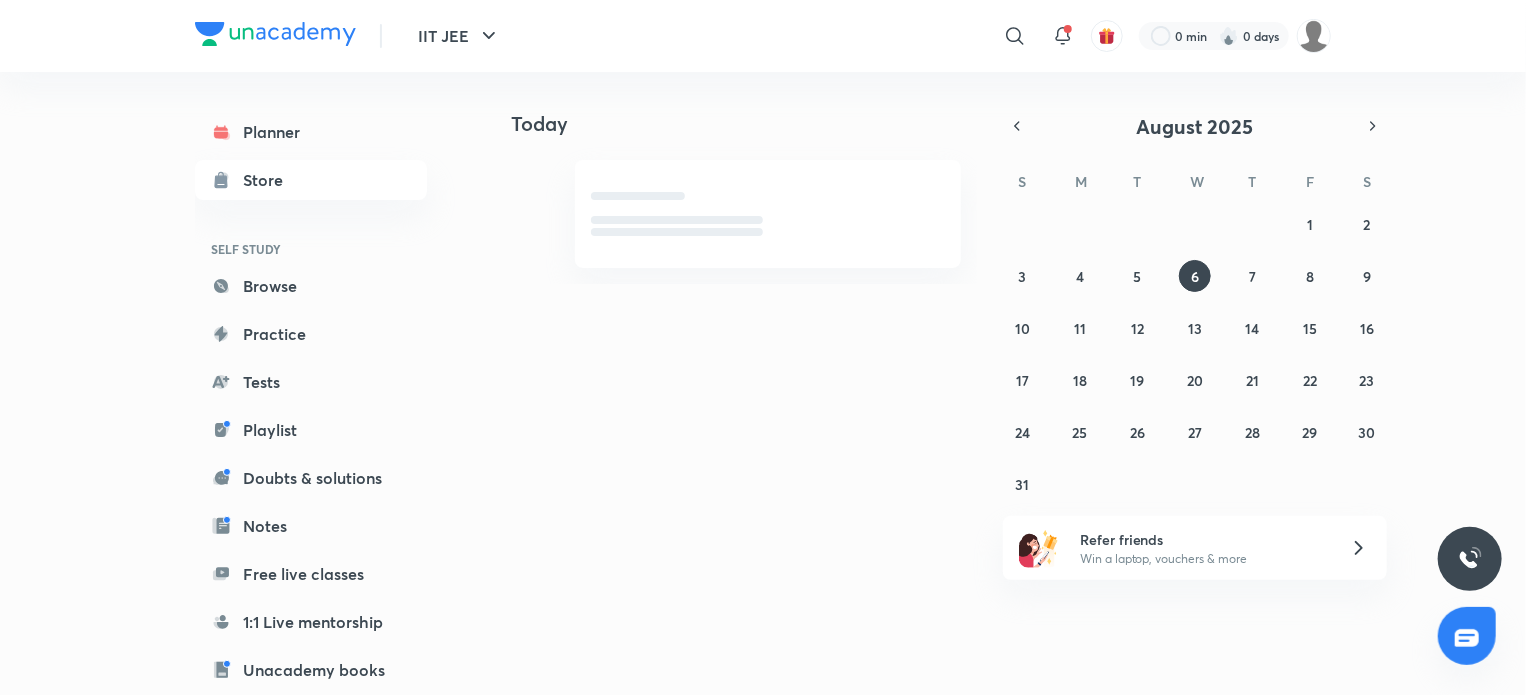 scroll, scrollTop: 0, scrollLeft: 0, axis: both 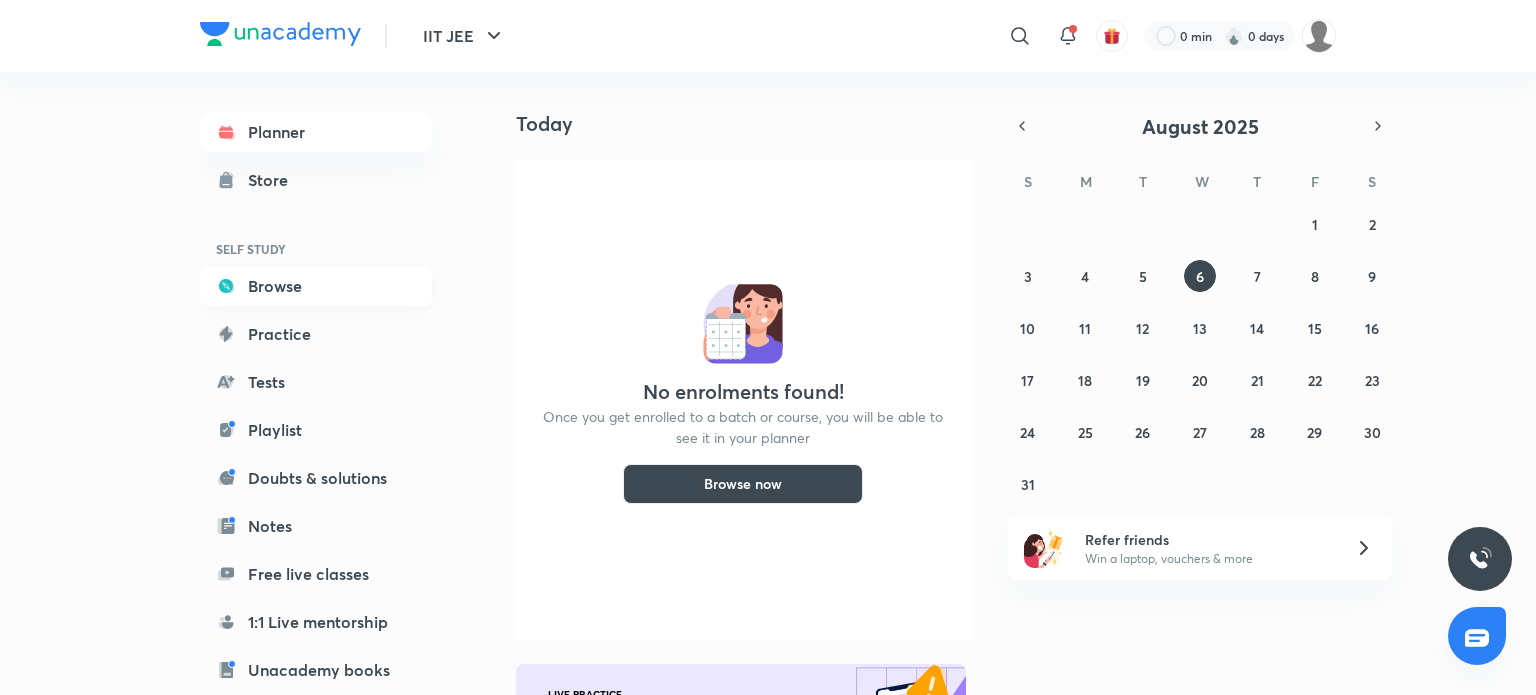 click on "Browse" at bounding box center (316, 286) 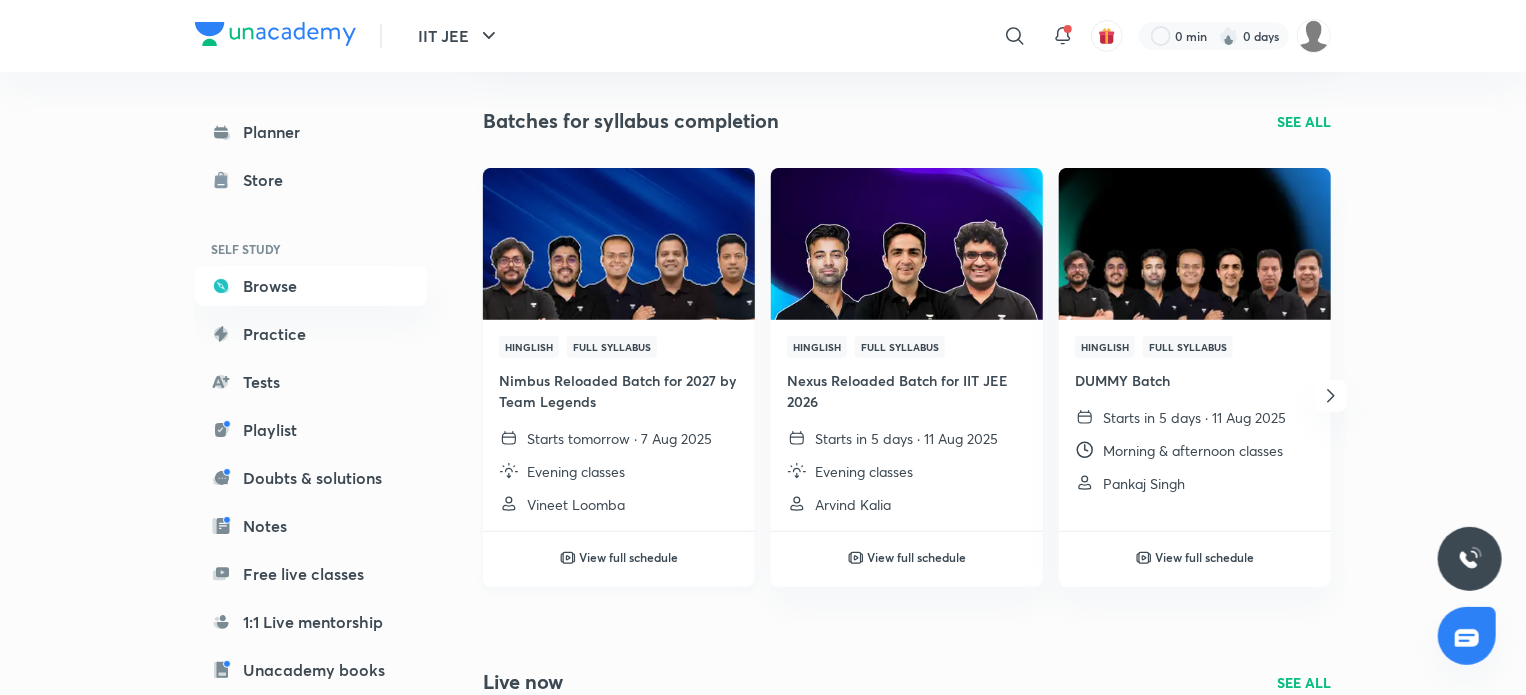scroll, scrollTop: 200, scrollLeft: 0, axis: vertical 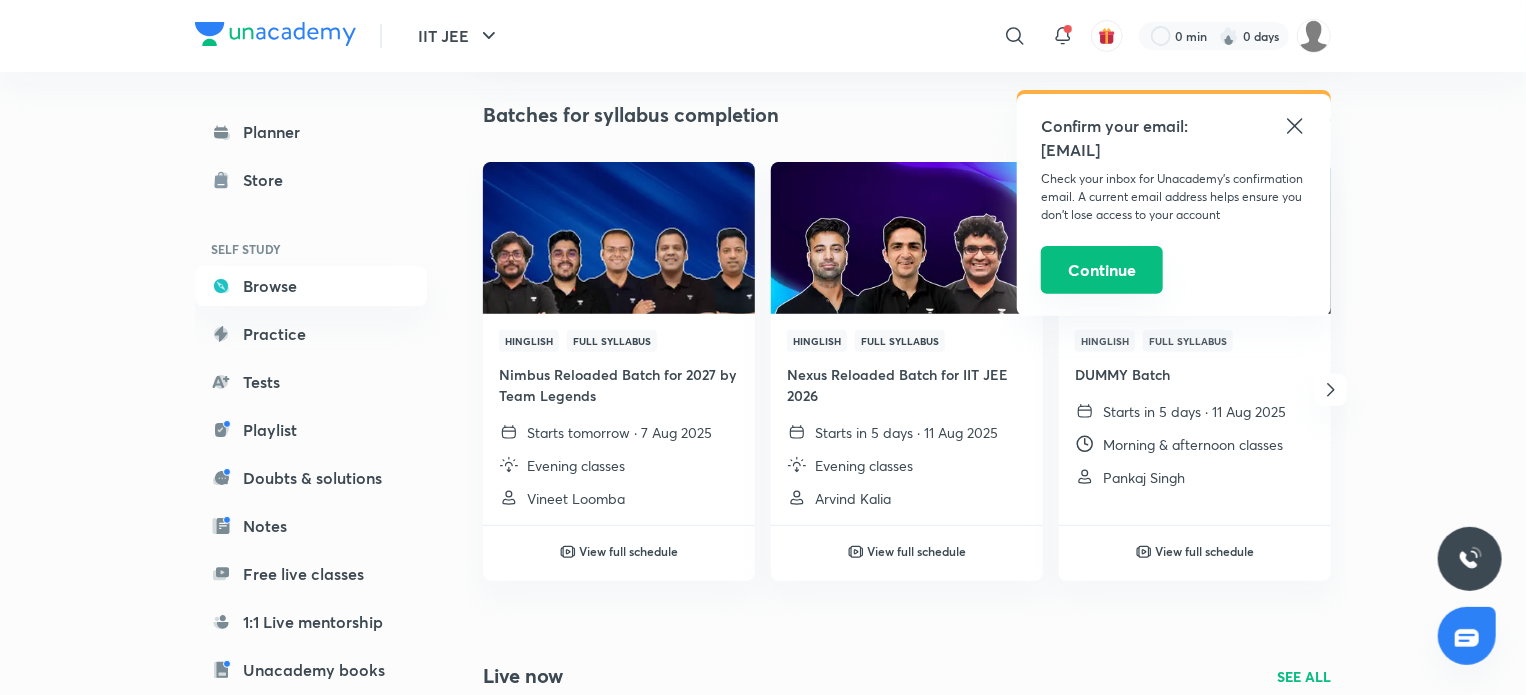 click on "Continue" at bounding box center [1102, 270] 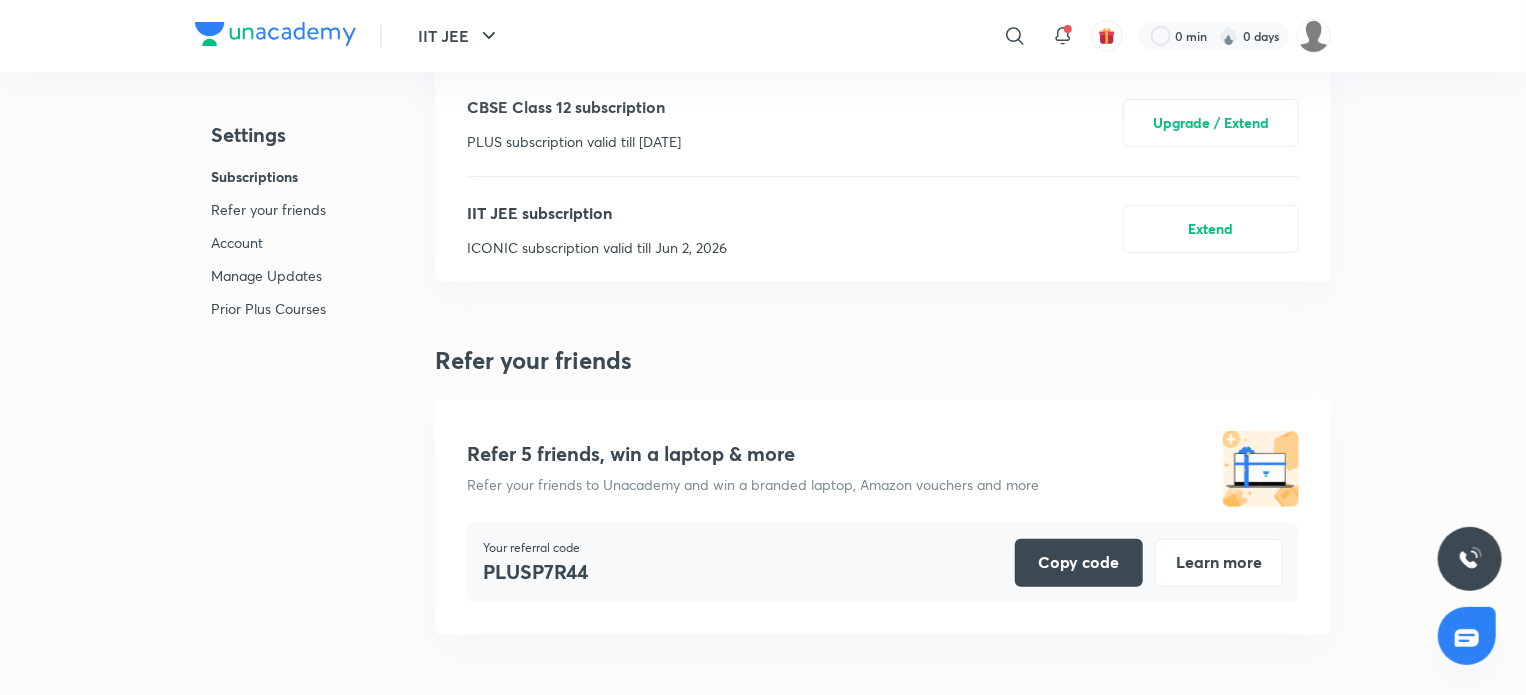scroll, scrollTop: 5387, scrollLeft: 0, axis: vertical 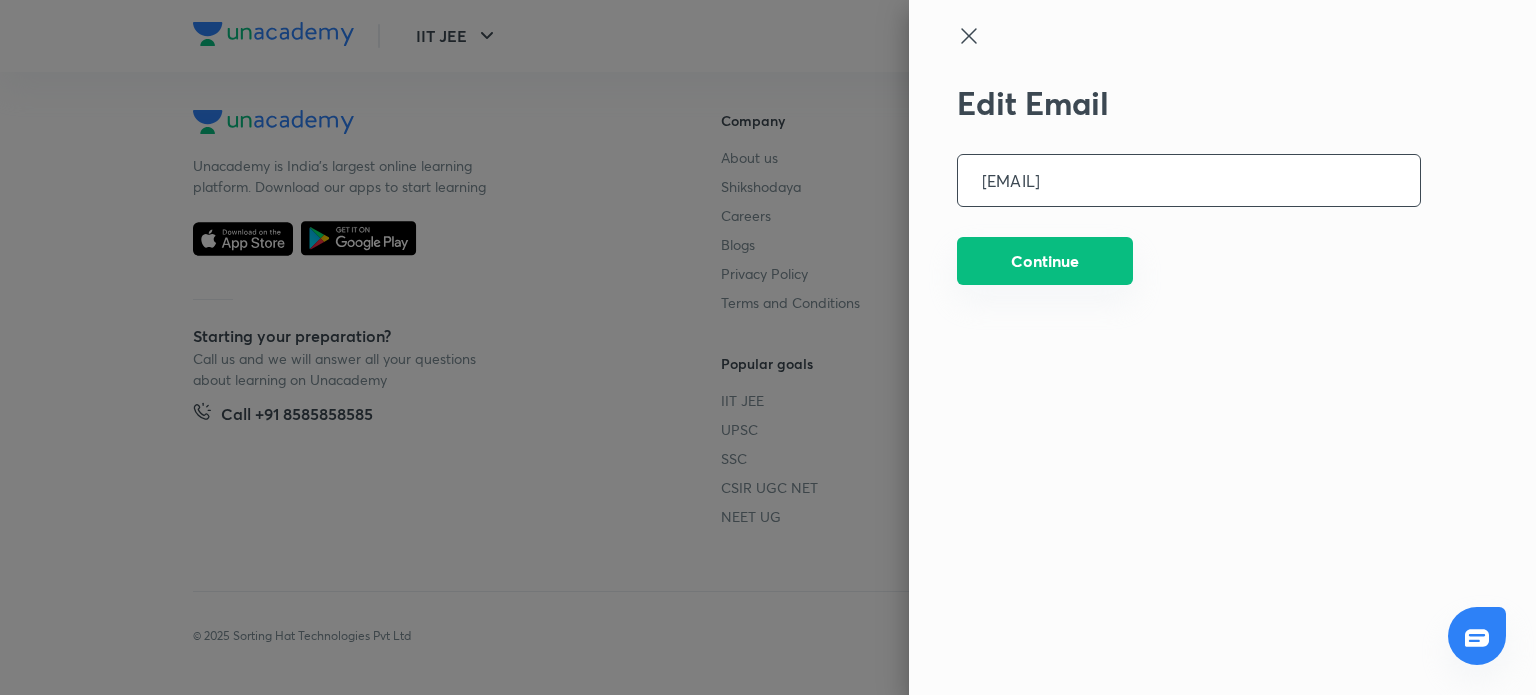 click on "Continue" at bounding box center (1045, 261) 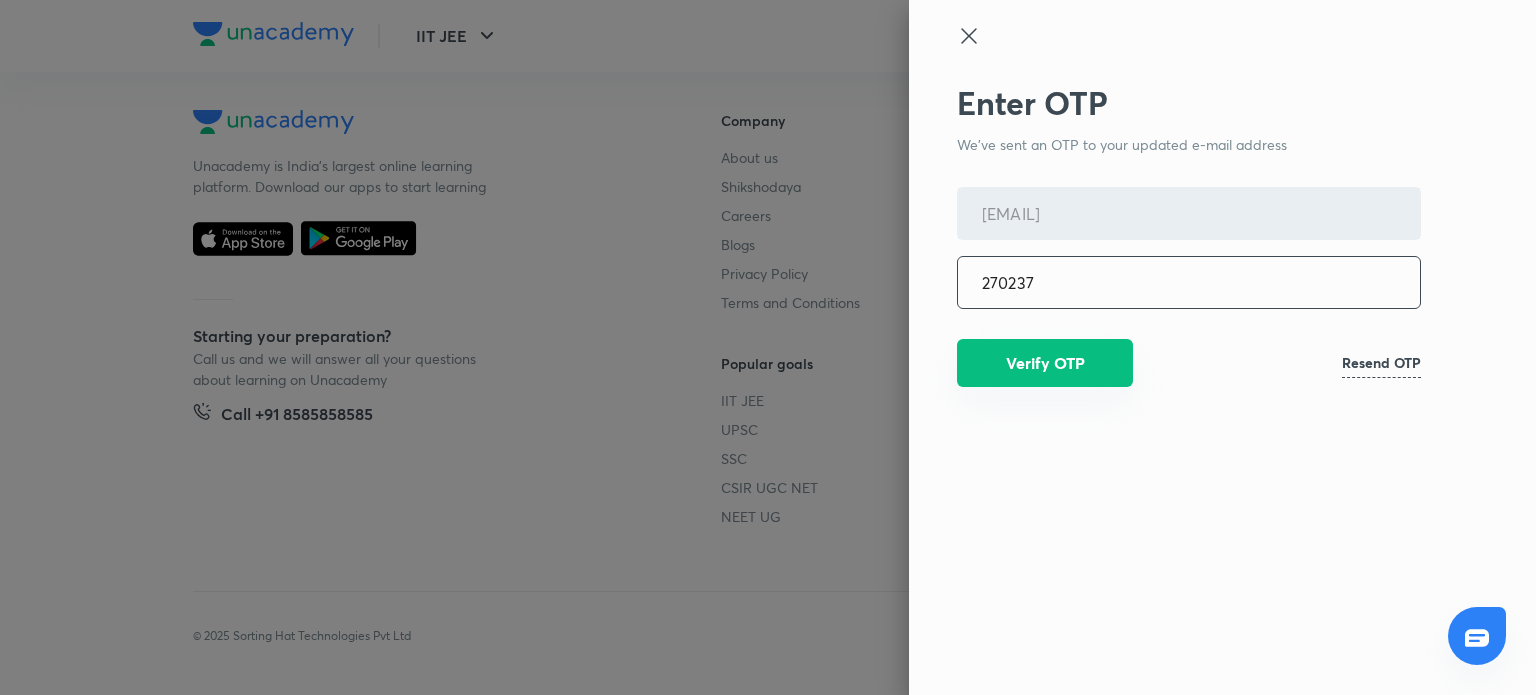 type on "270237" 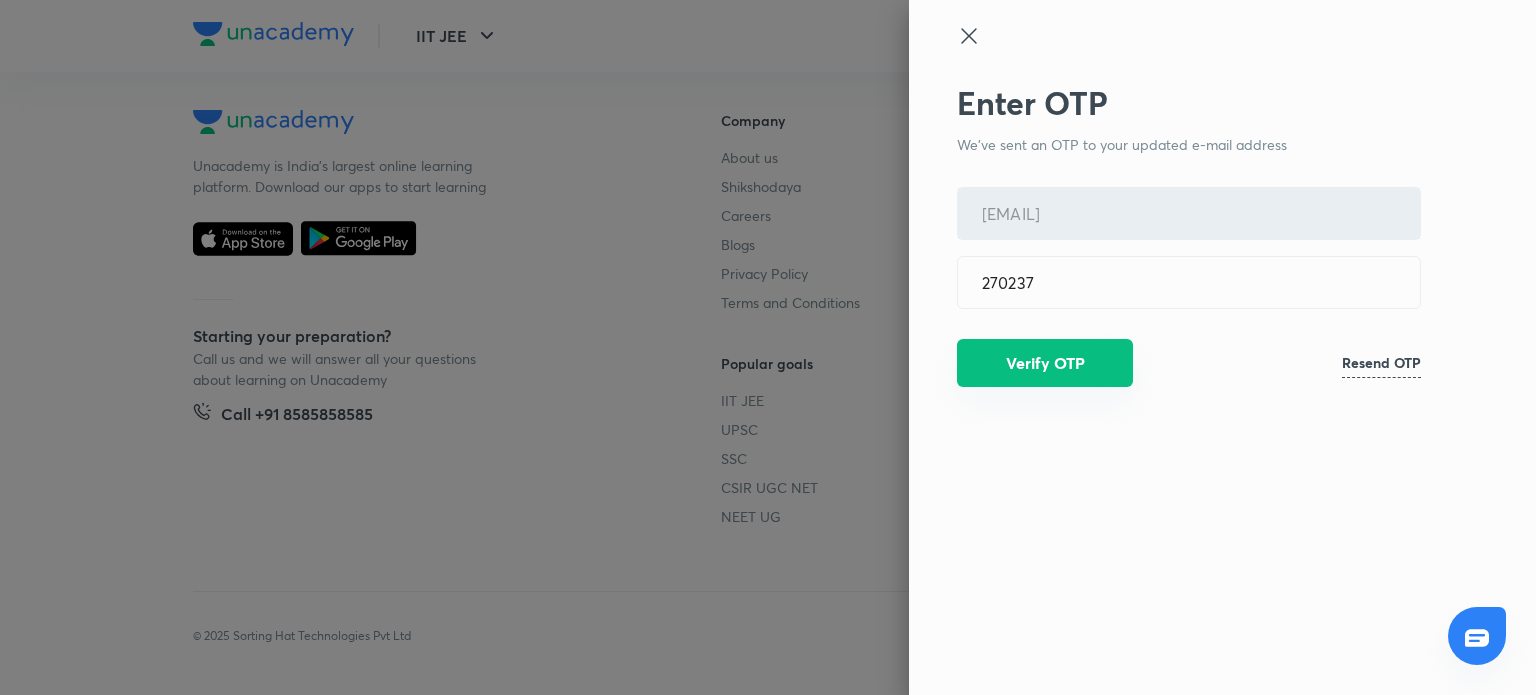click on "Verify OTP" at bounding box center (1045, 363) 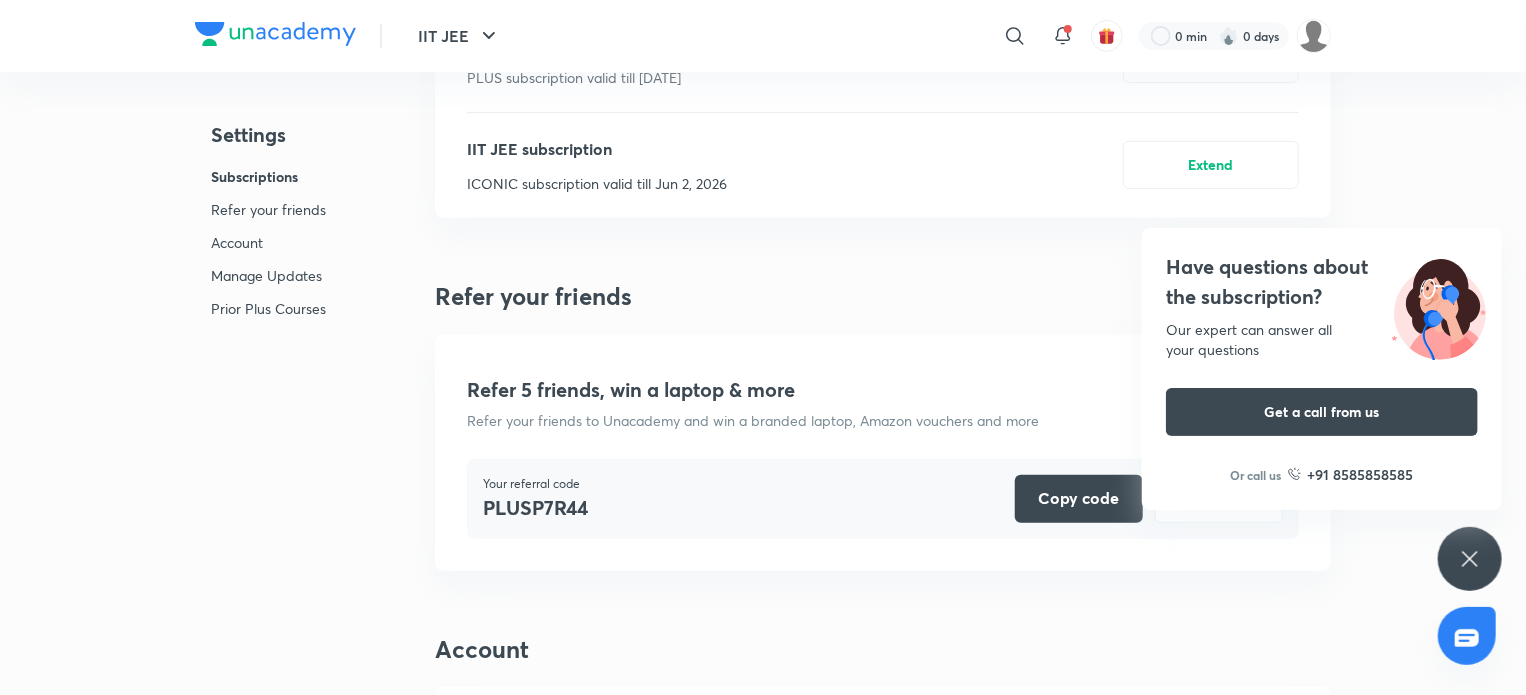 scroll, scrollTop: 0, scrollLeft: 0, axis: both 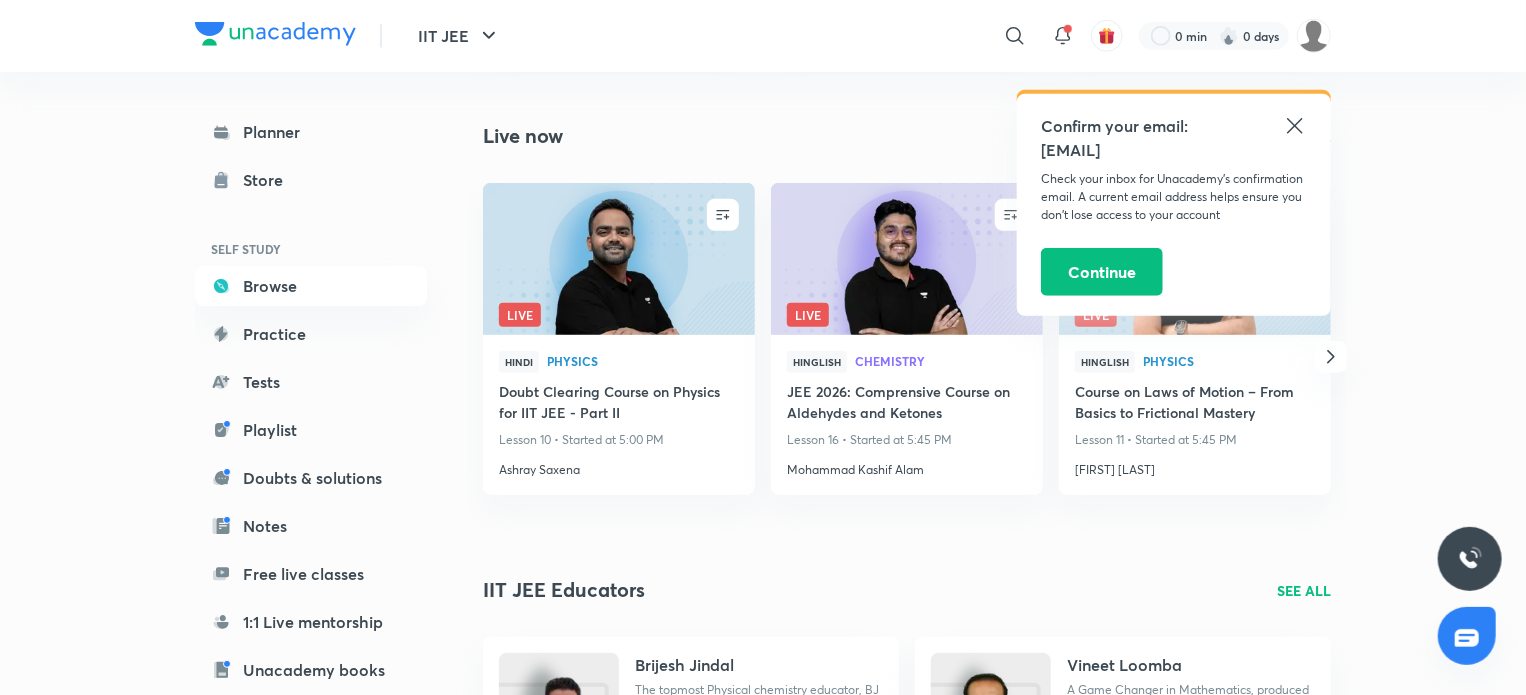 click 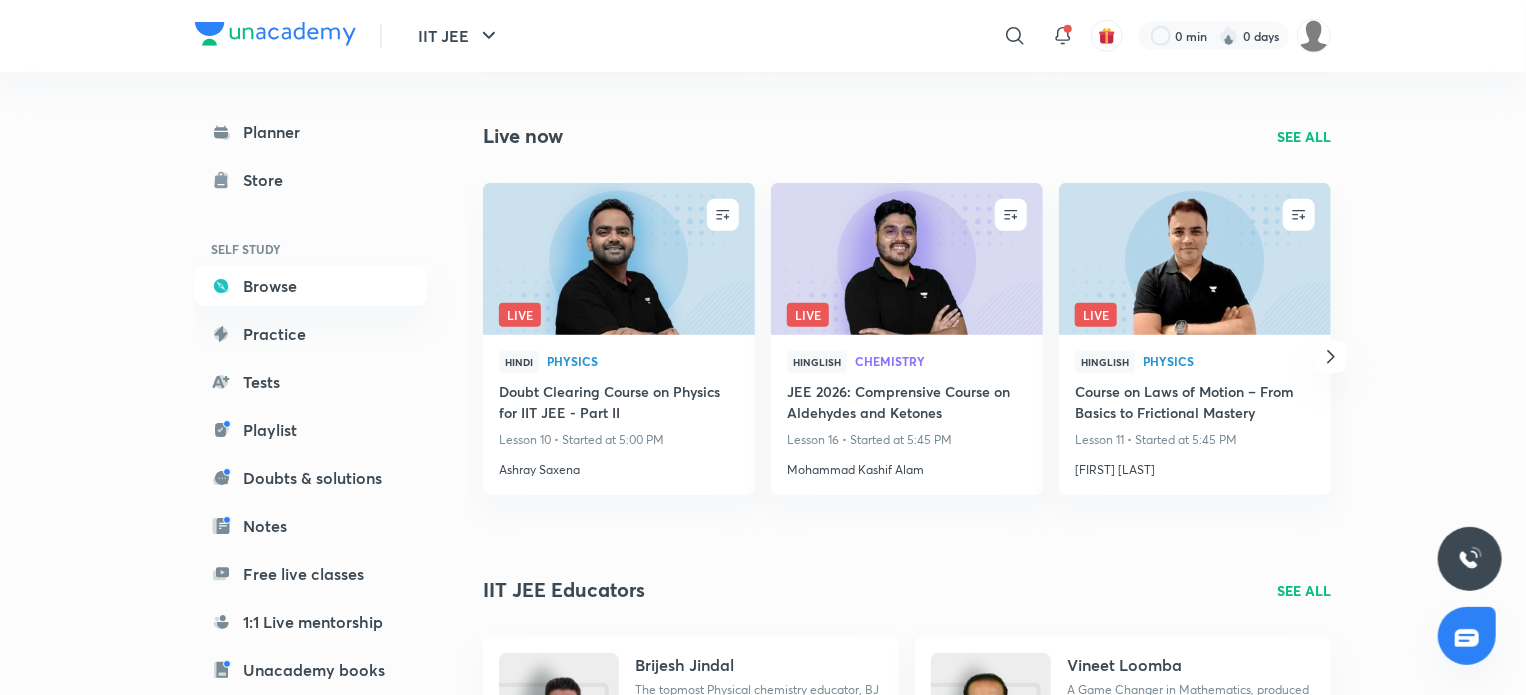 click 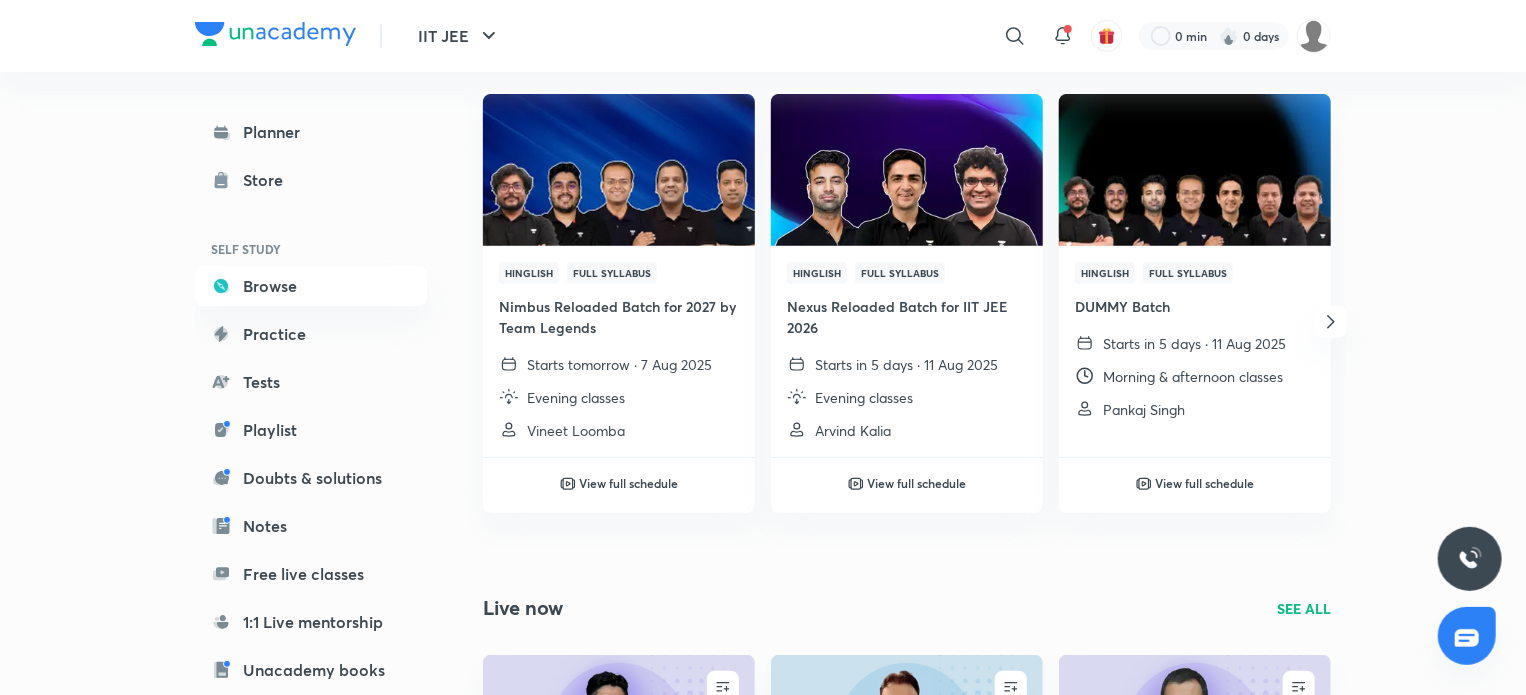 scroll, scrollTop: 266, scrollLeft: 0, axis: vertical 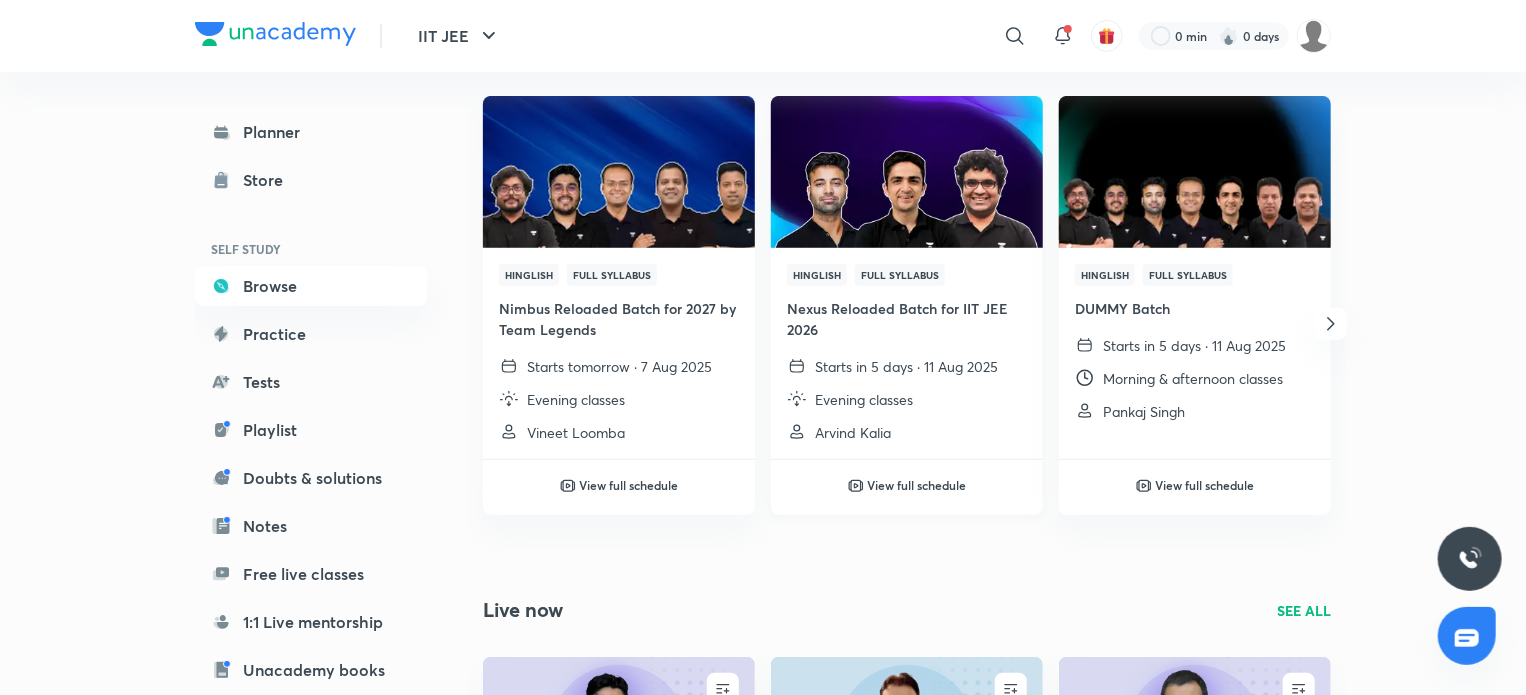 click on "View full schedule" at bounding box center [907, 471] 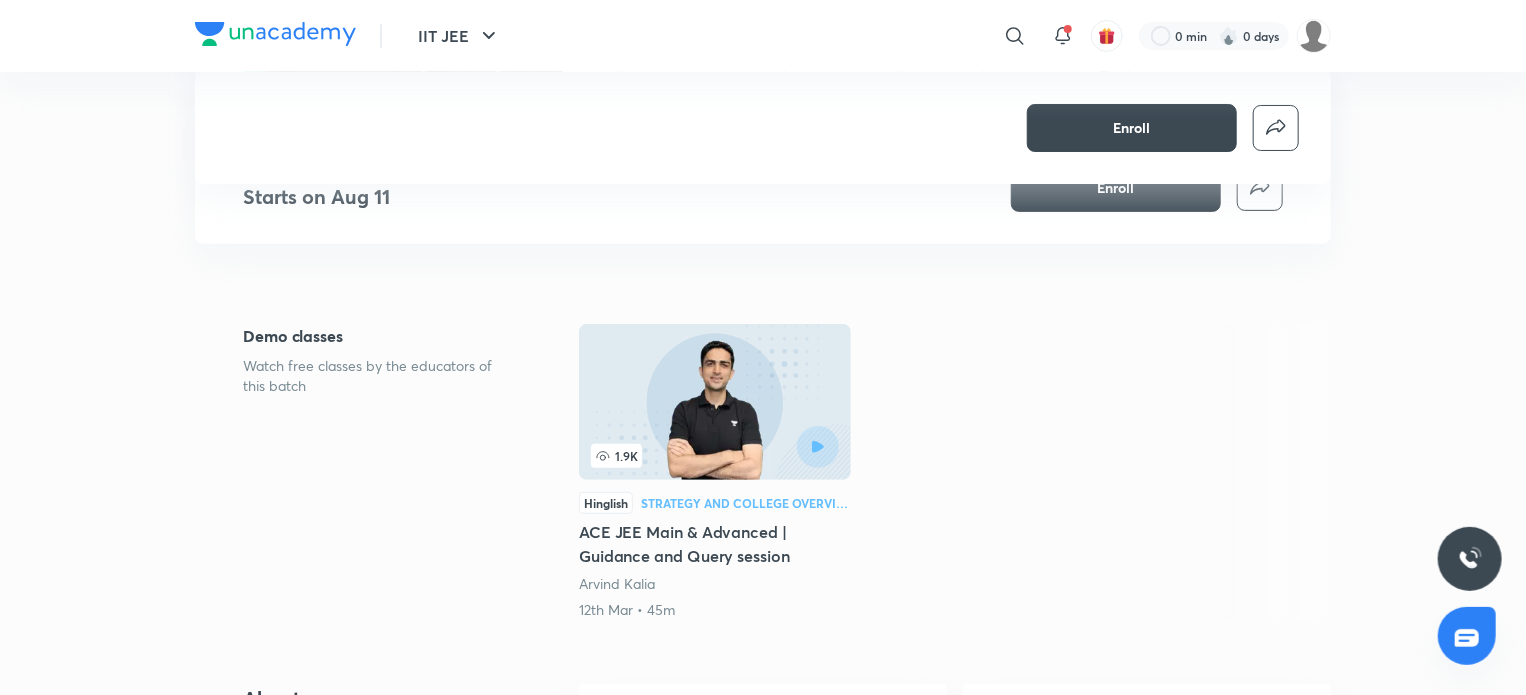 scroll, scrollTop: 0, scrollLeft: 0, axis: both 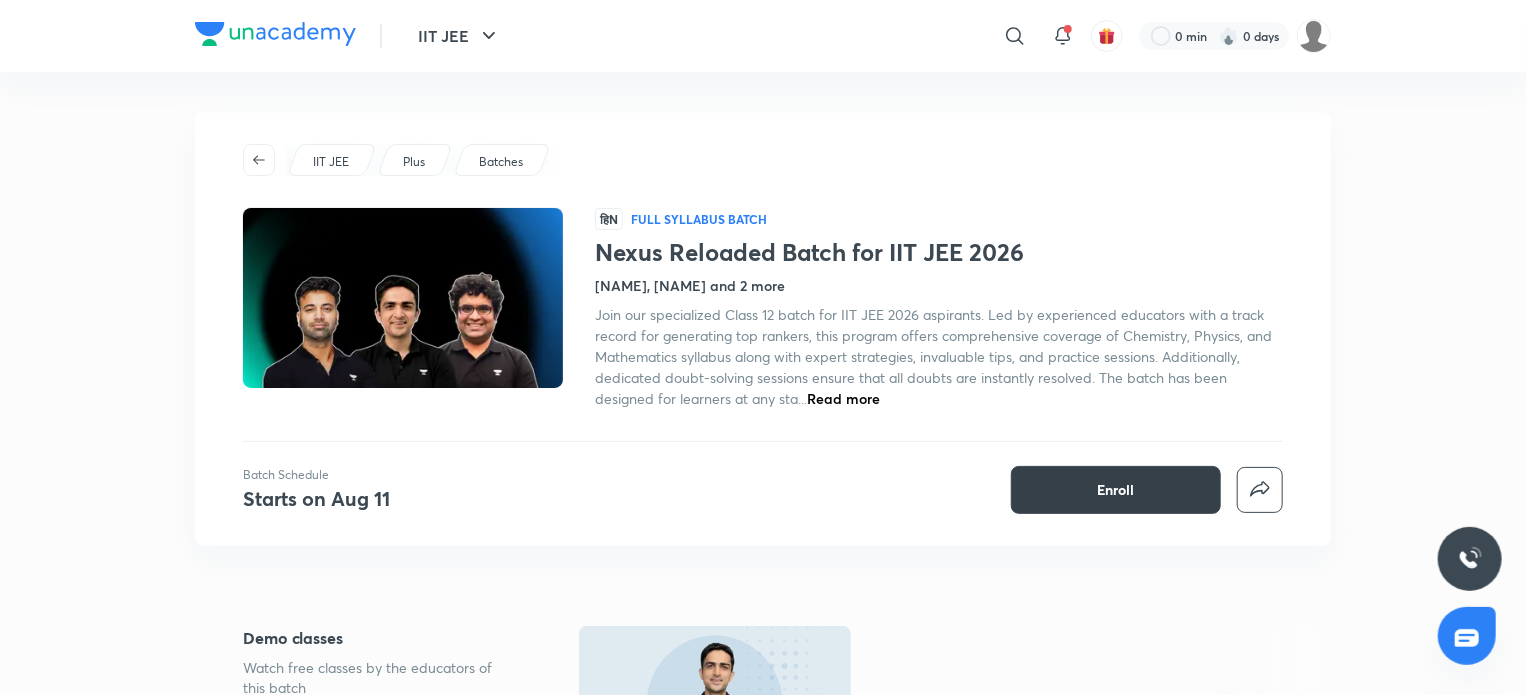 click on "Enroll" at bounding box center [1116, 490] 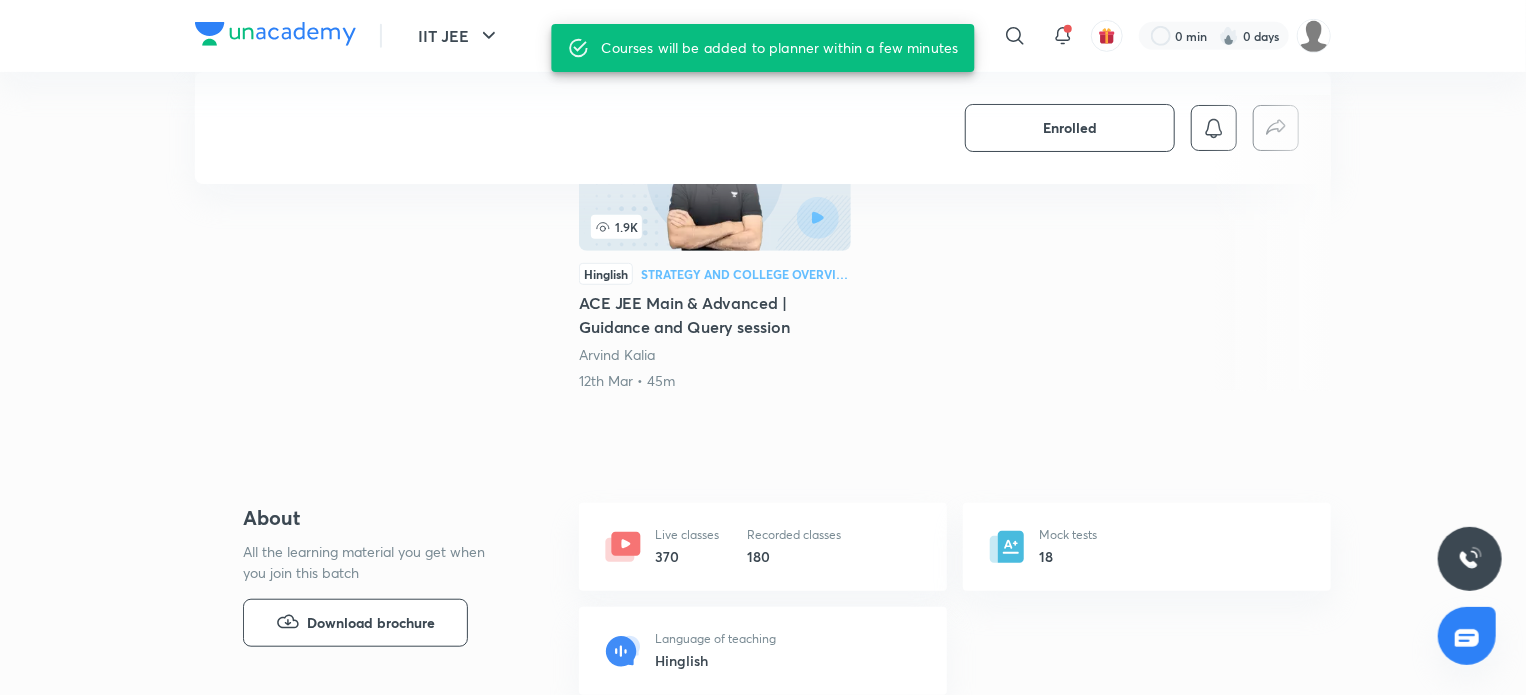 scroll, scrollTop: 488, scrollLeft: 0, axis: vertical 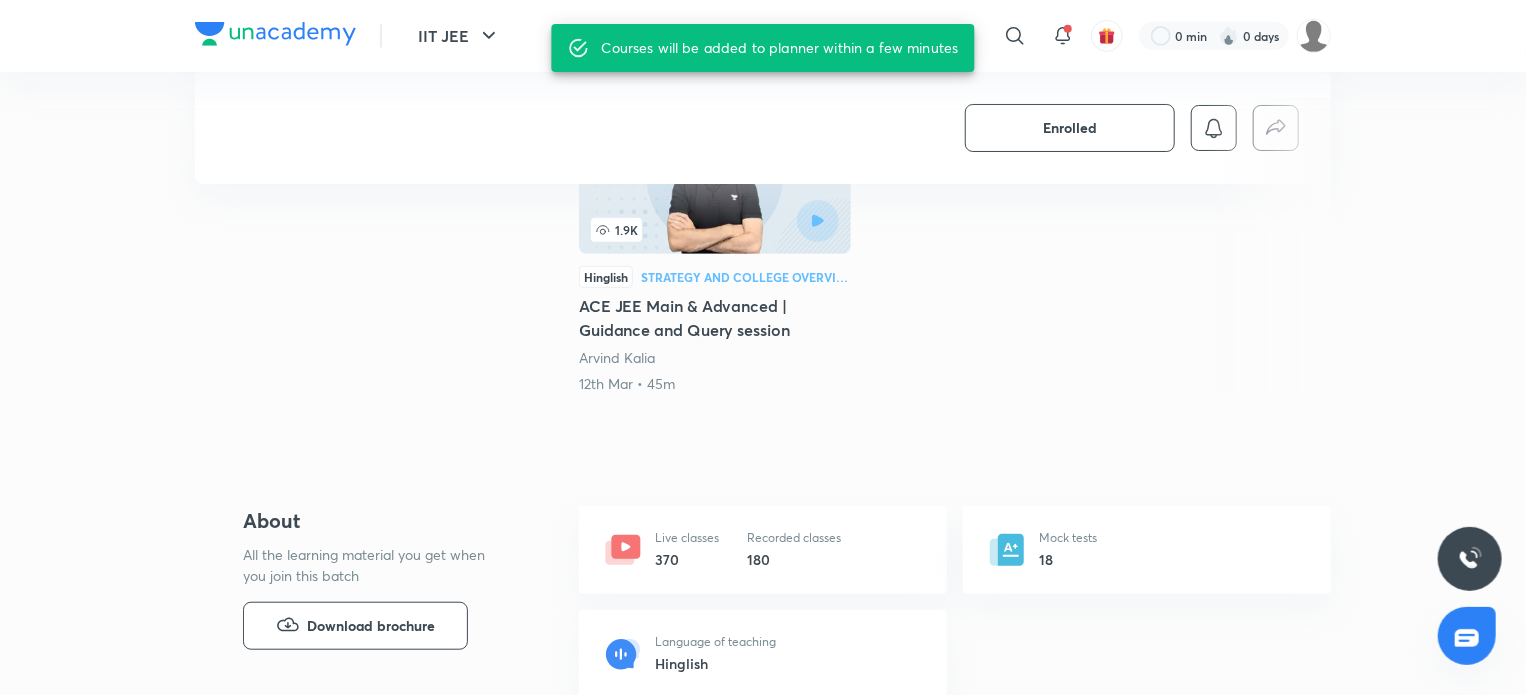 click on "Enrolled IIT JEE Plus Batches हिN Full Syllabus Batch Nexus Reloaded Batch for IIT JEE 2026 [FIRST] [LAST], [FIRST] [LAST] and 2 more Join our specialized Class 12 batch for IIT JEE 2026 aspirants. Led by experienced educators with a track record for generating top rankers, this program offers comprehensive coverage of Chemistry, Physics, and Mathematics syllabus along with expert strategies, invaluable tips, and practice sessions. Additionally, dedicated doubt-solving sessions ensure that all doubts are instantly resolved. The batch has been designed for learners at any sta... Read more Batch Schedule Starts on Aug 11 Enrolled Demo classes Watch free classes by the educators of this batch 1.9K Hinglish Strategy and College Overview ACE JEE Main & Advanced | Guidance and Query session [FIRST] [LAST] 12th Mar • 45m About All the learning material you get when you join this batch Download brochure Live classes 370 Recorded classes 180 Mock tests 18 Language of teaching Hinglish Upcoming Aug" at bounding box center [763, 1385] 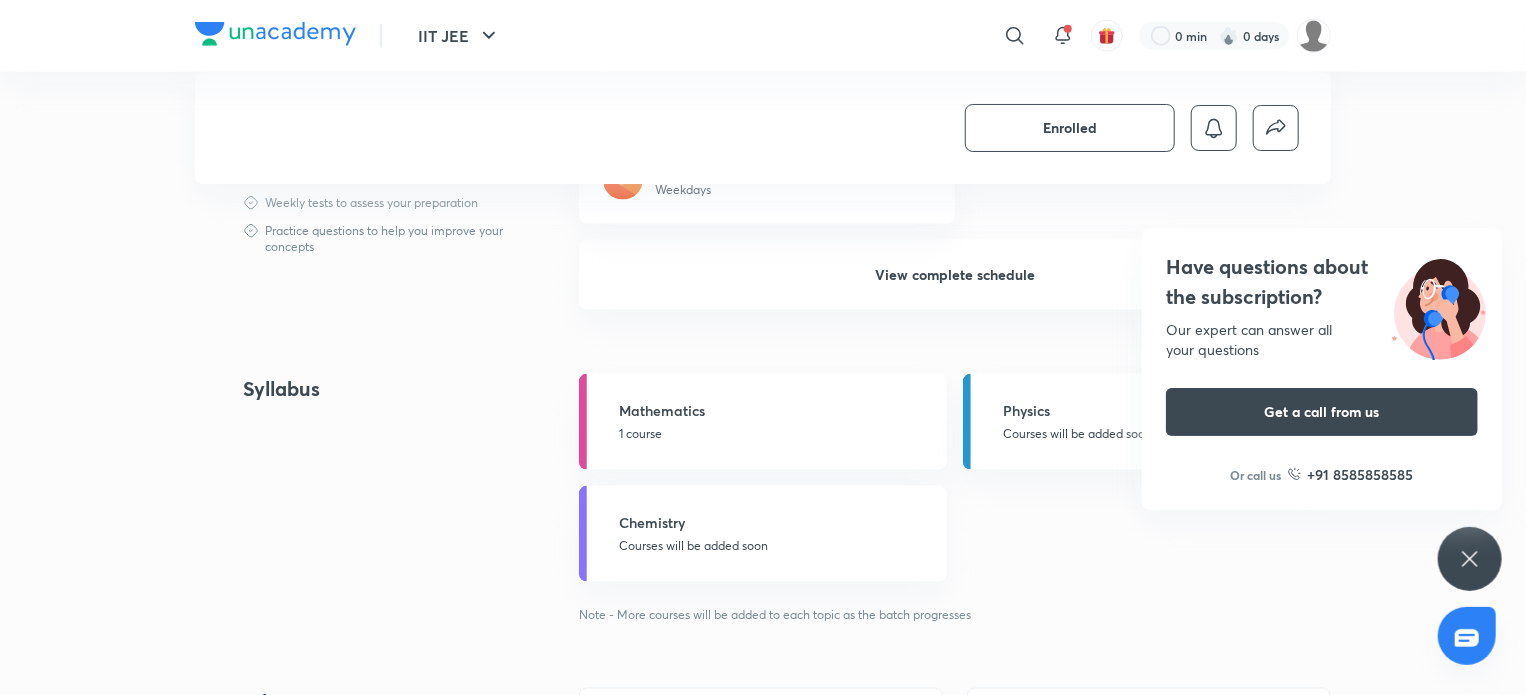 scroll, scrollTop: 1335, scrollLeft: 0, axis: vertical 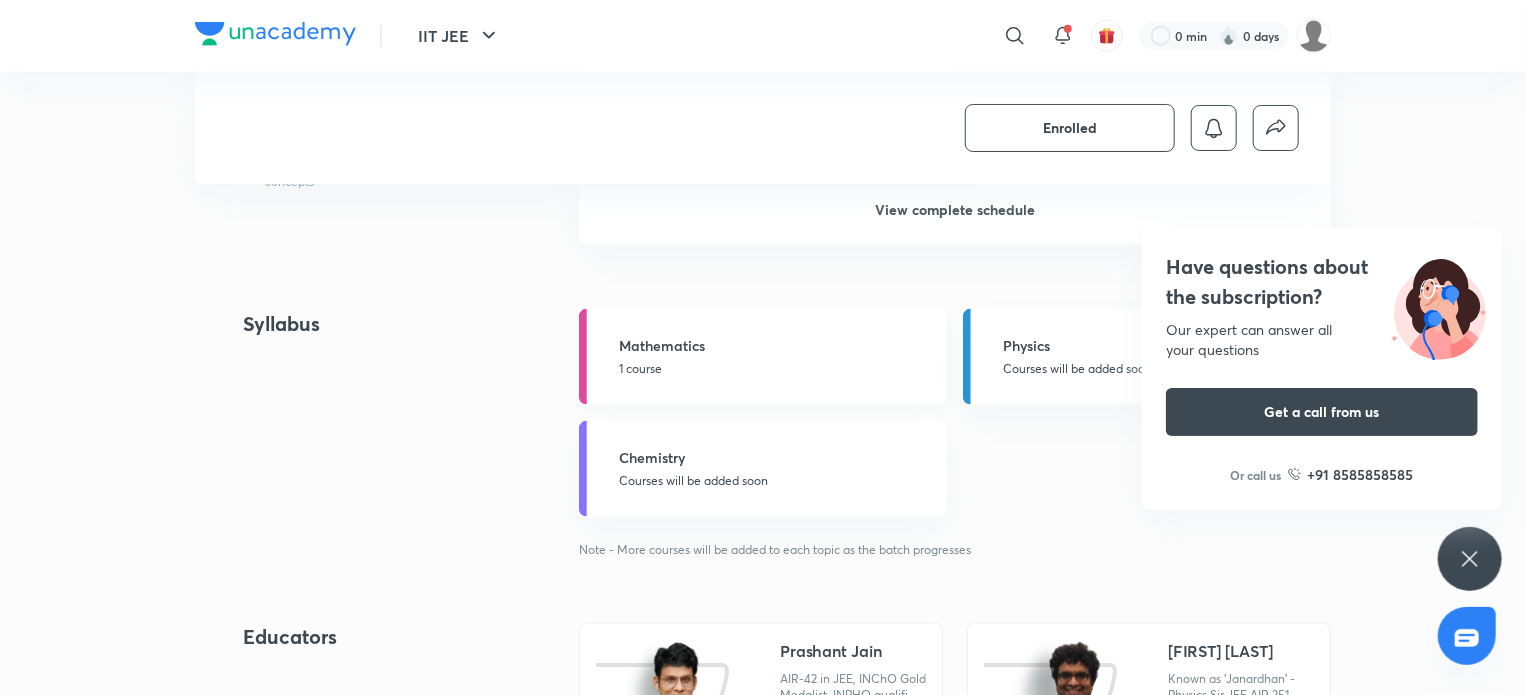 click on "1 course" at bounding box center (777, 369) 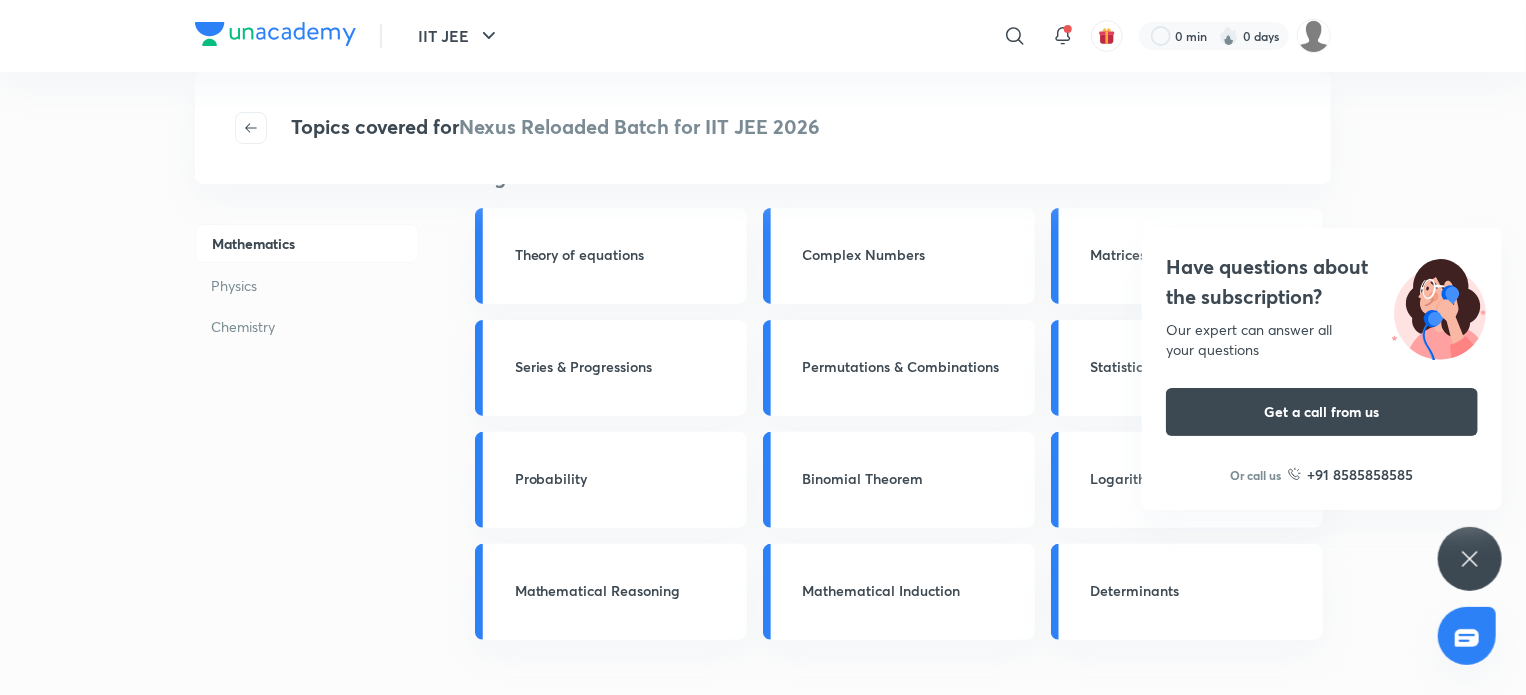 scroll, scrollTop: 0, scrollLeft: 0, axis: both 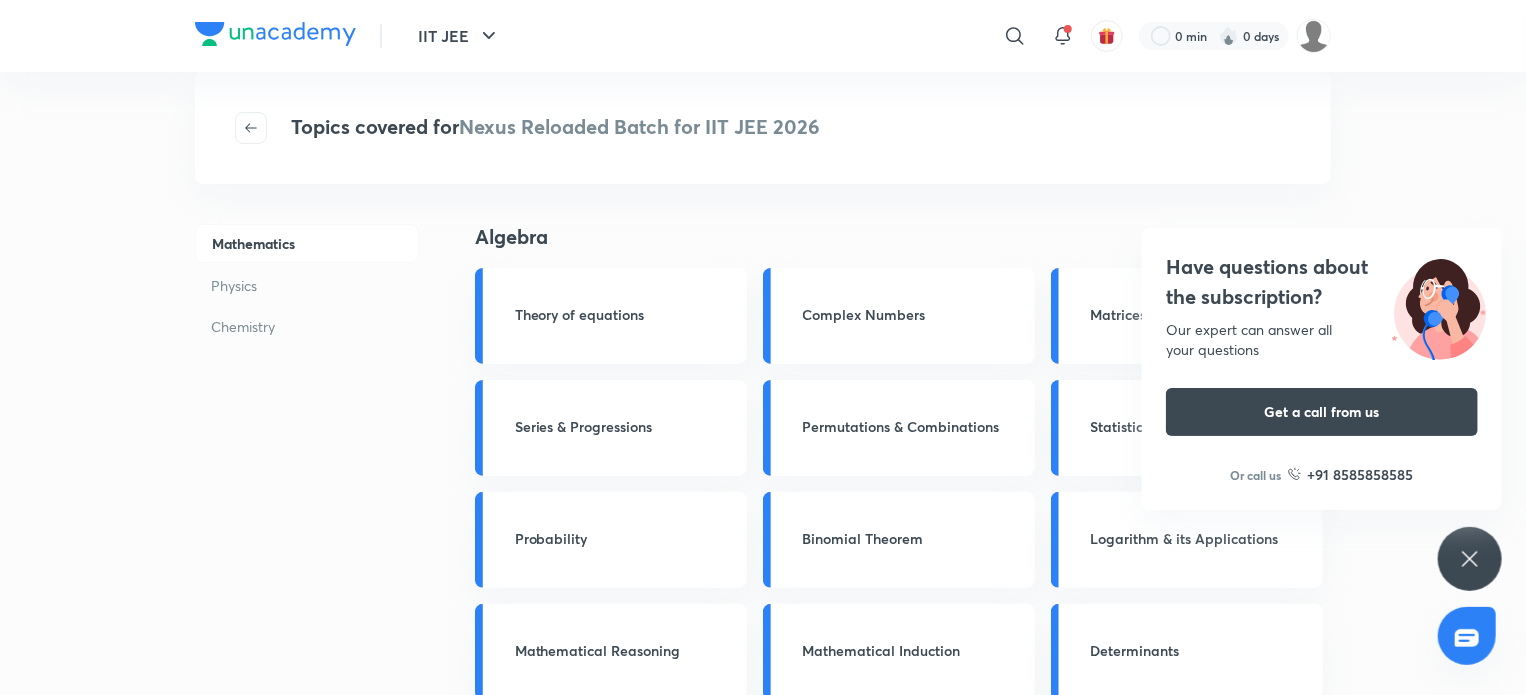 click on "Physics" at bounding box center [307, 285] 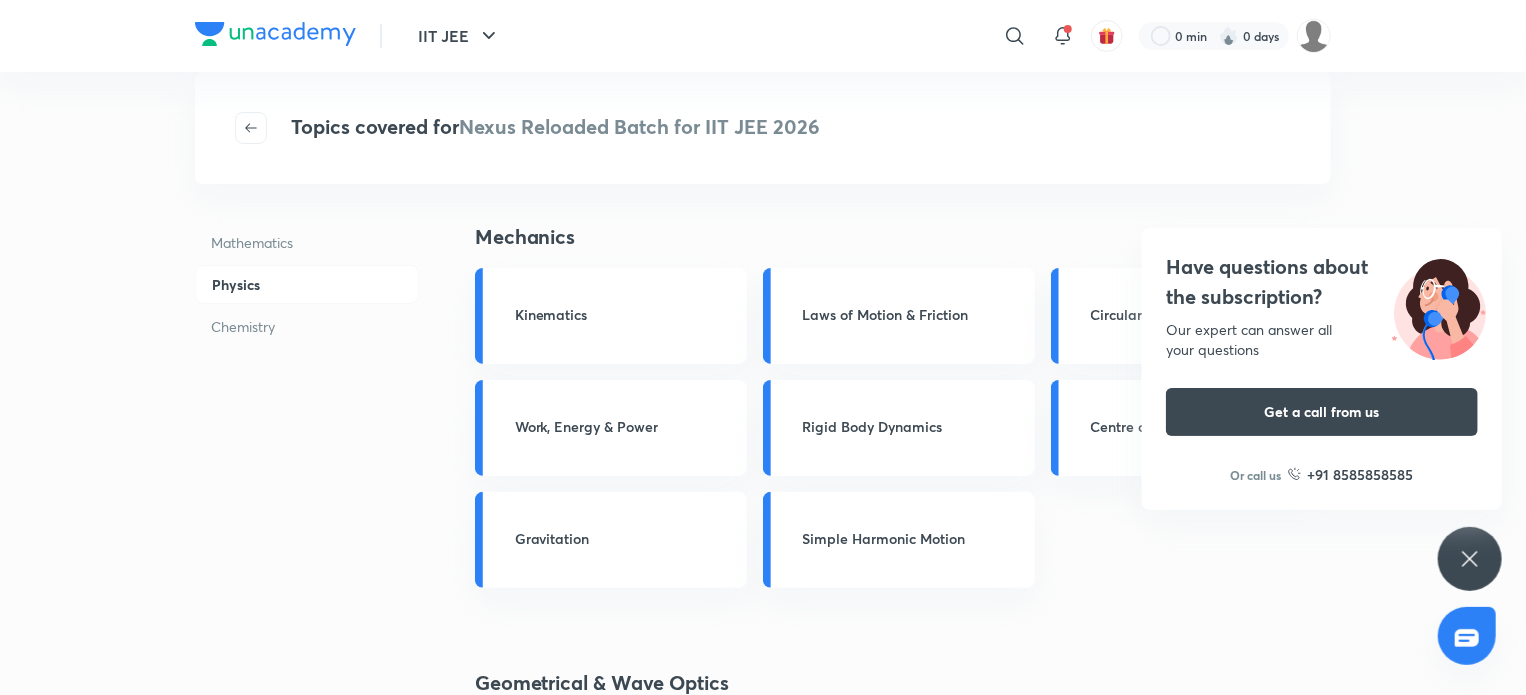 click on "Chemistry" at bounding box center (307, 326) 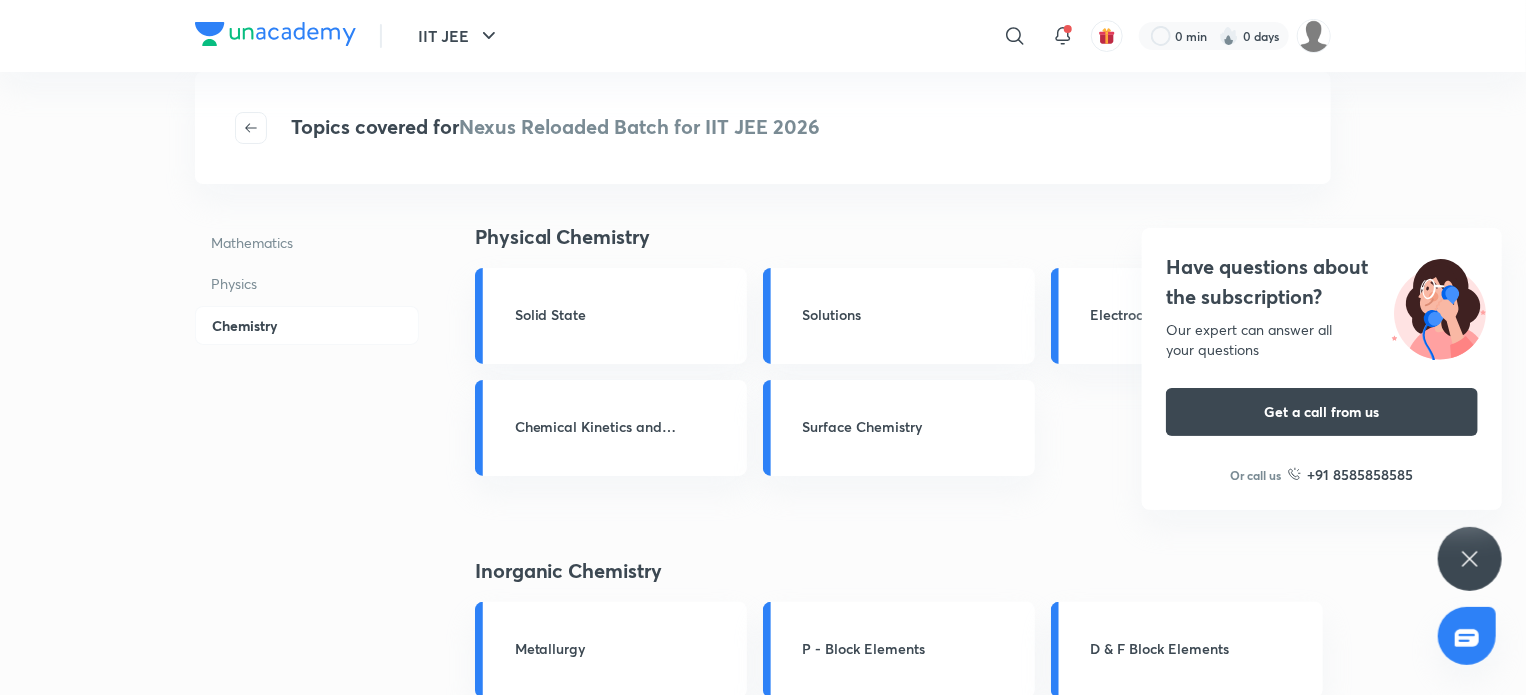 click on "Mathematics" at bounding box center [307, 242] 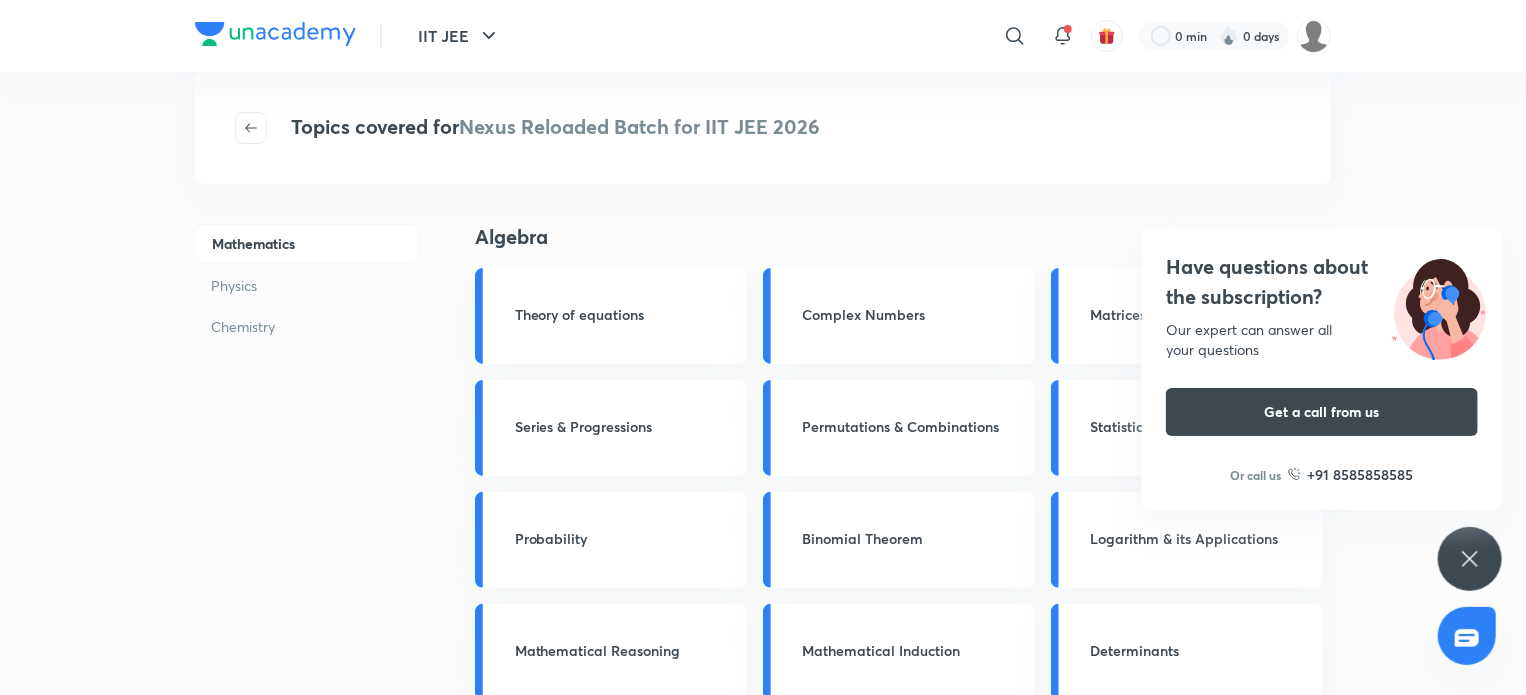 scroll, scrollTop: 0, scrollLeft: 0, axis: both 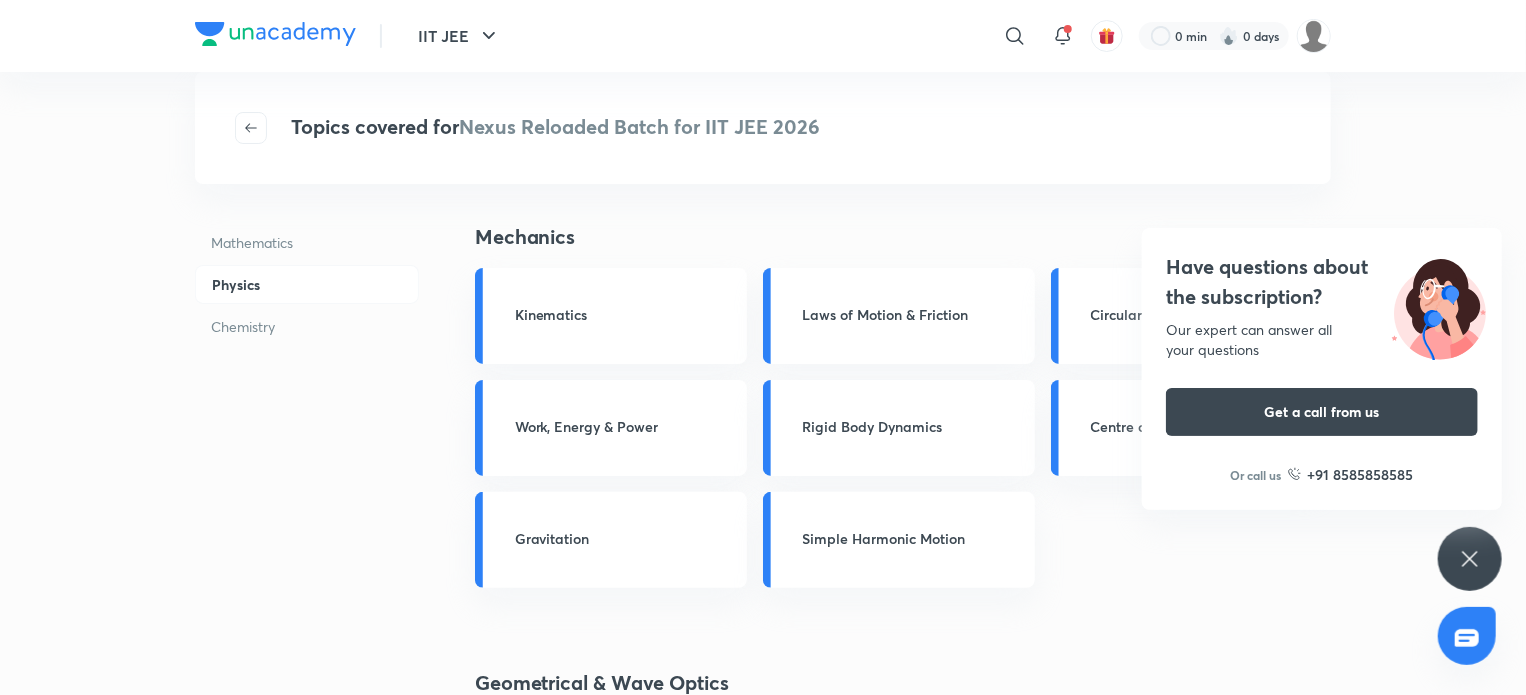 click on "Chemistry" at bounding box center (307, 326) 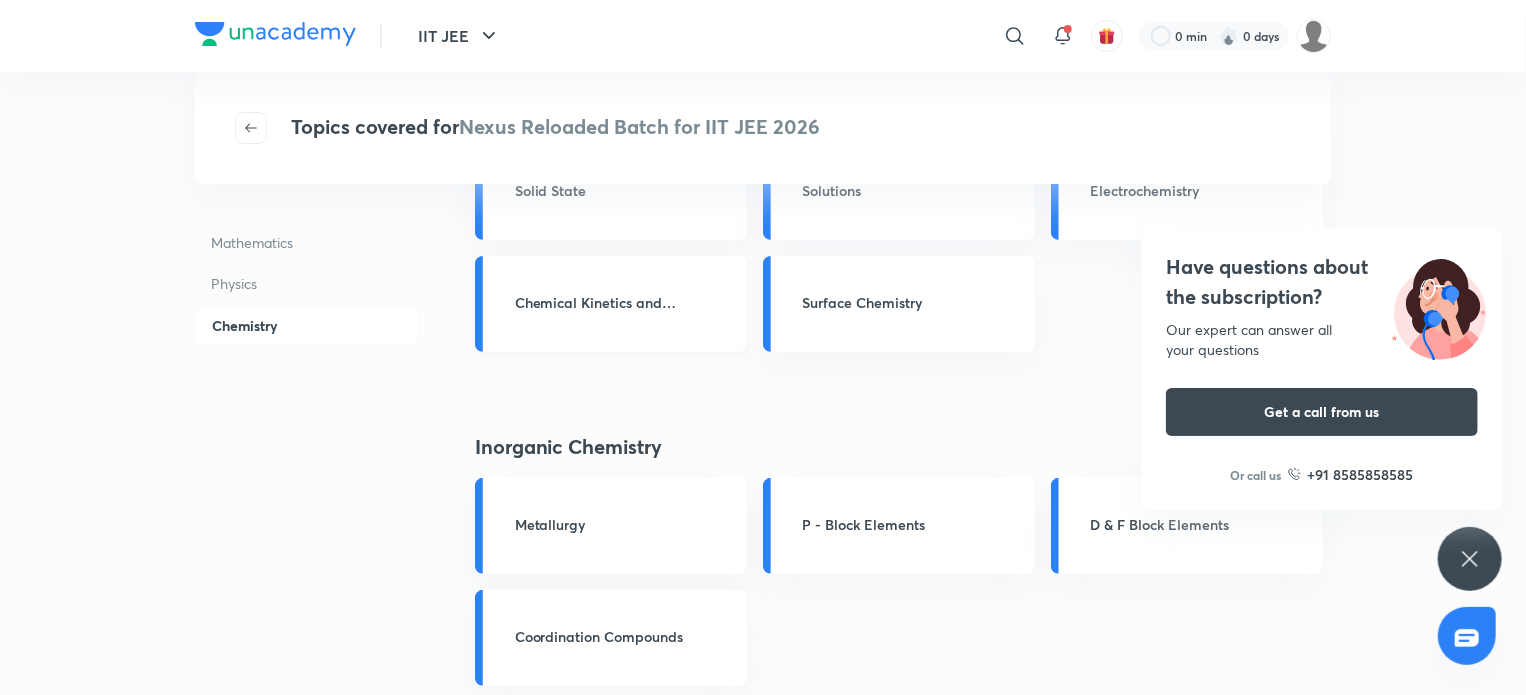 scroll, scrollTop: 128, scrollLeft: 0, axis: vertical 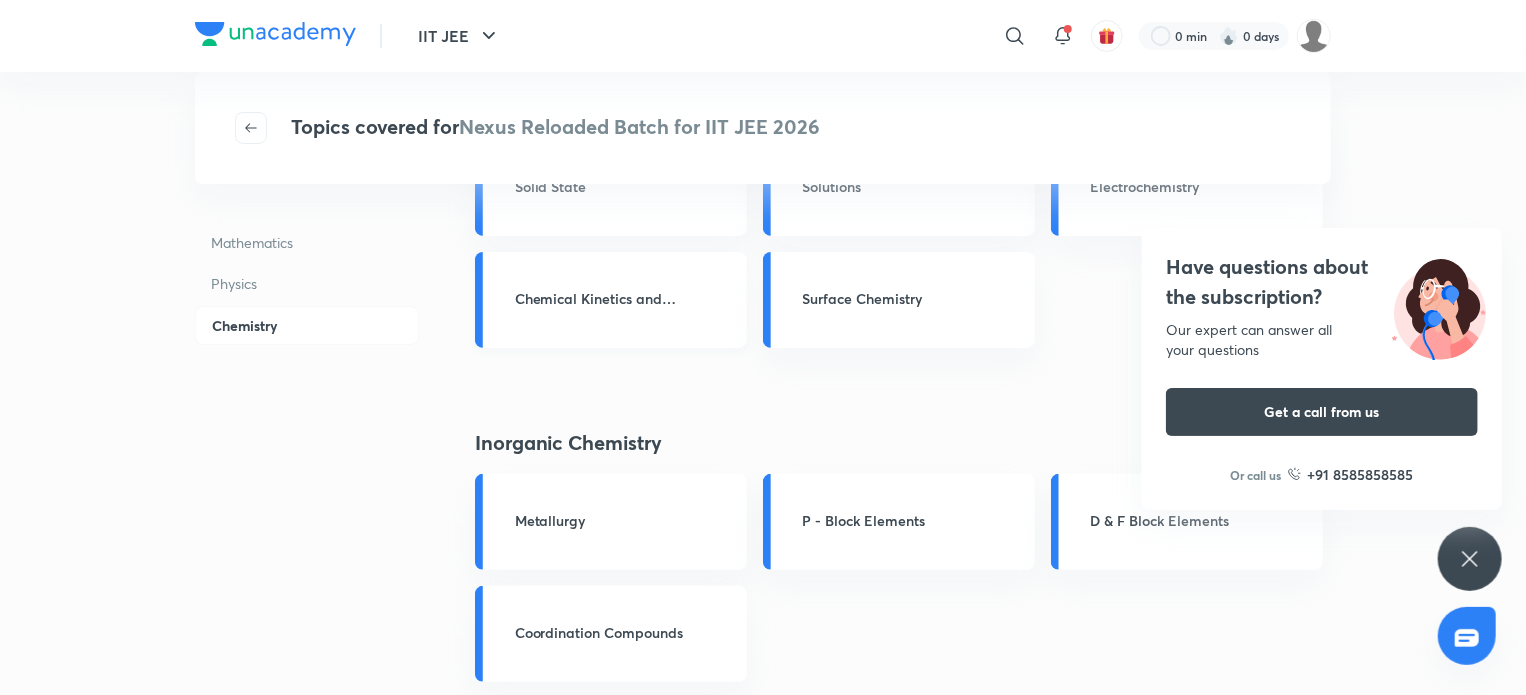 click on "Chemical Kinetics and Radioactivity" at bounding box center (611, 300) 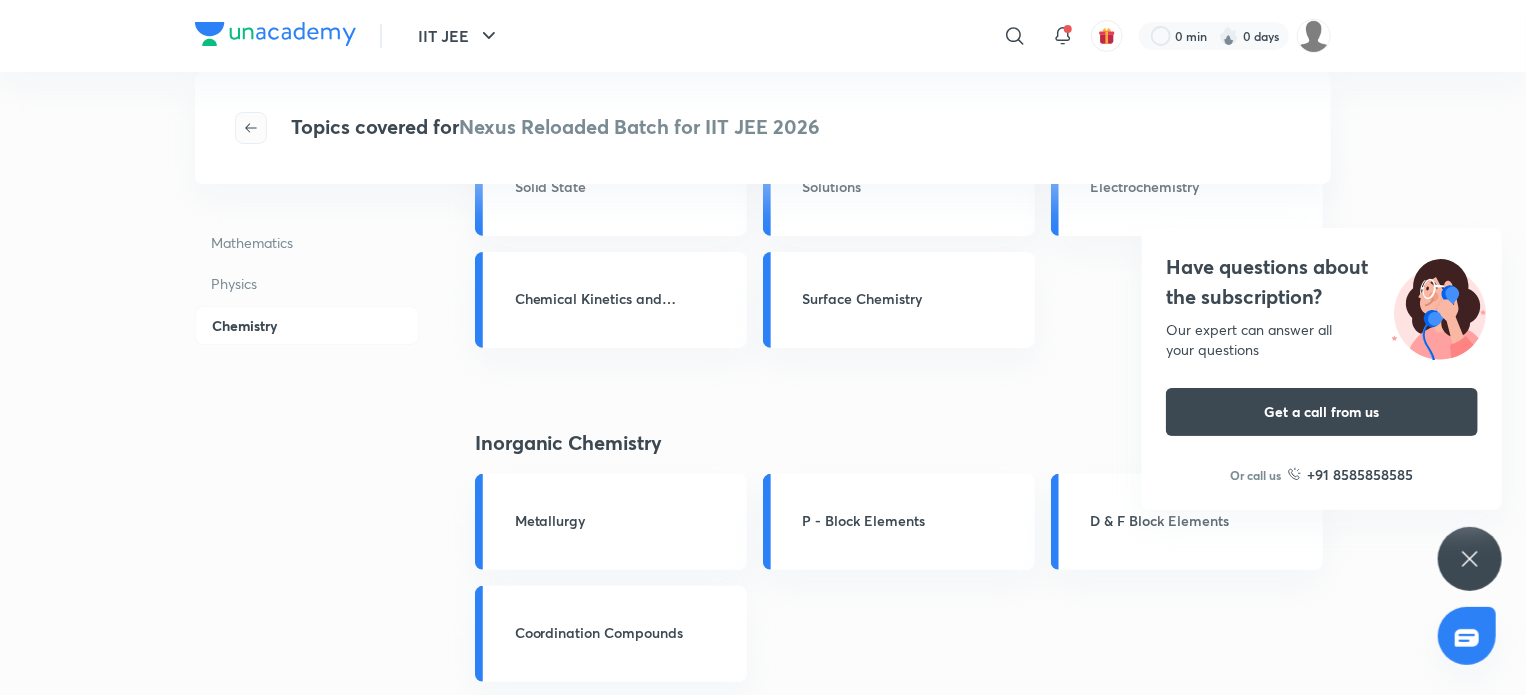click 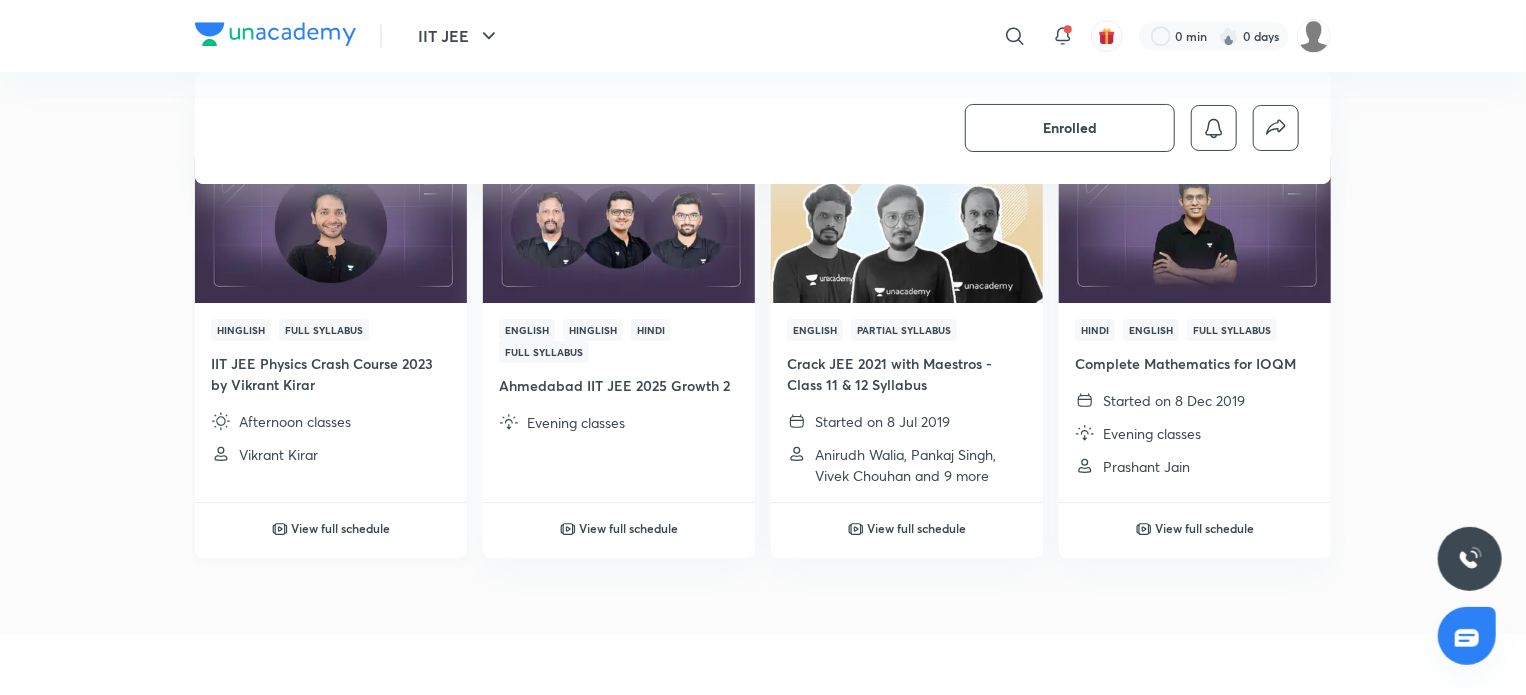 scroll, scrollTop: 3046, scrollLeft: 0, axis: vertical 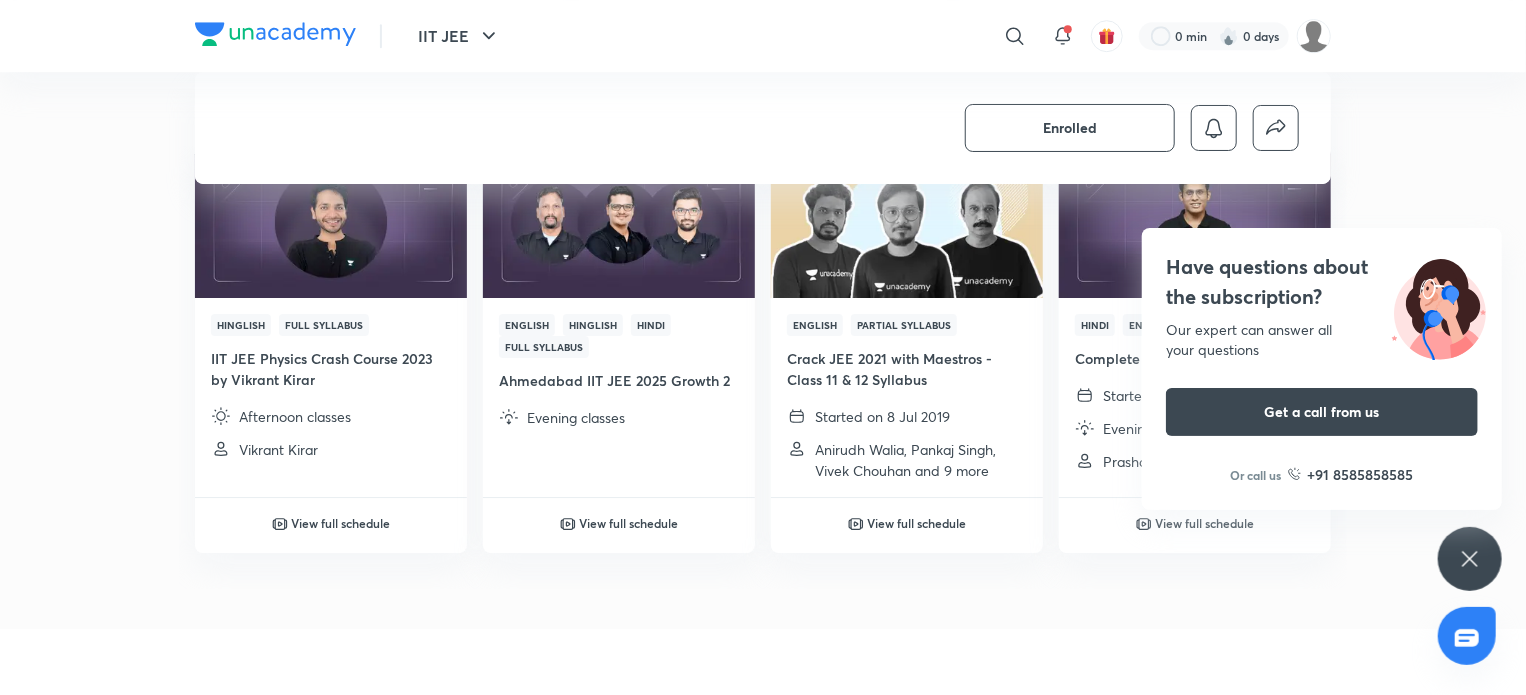 click on "Hinglish Full Syllabus IIT JEE Physics Crash Course 2023 by [NAME] Afternoon classes [NAME] View full schedule English Hinglish Hindi Full Syllabus Ahmedabad IIT JEE 2025 Growth 2 Evening classes View full schedule English Partial Syllabus Crack JEE 2021 with Maestros - Class 11 & 12 Syllabus Started on 8 Jul 2019 [NAME], [NAME], [NAME] and 9 more View full schedule Hindi English Full Syllabus Complete Mathematics for IOQM Started on 8 Dec 2019 Evening classes [NAME] View full schedule" at bounding box center (763, 367) 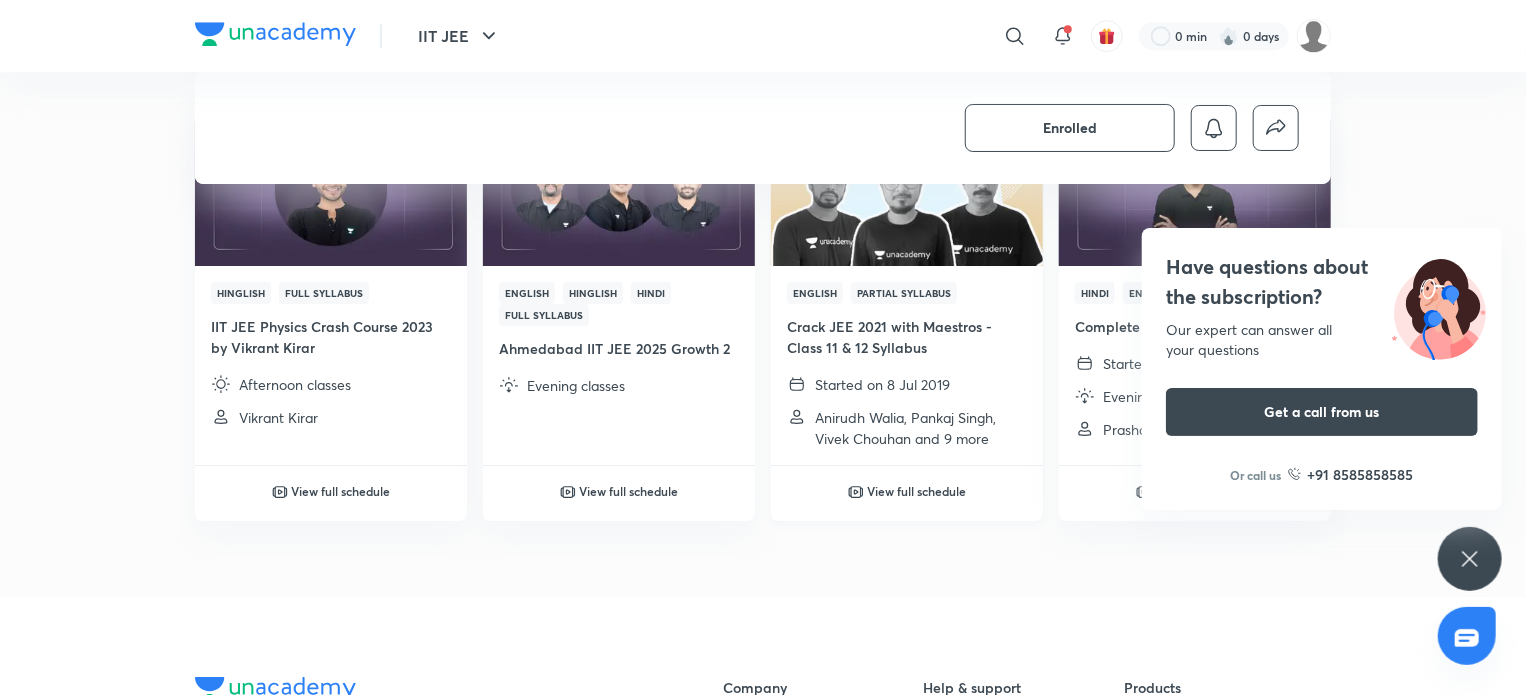 scroll, scrollTop: 3083, scrollLeft: 0, axis: vertical 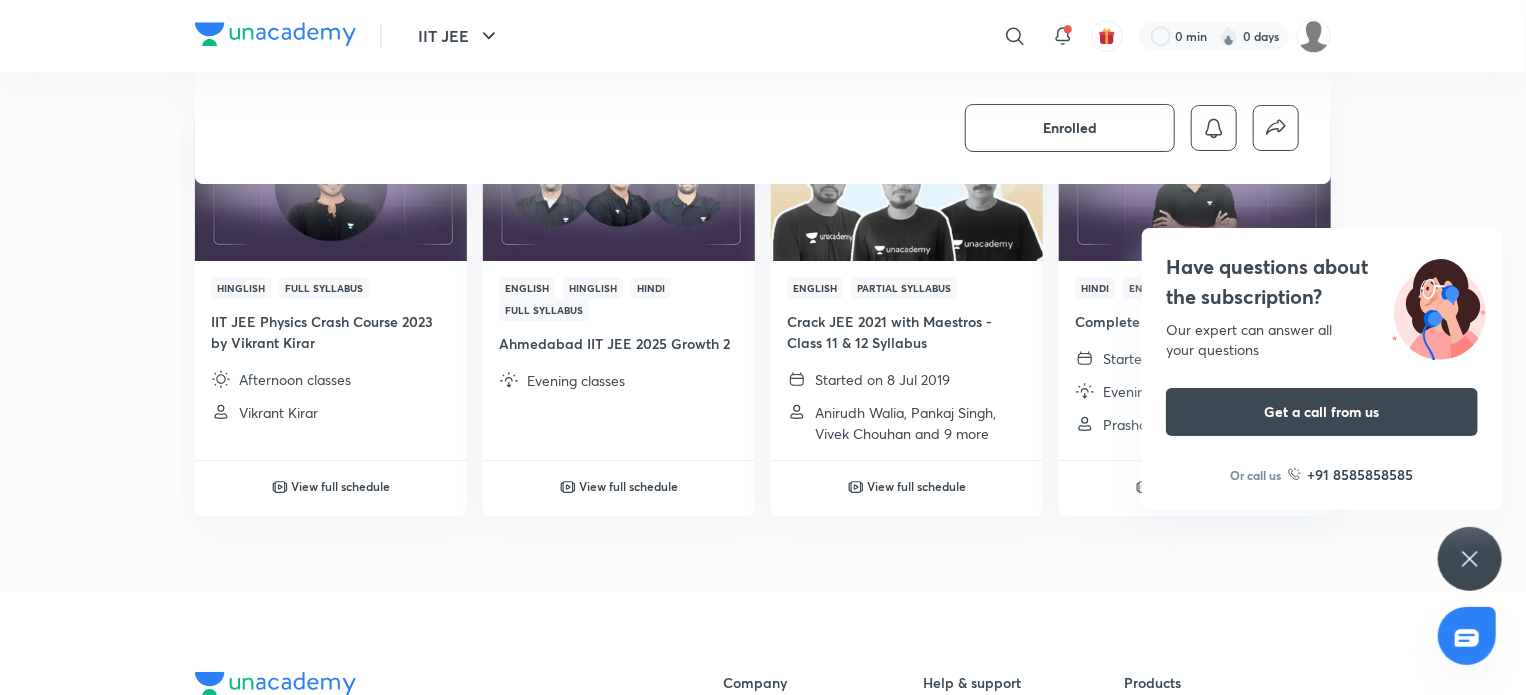 click on "[NAME], [NAME] and 2 more" at bounding box center (763, -913) 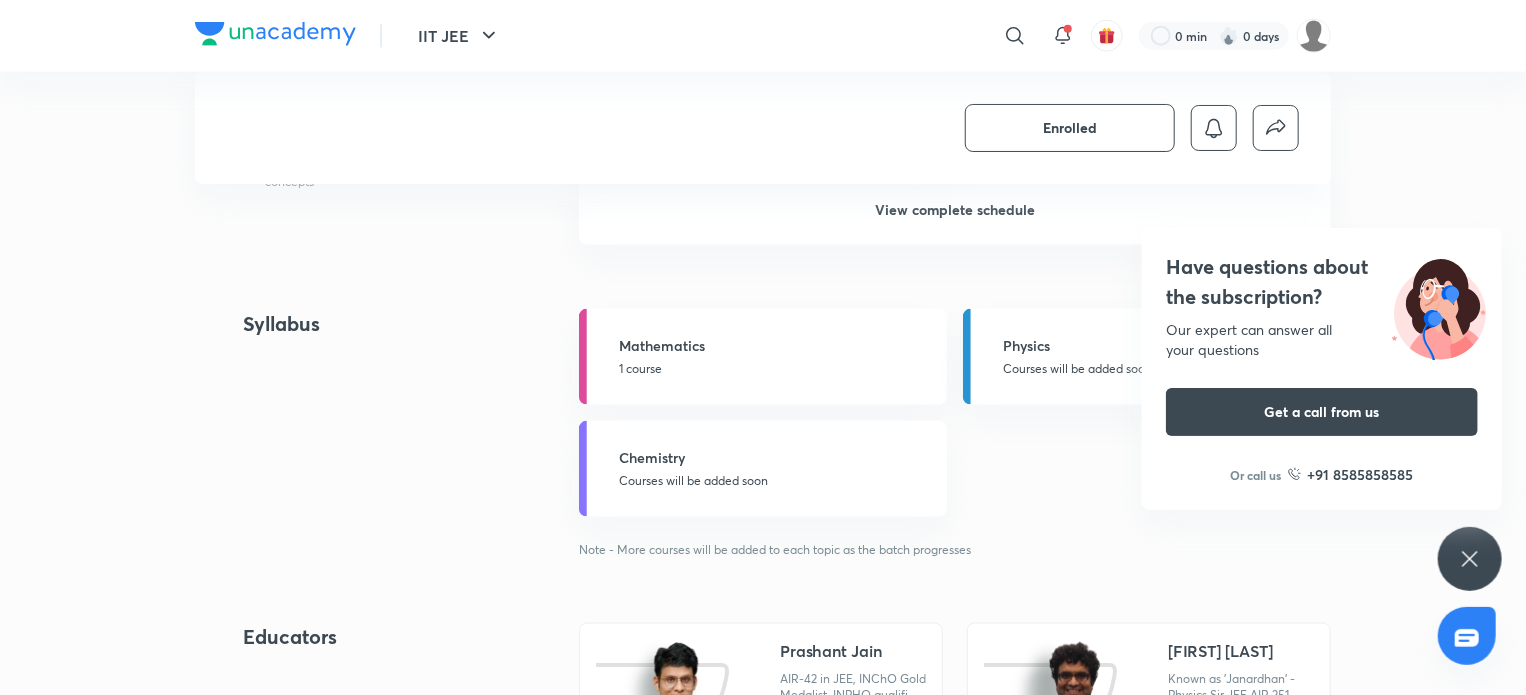 scroll, scrollTop: 1479, scrollLeft: 0, axis: vertical 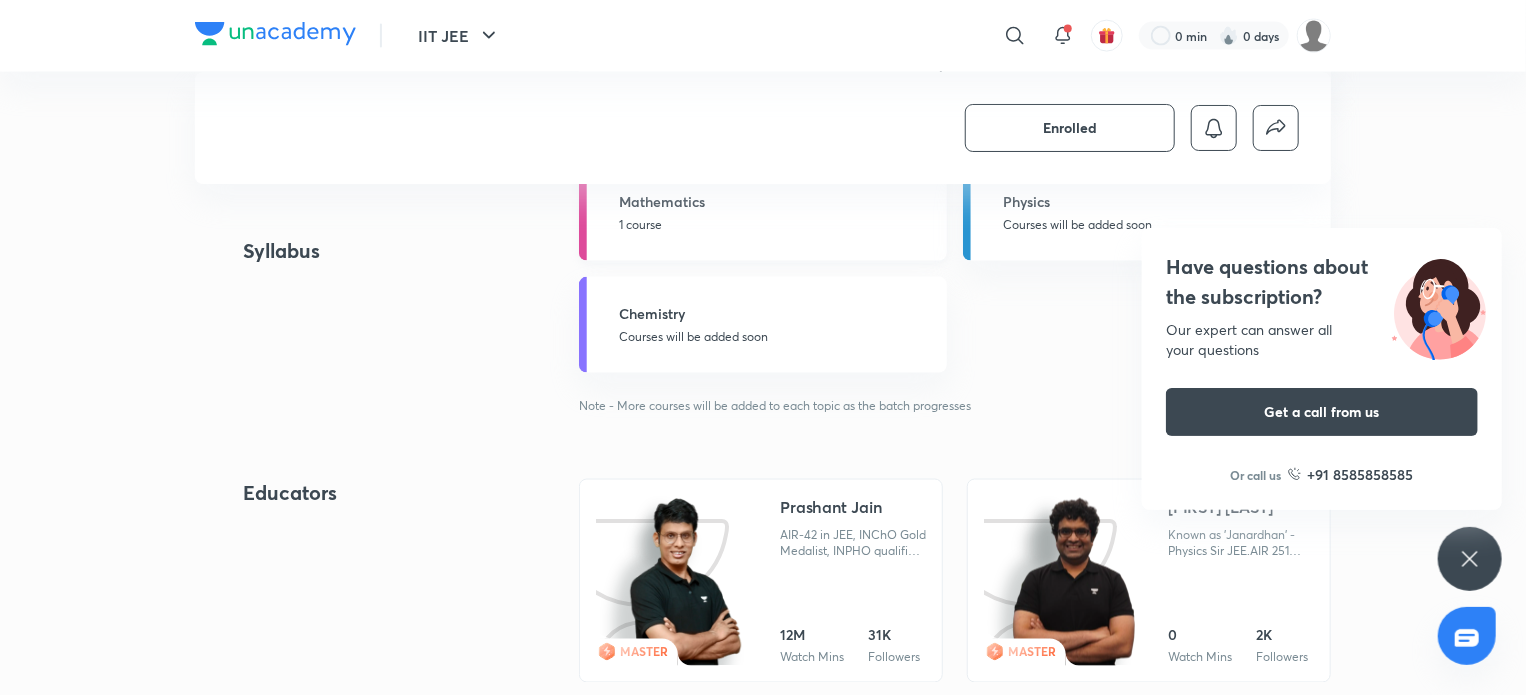 click on "Mathematics 1 course" at bounding box center [763, 213] 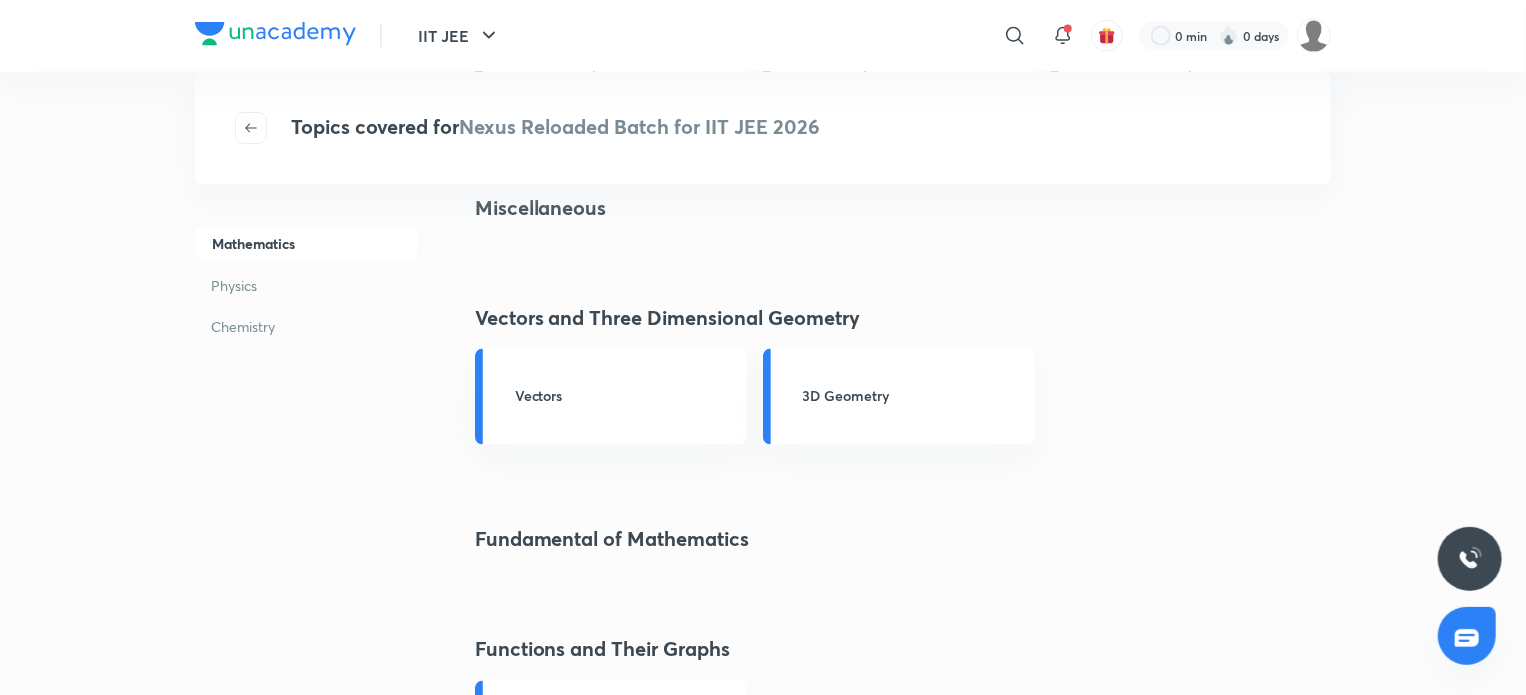 scroll, scrollTop: 0, scrollLeft: 0, axis: both 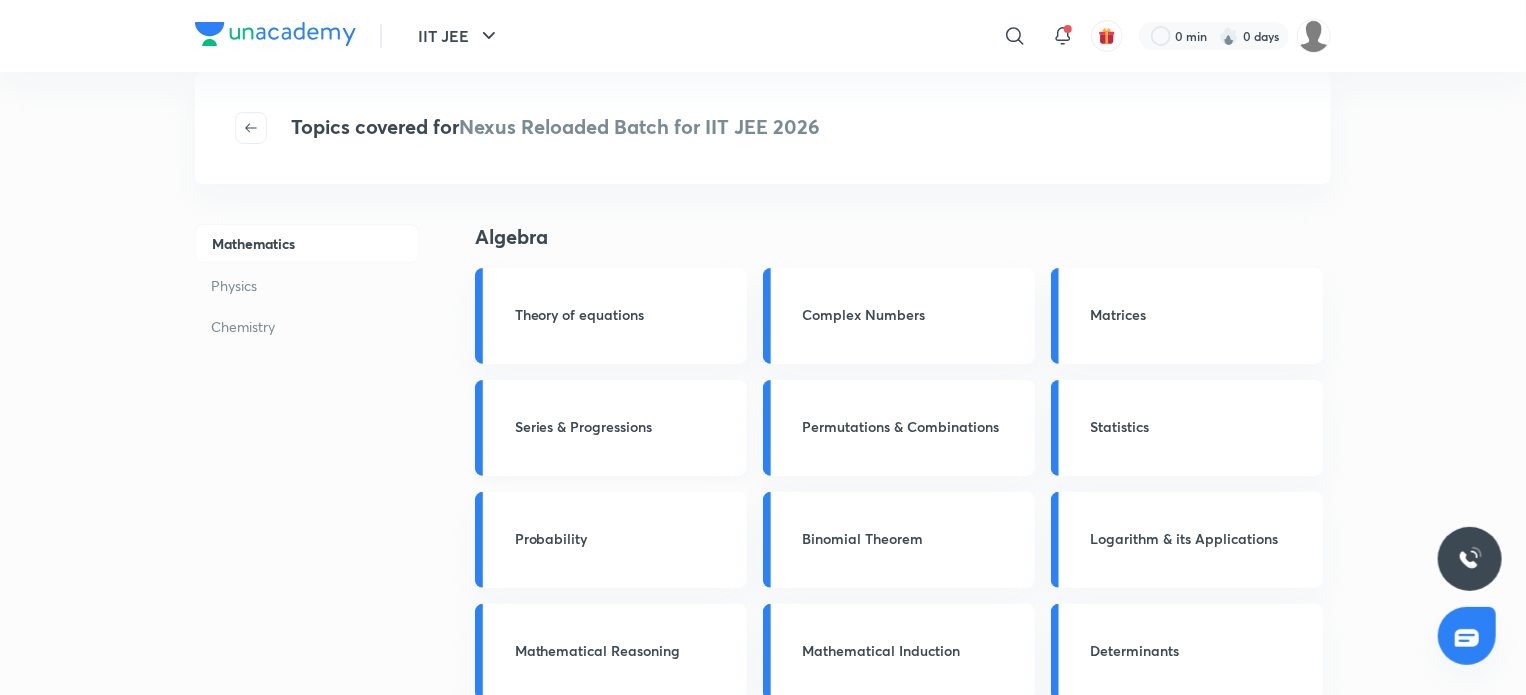 click on "Series & Progressions" at bounding box center [611, 428] 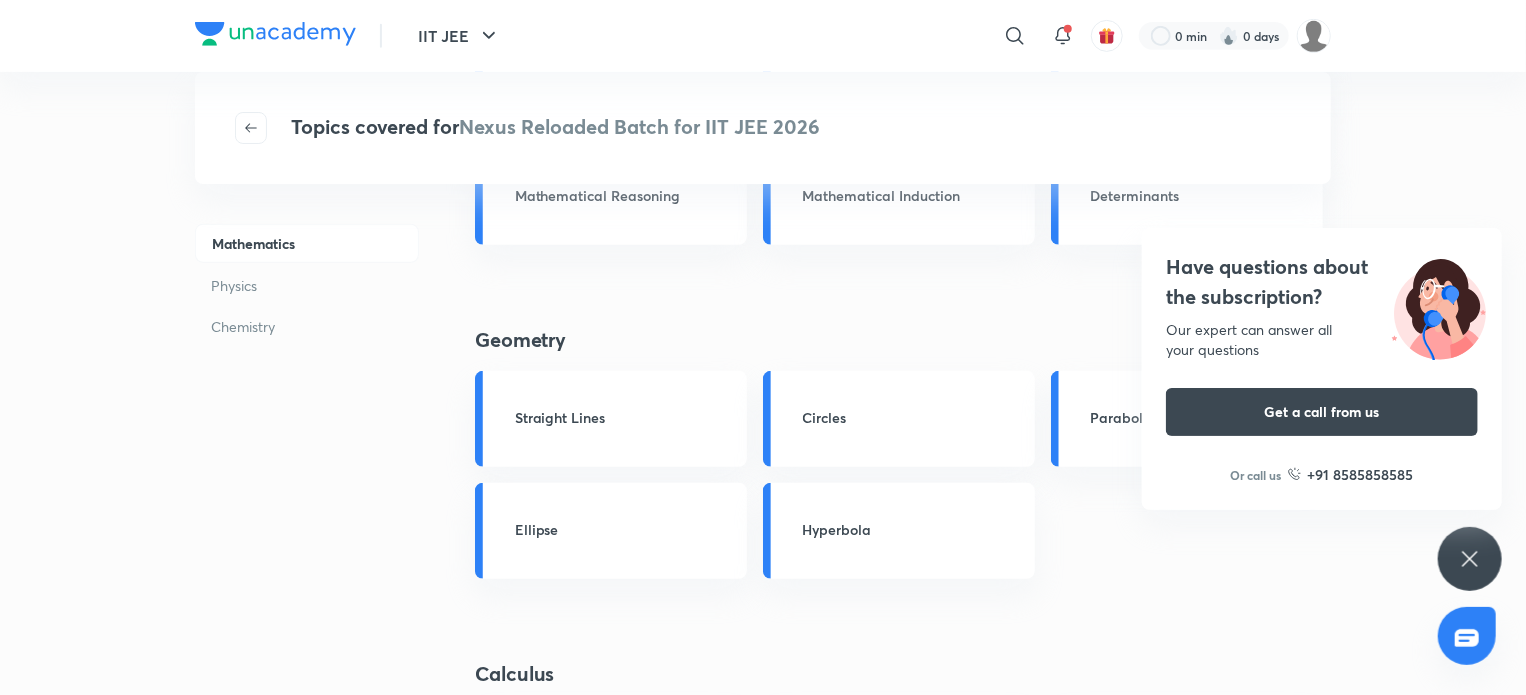scroll, scrollTop: 456, scrollLeft: 0, axis: vertical 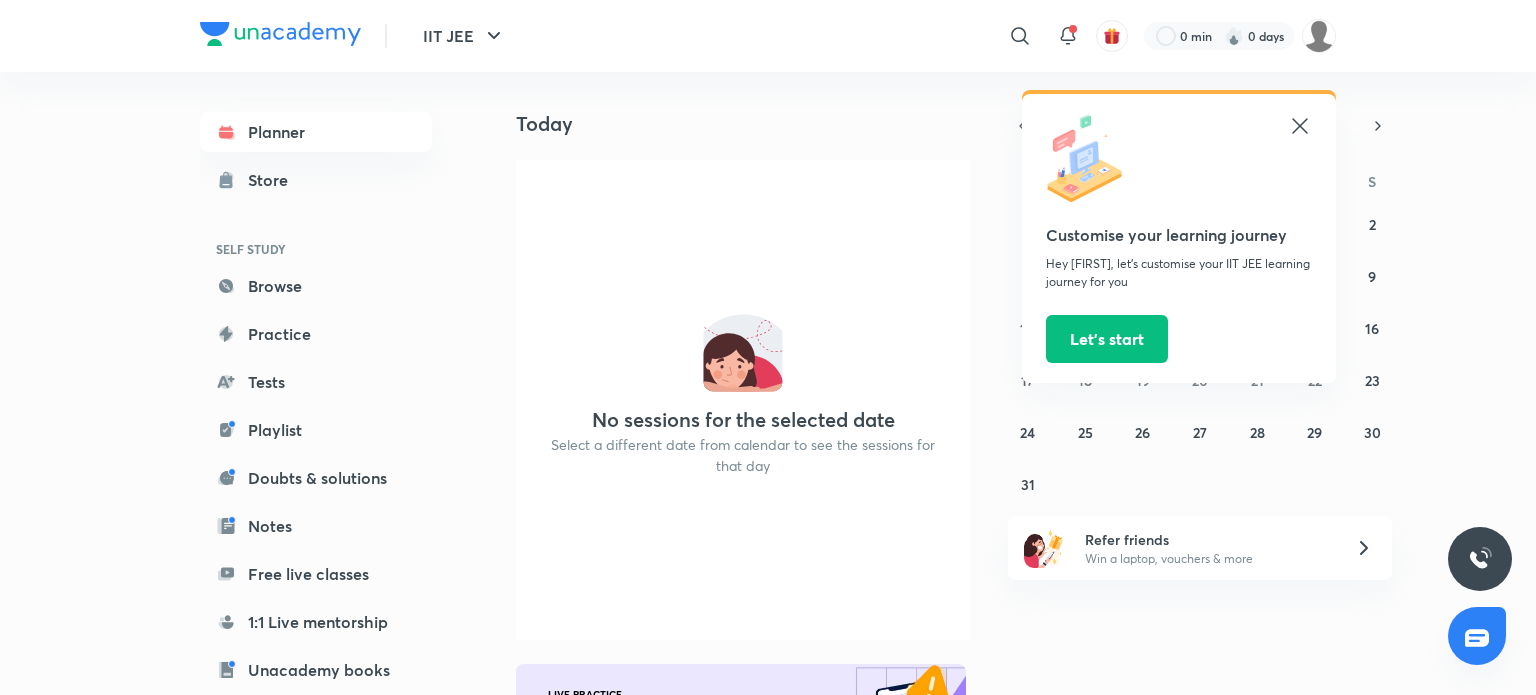 click 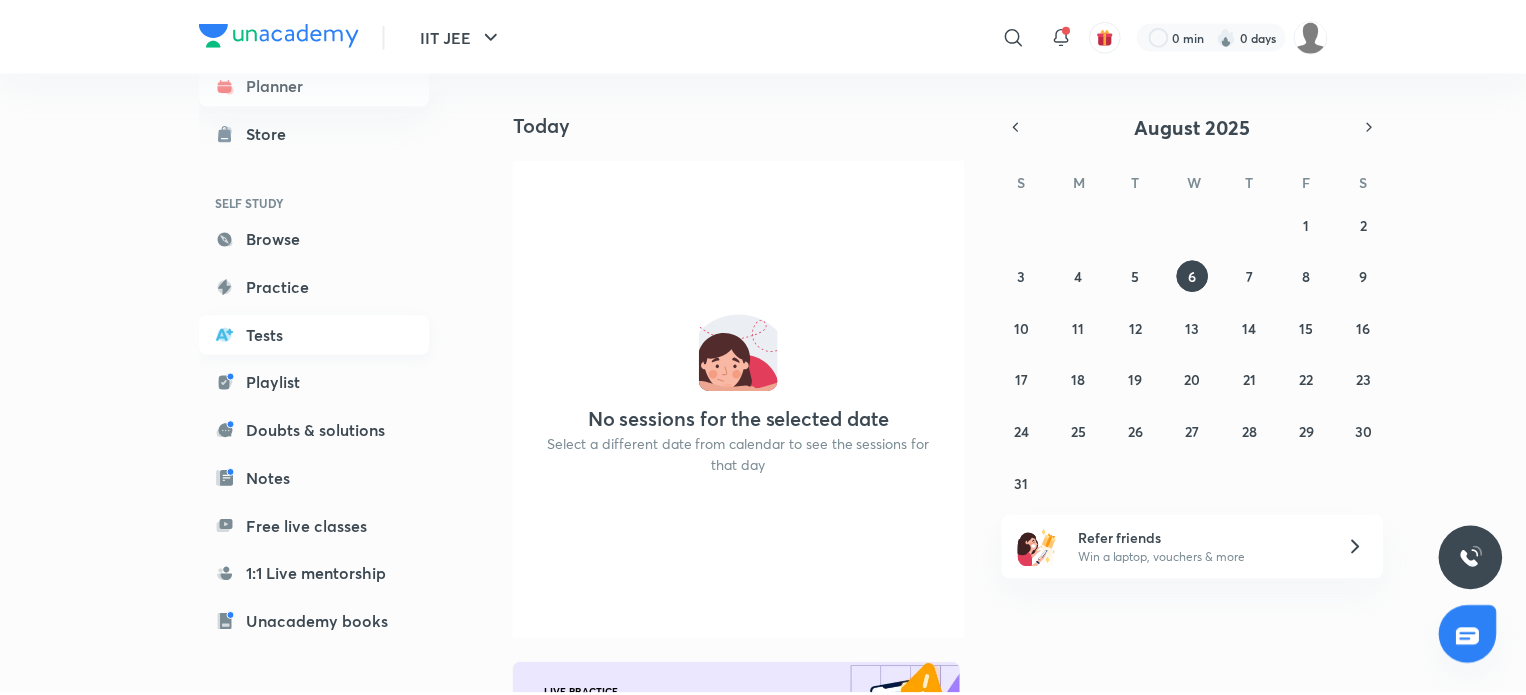 scroll, scrollTop: 0, scrollLeft: 0, axis: both 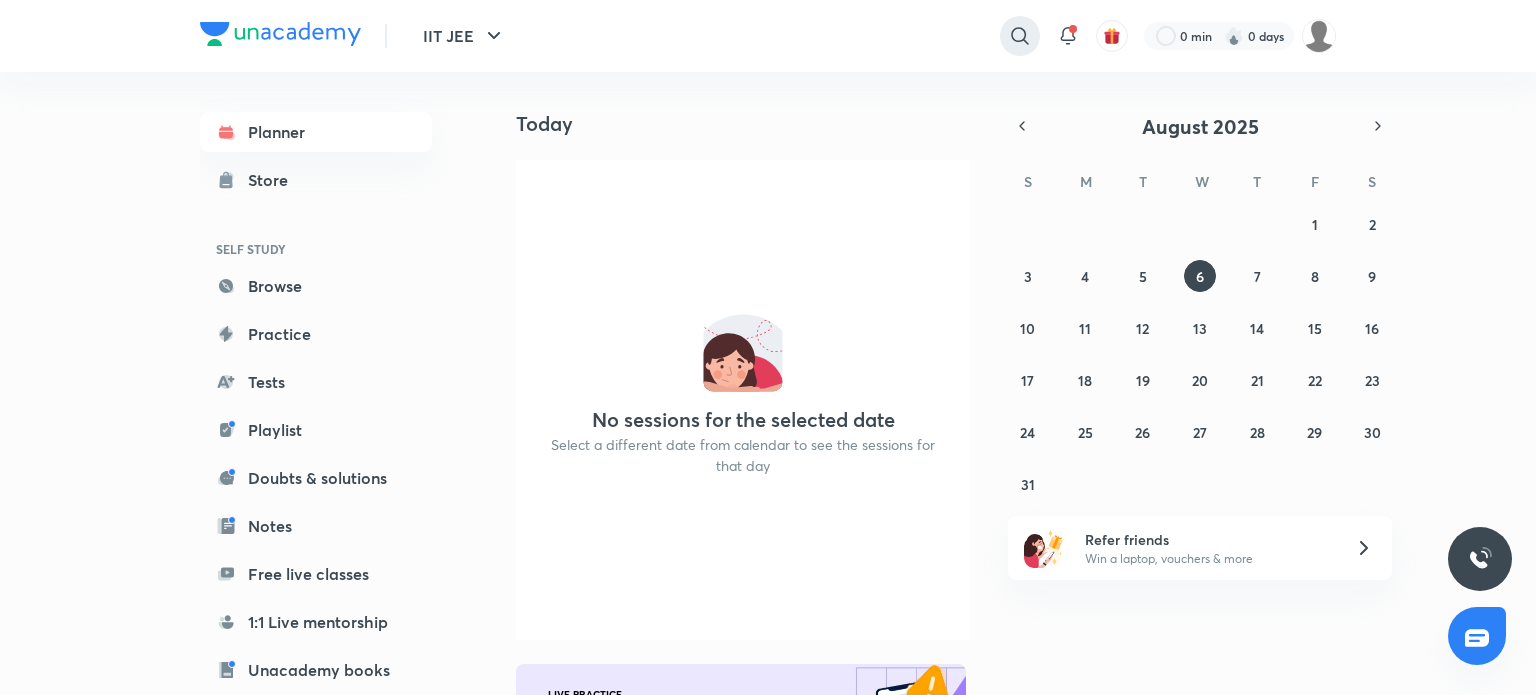 click 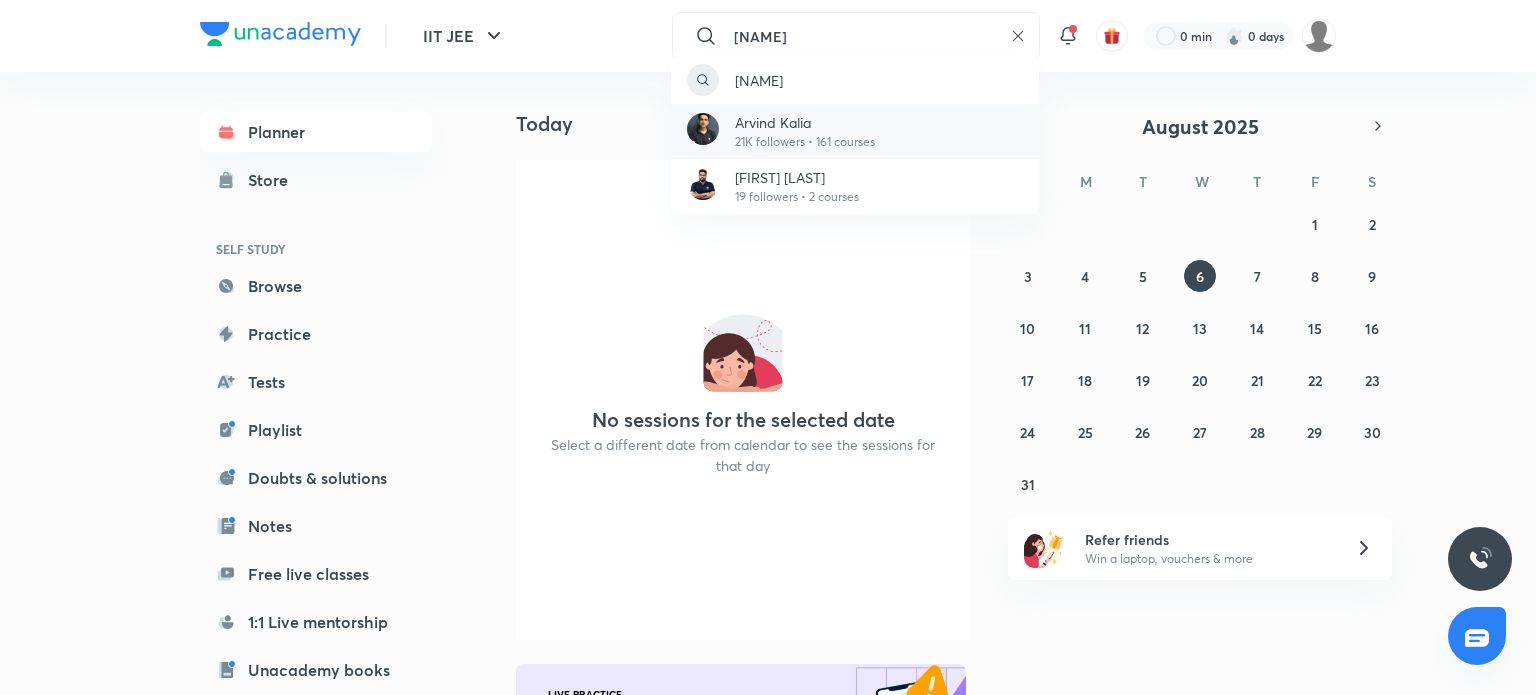 type on "arvind kallia" 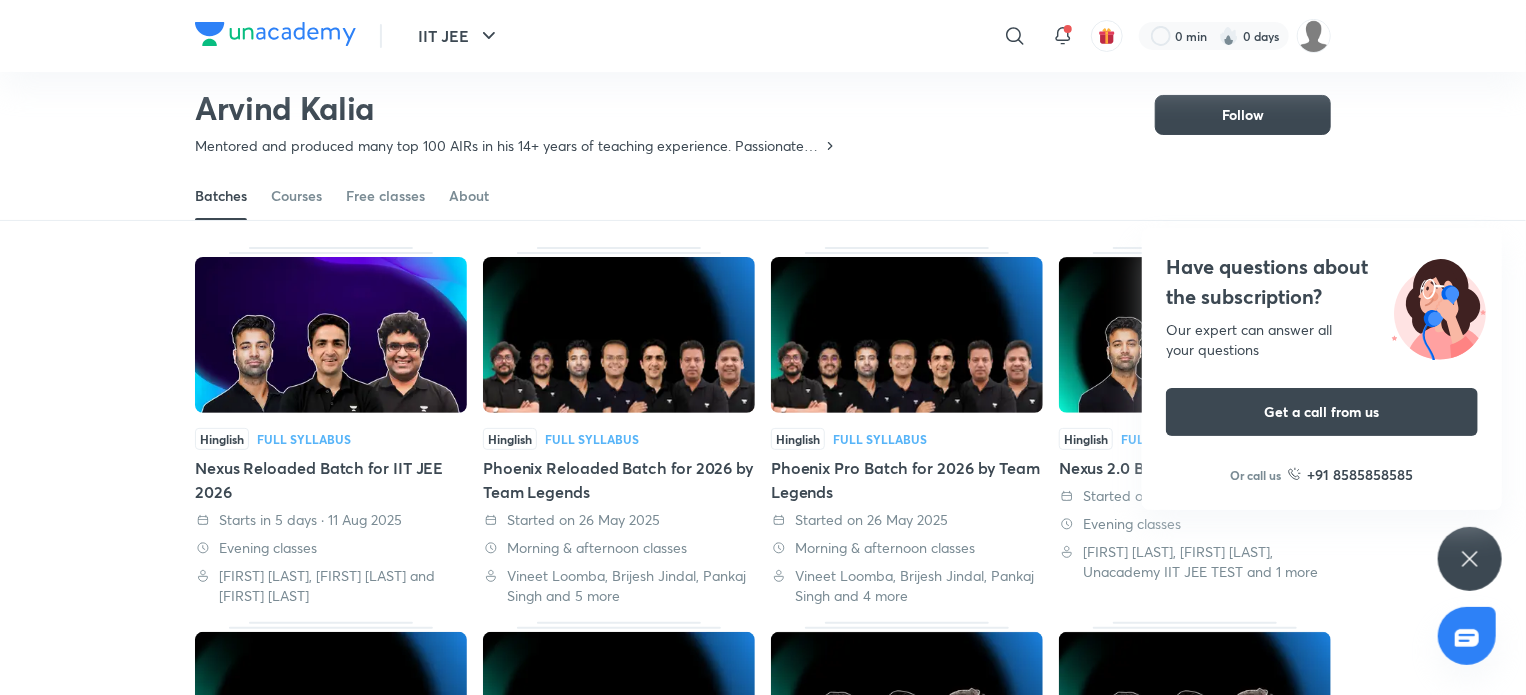 scroll, scrollTop: 85, scrollLeft: 0, axis: vertical 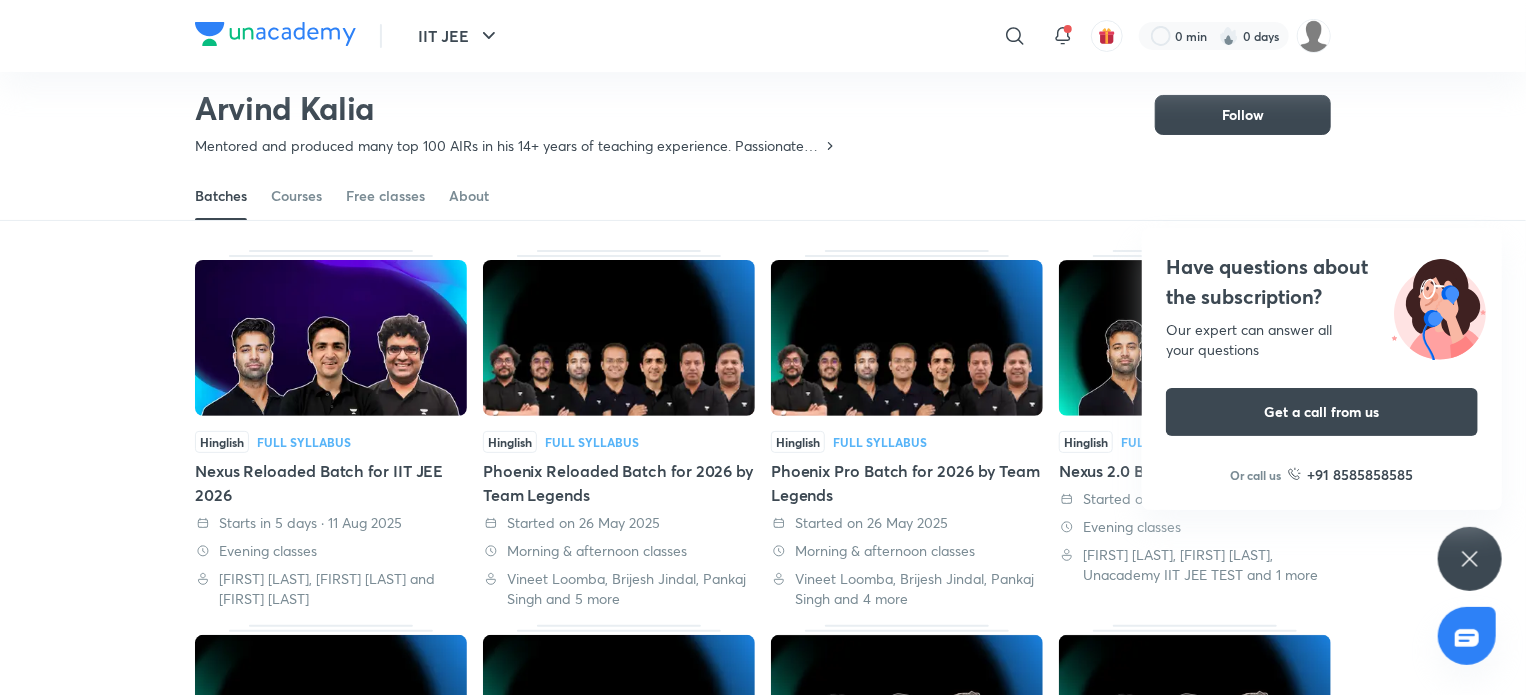 click at bounding box center [619, 338] 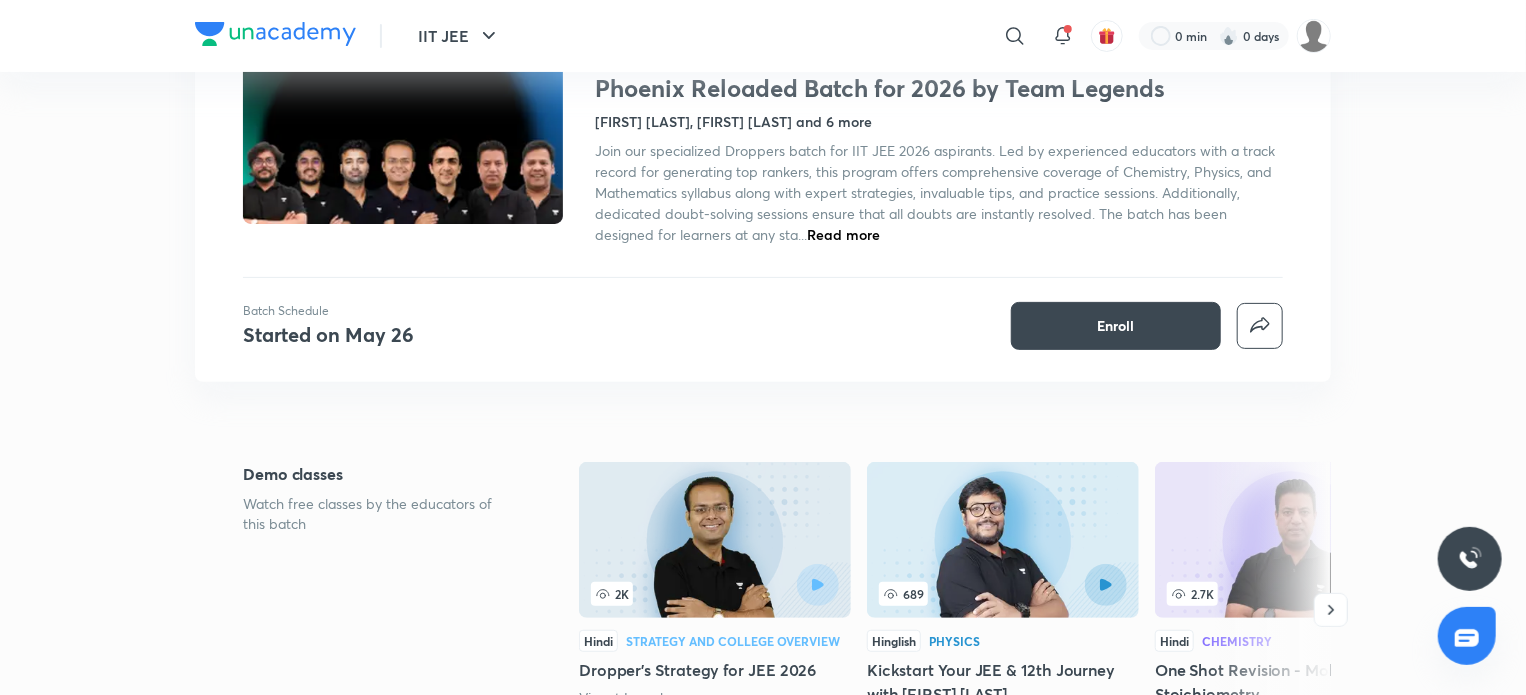 scroll, scrollTop: 168, scrollLeft: 0, axis: vertical 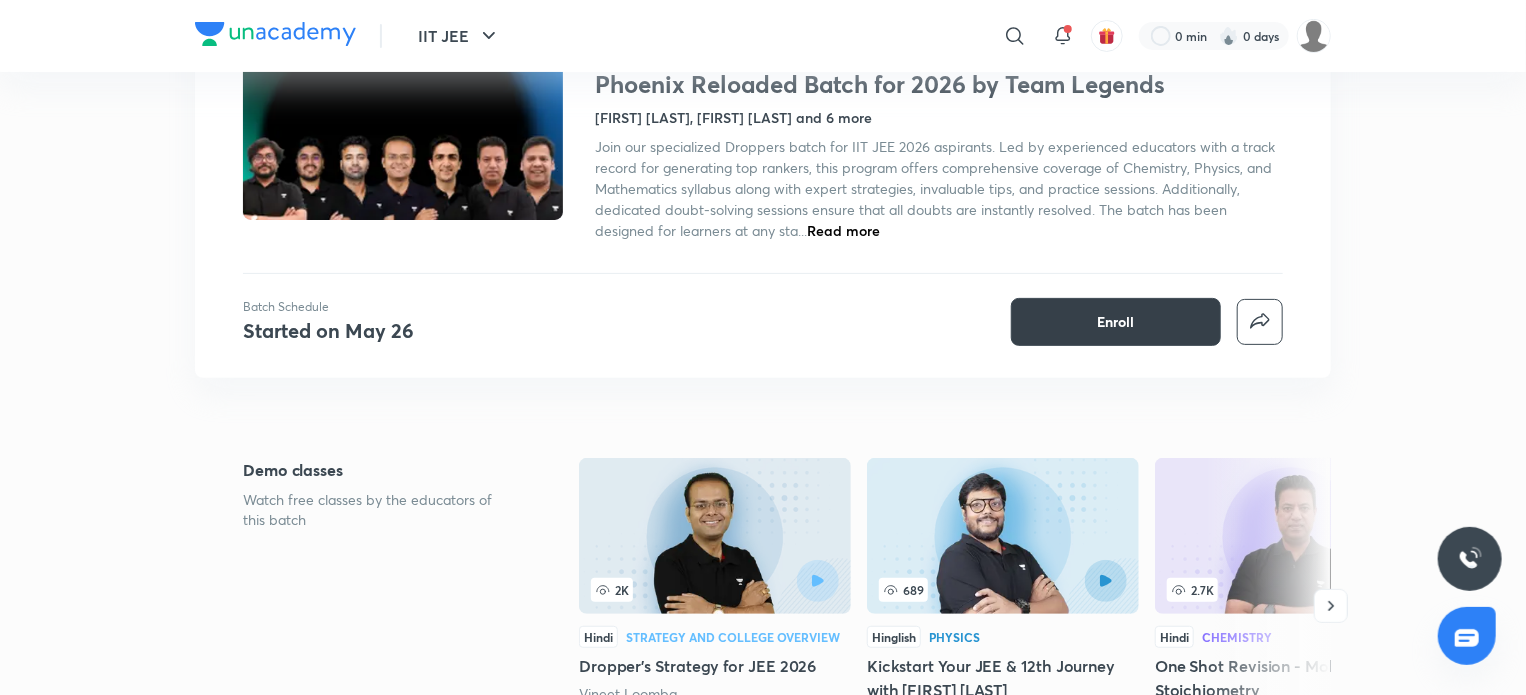 click on "Enroll" at bounding box center [1116, 322] 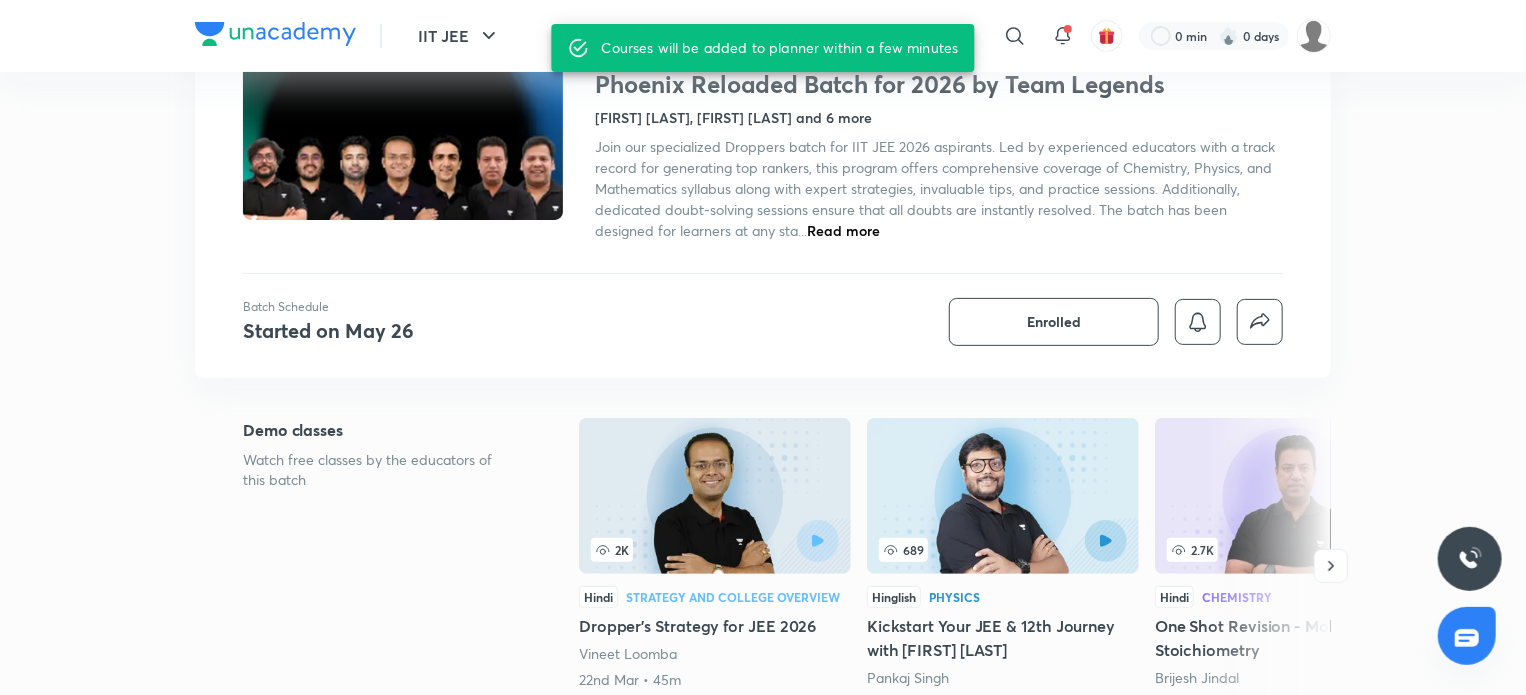 scroll, scrollTop: 0, scrollLeft: 0, axis: both 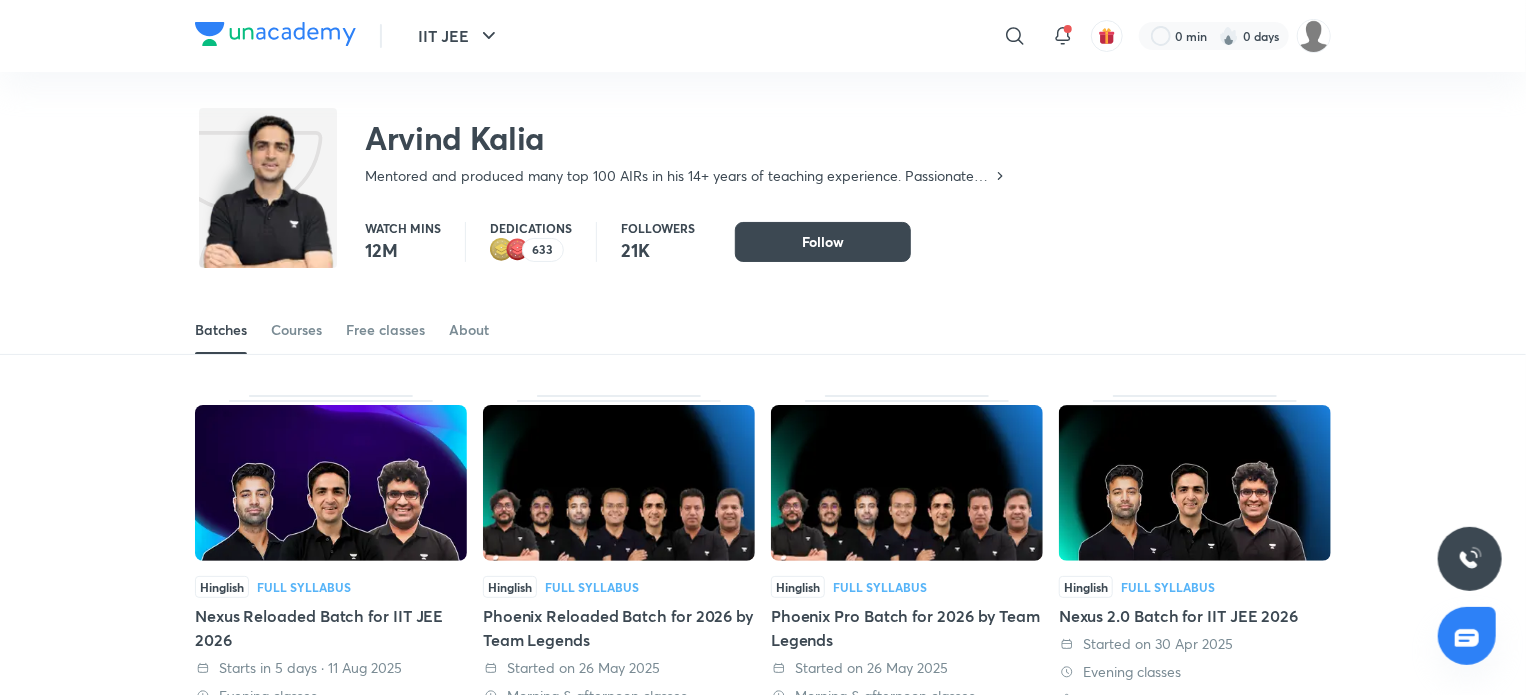 click at bounding box center [331, 483] 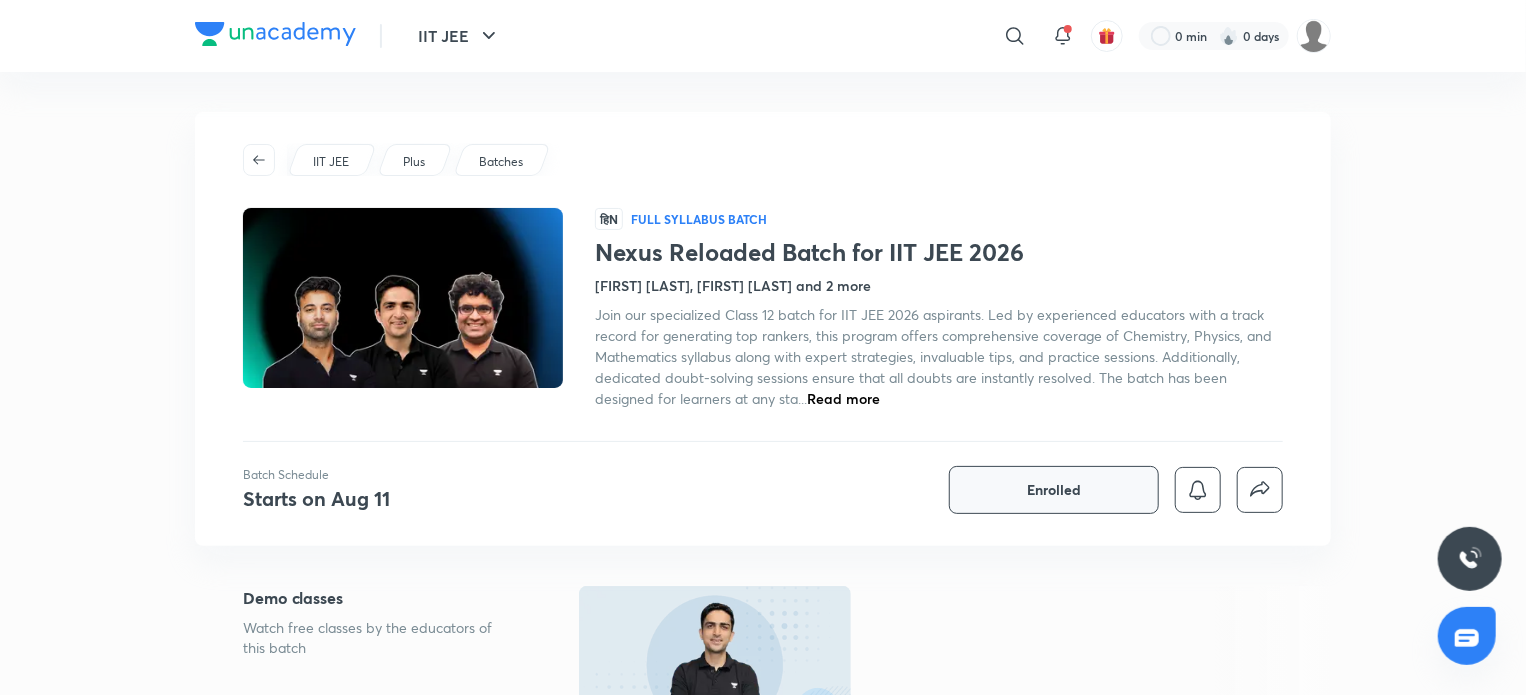 click on "Enrolled" at bounding box center [1054, 490] 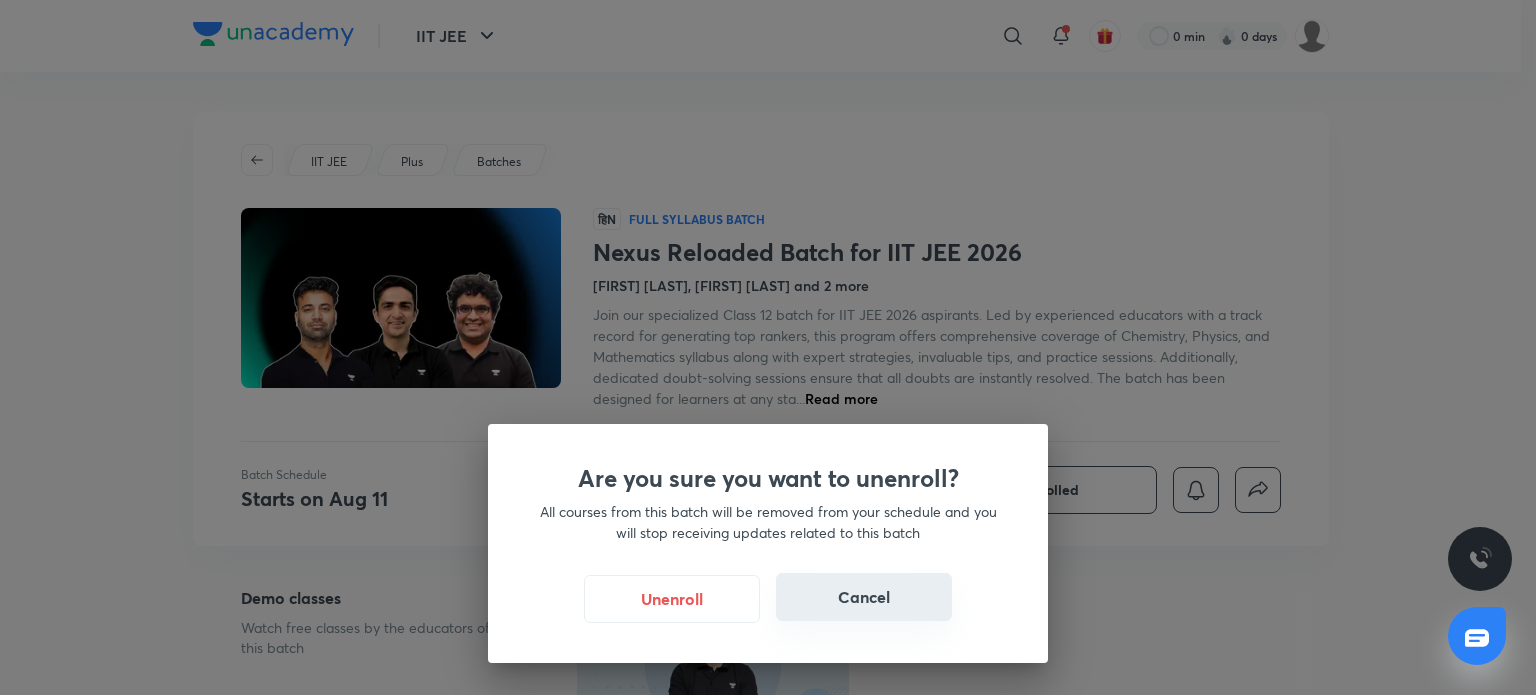 click on "Cancel" at bounding box center [864, 597] 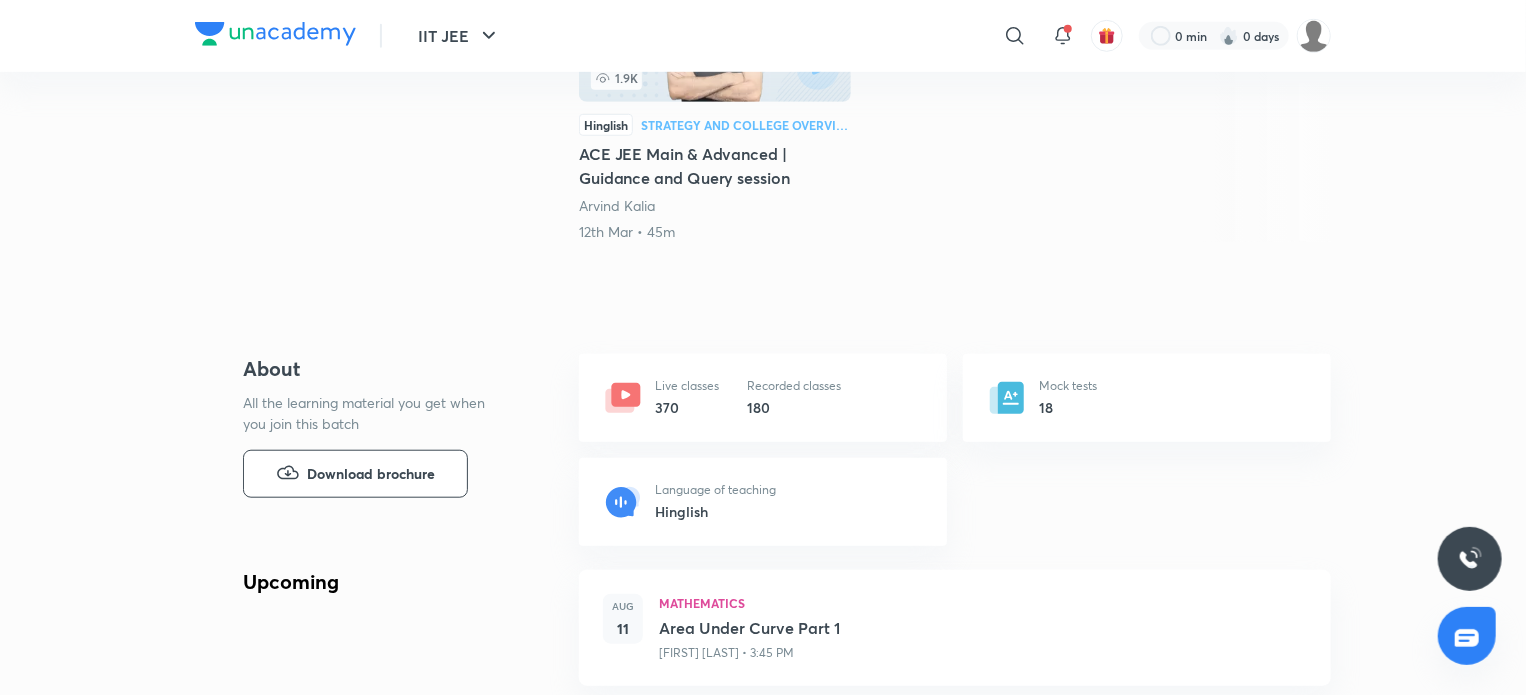 scroll, scrollTop: 0, scrollLeft: 0, axis: both 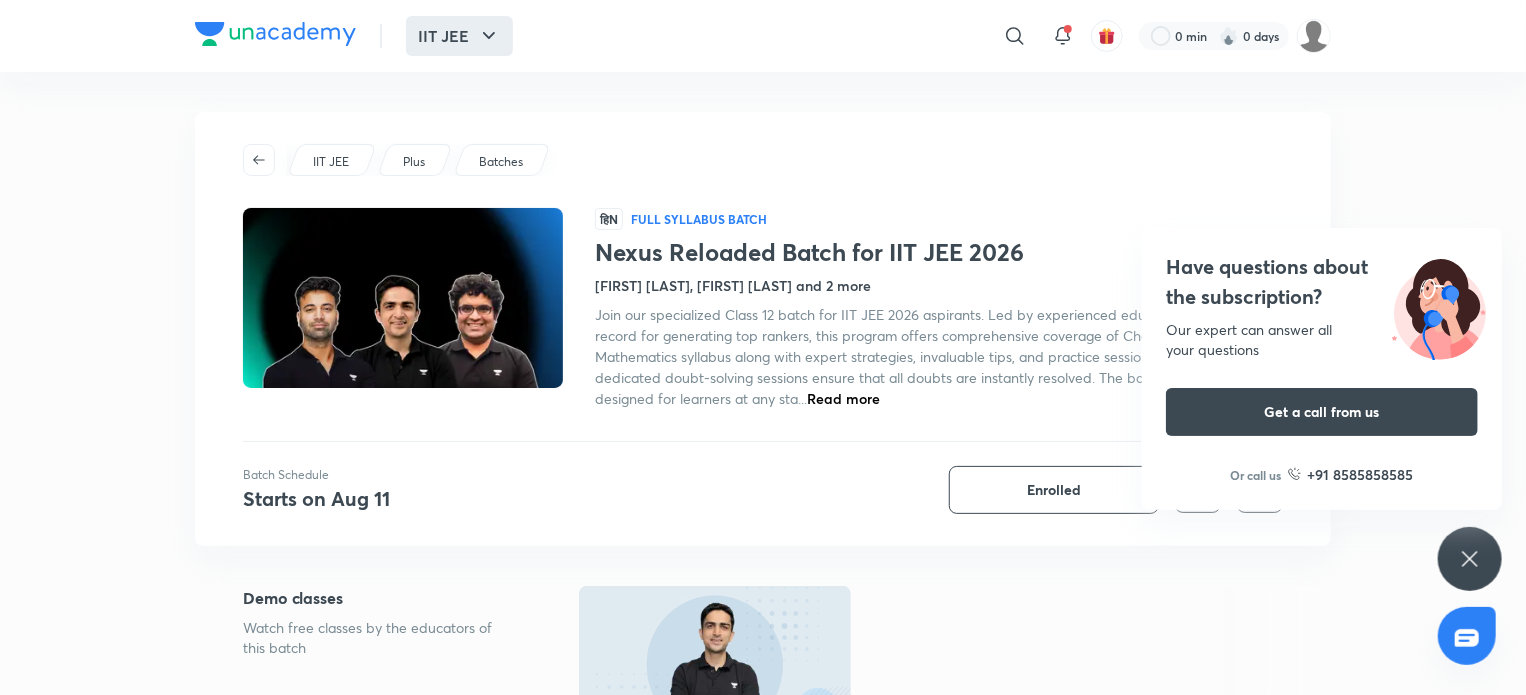 click on "IIT JEE" at bounding box center [459, 36] 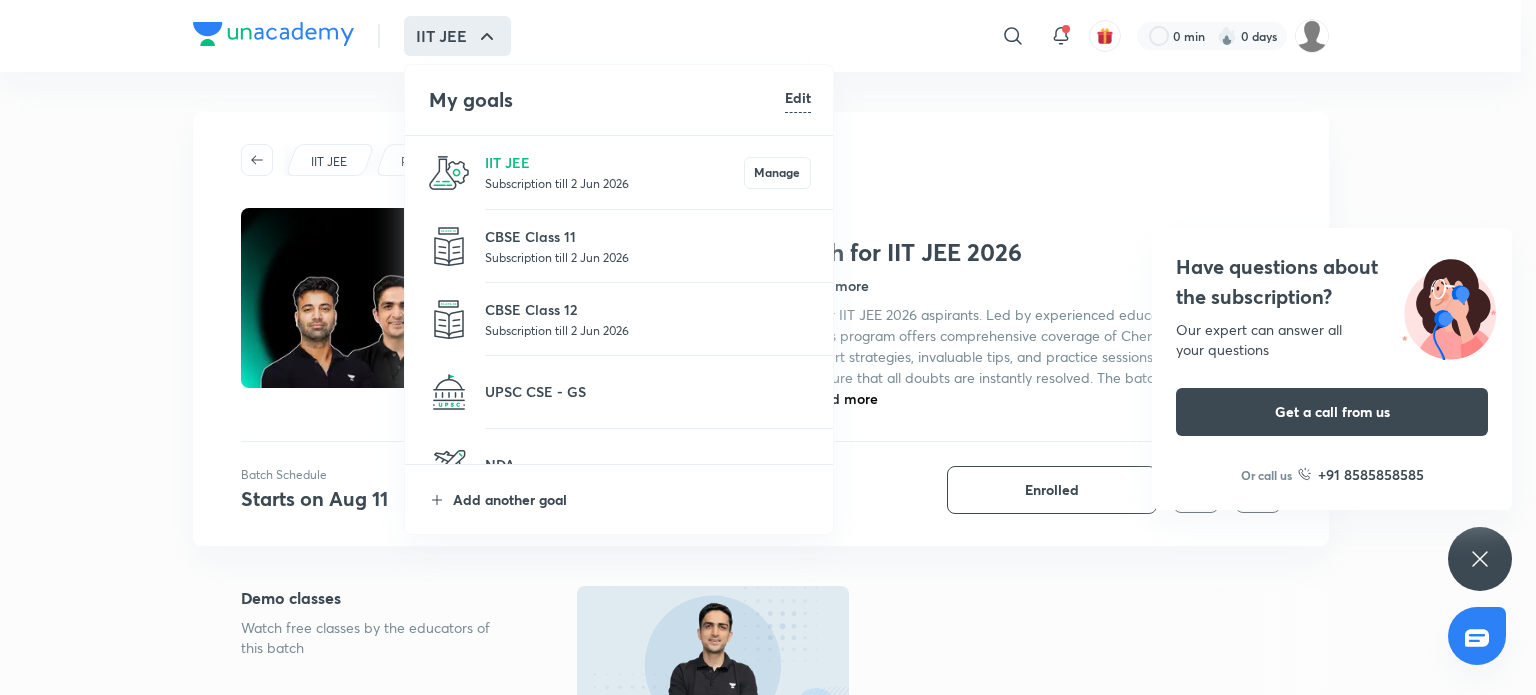 click on "Add another goal" at bounding box center (632, 499) 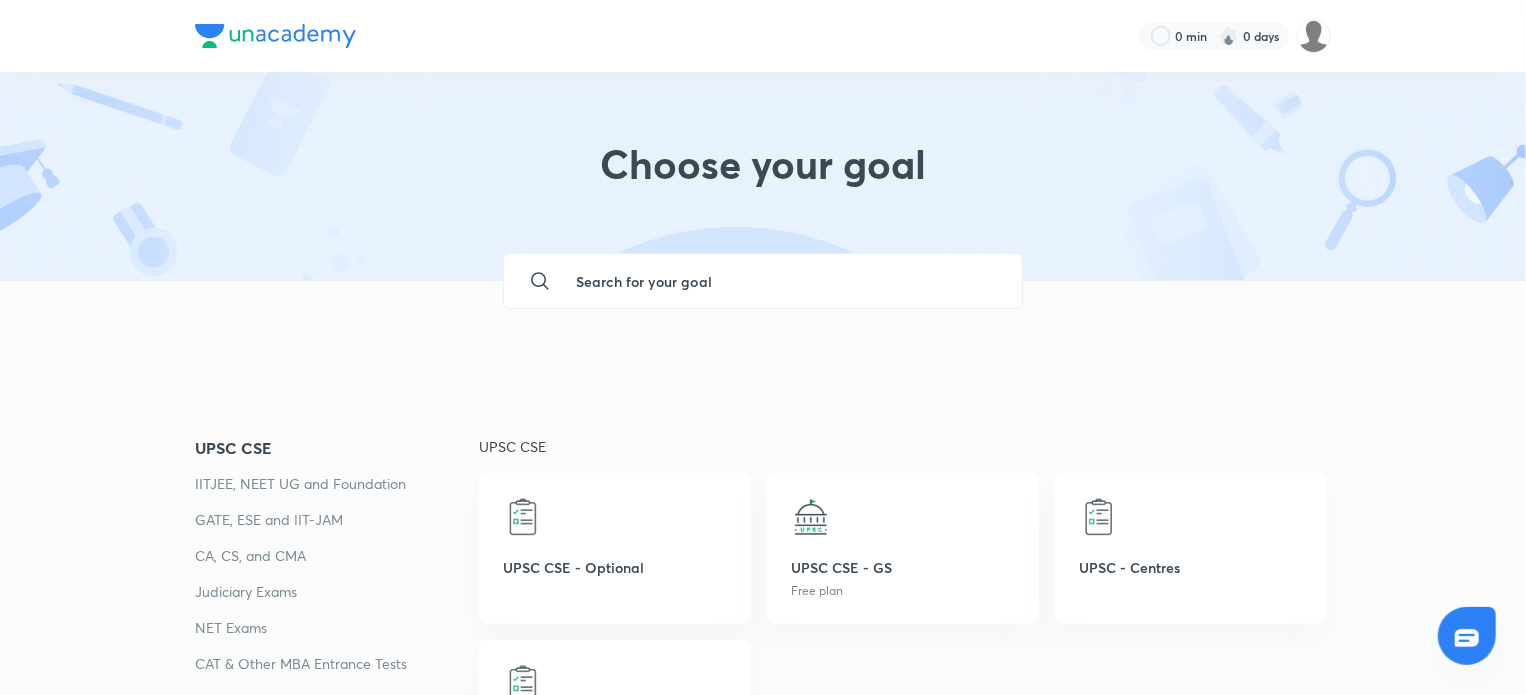 click at bounding box center (523, 517) 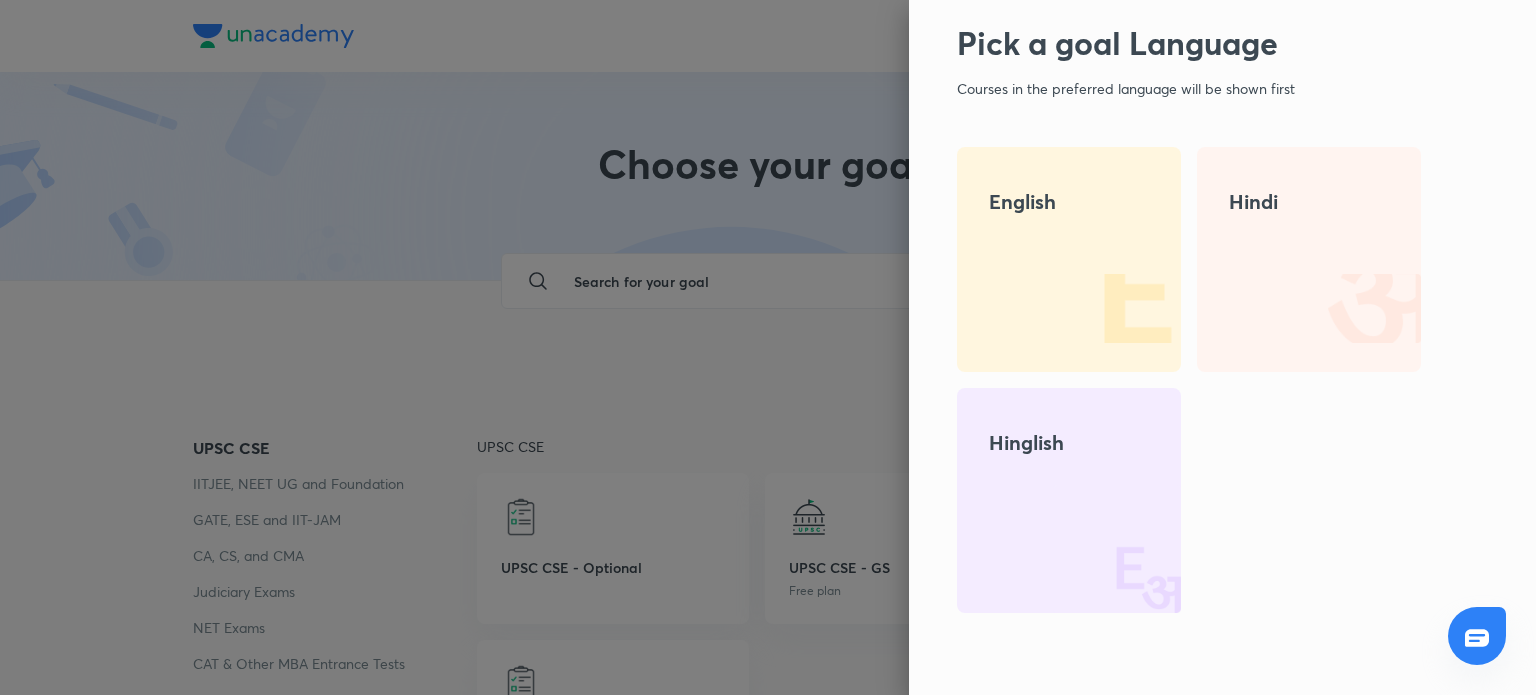click at bounding box center [768, 347] 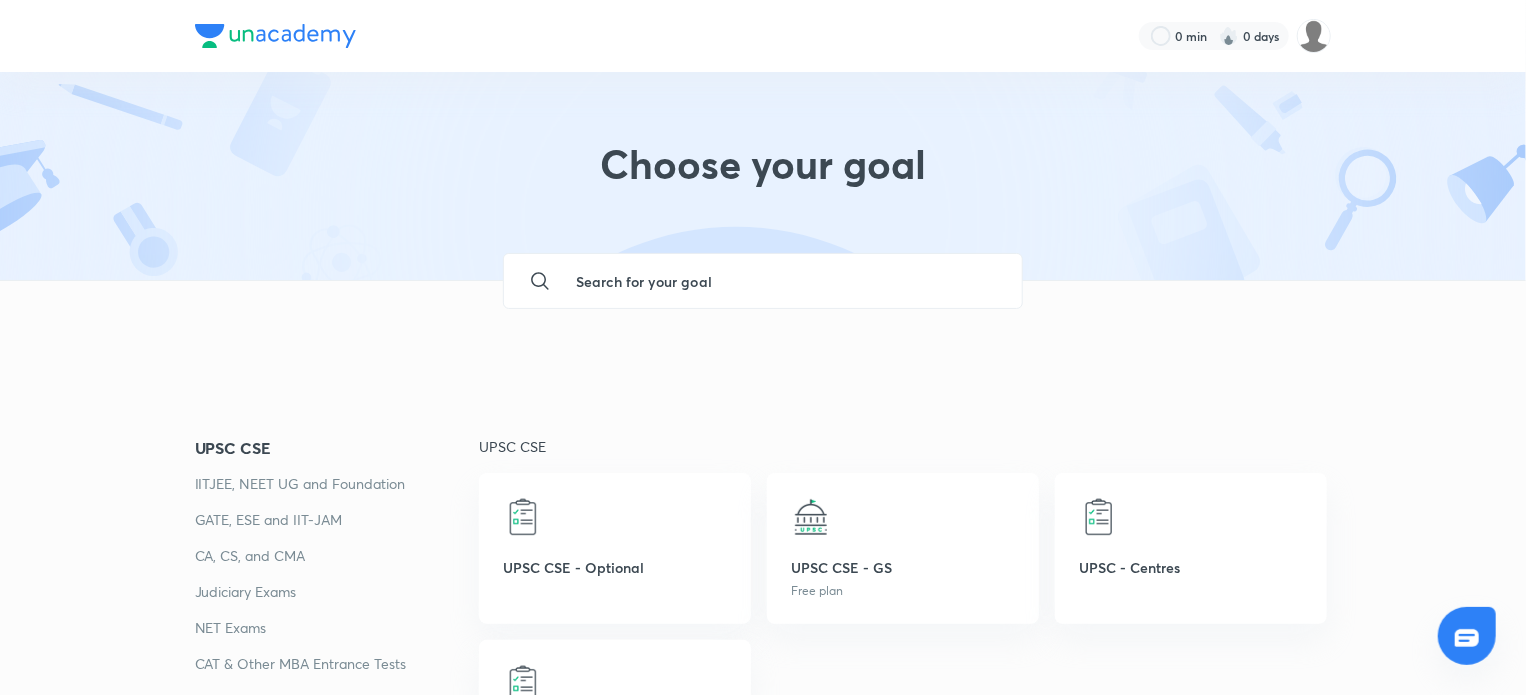 click at bounding box center [783, 281] 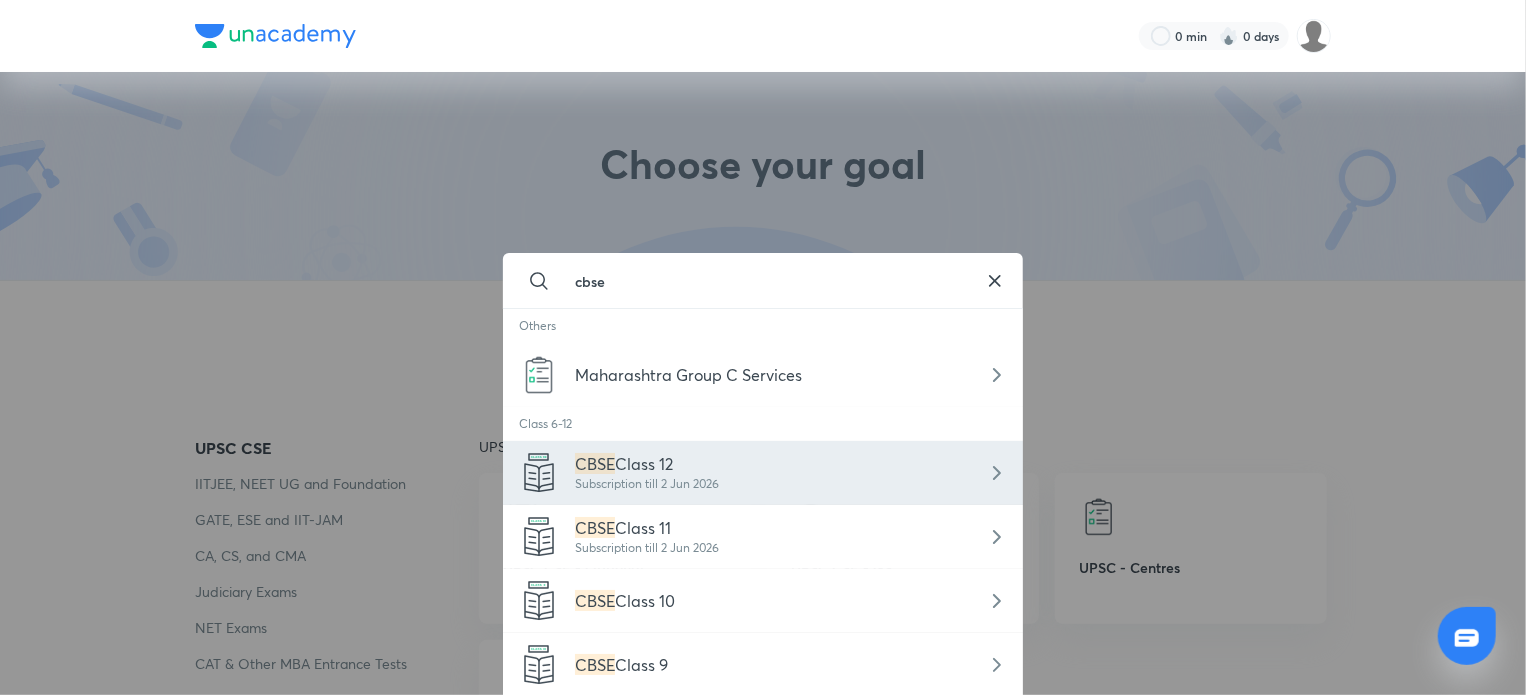 click on "CBSE  Class 12" at bounding box center (647, 464) 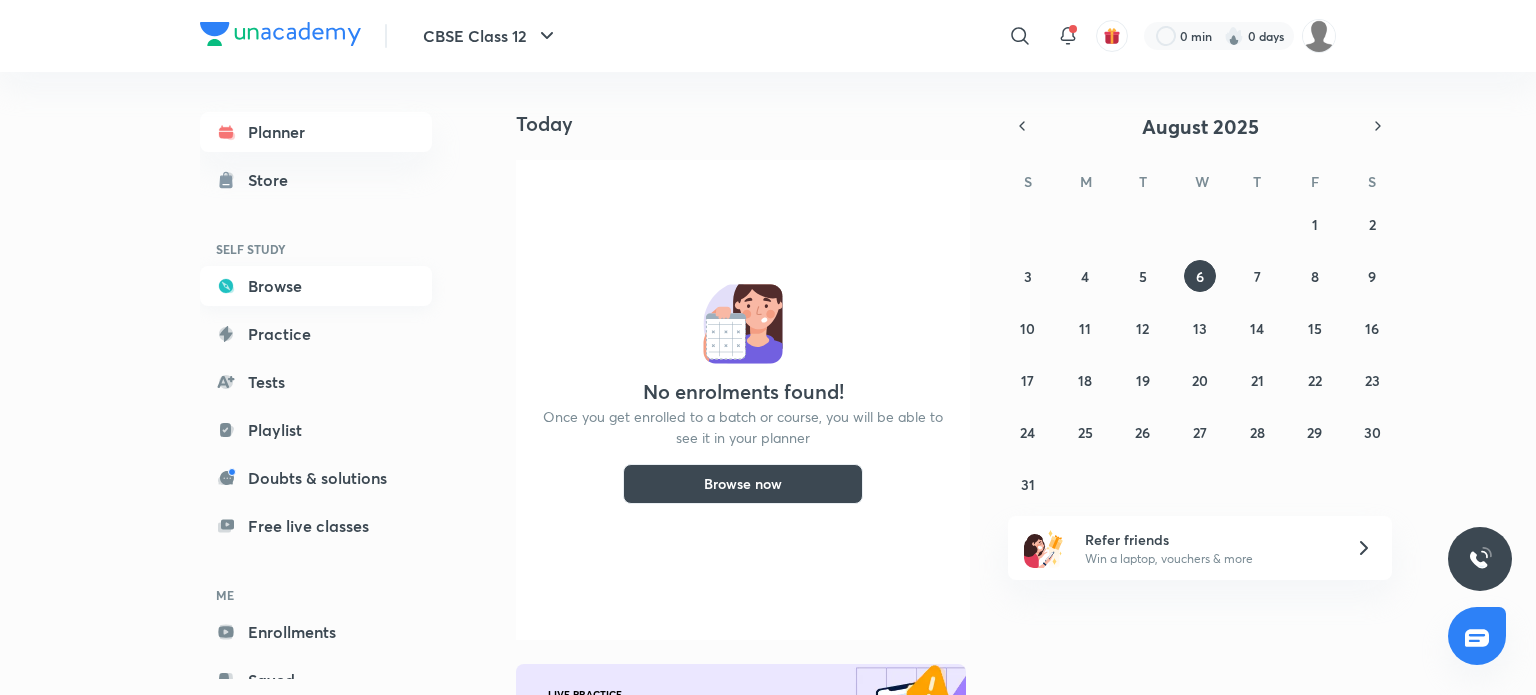 click on "Browse" at bounding box center [316, 286] 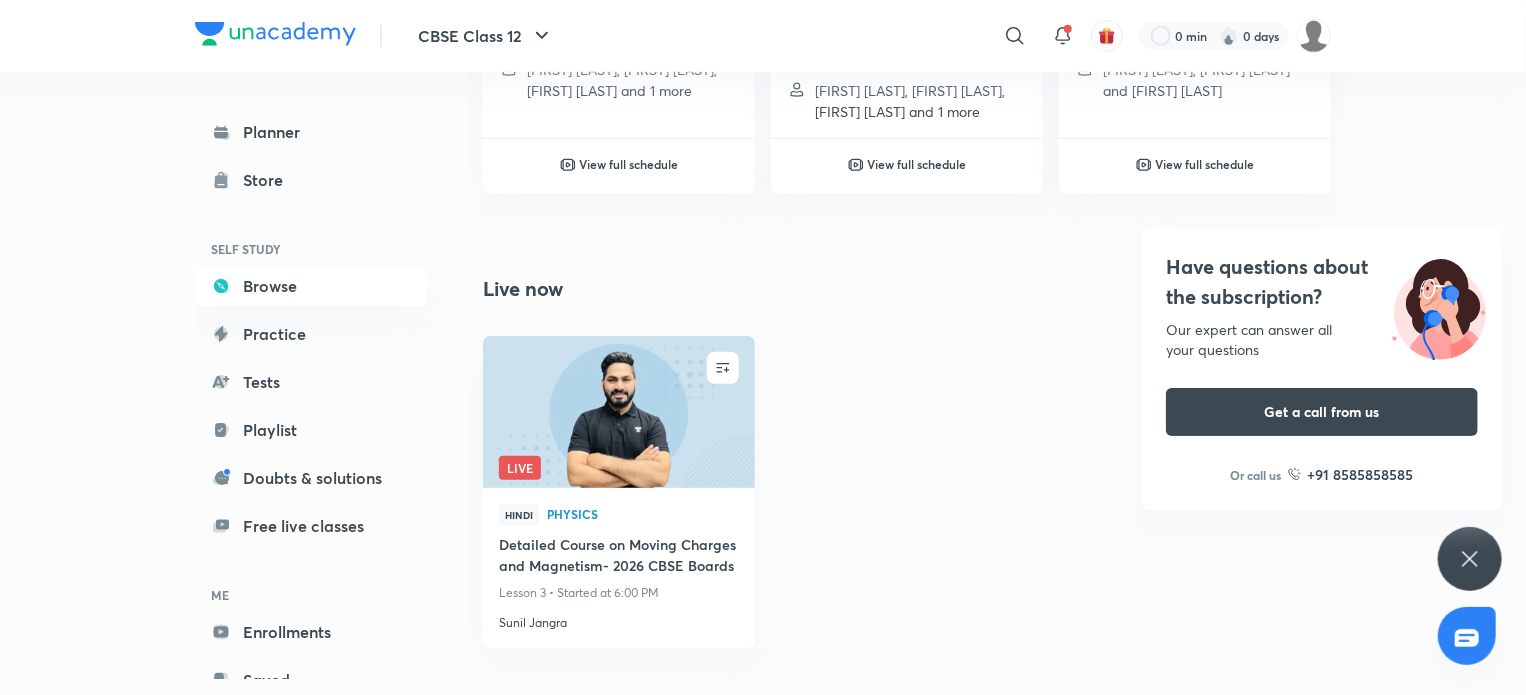 scroll, scrollTop: 216, scrollLeft: 0, axis: vertical 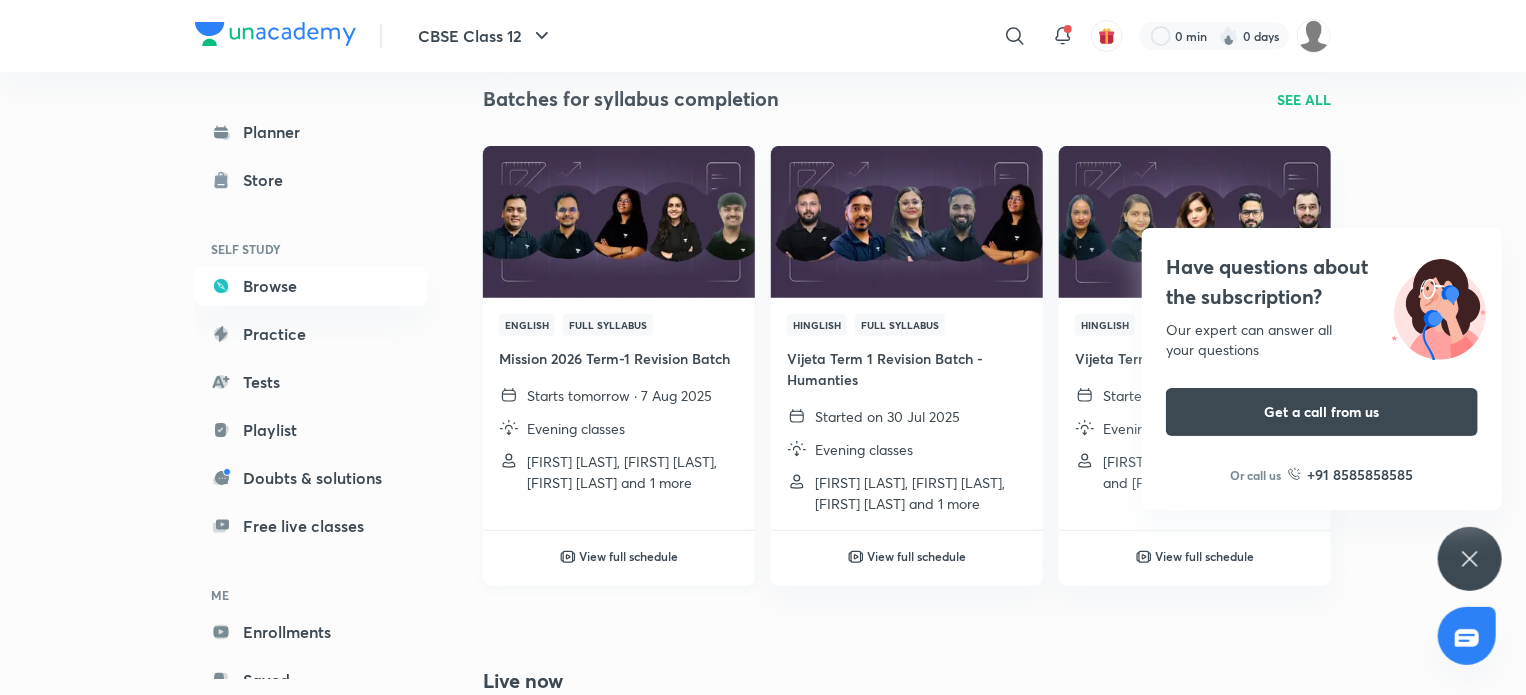 click on "Starts tomorrow · 7 Aug 2025" at bounding box center (619, 395) 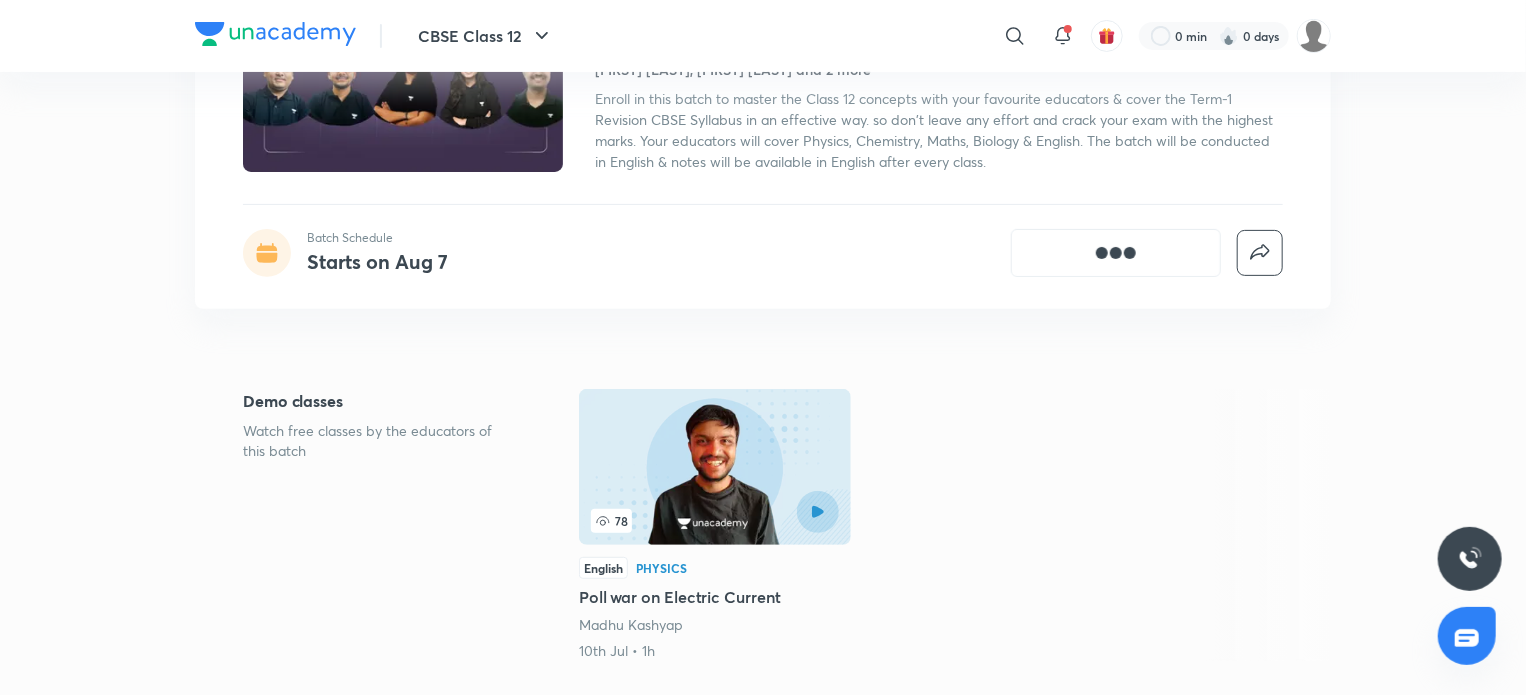scroll, scrollTop: 0, scrollLeft: 0, axis: both 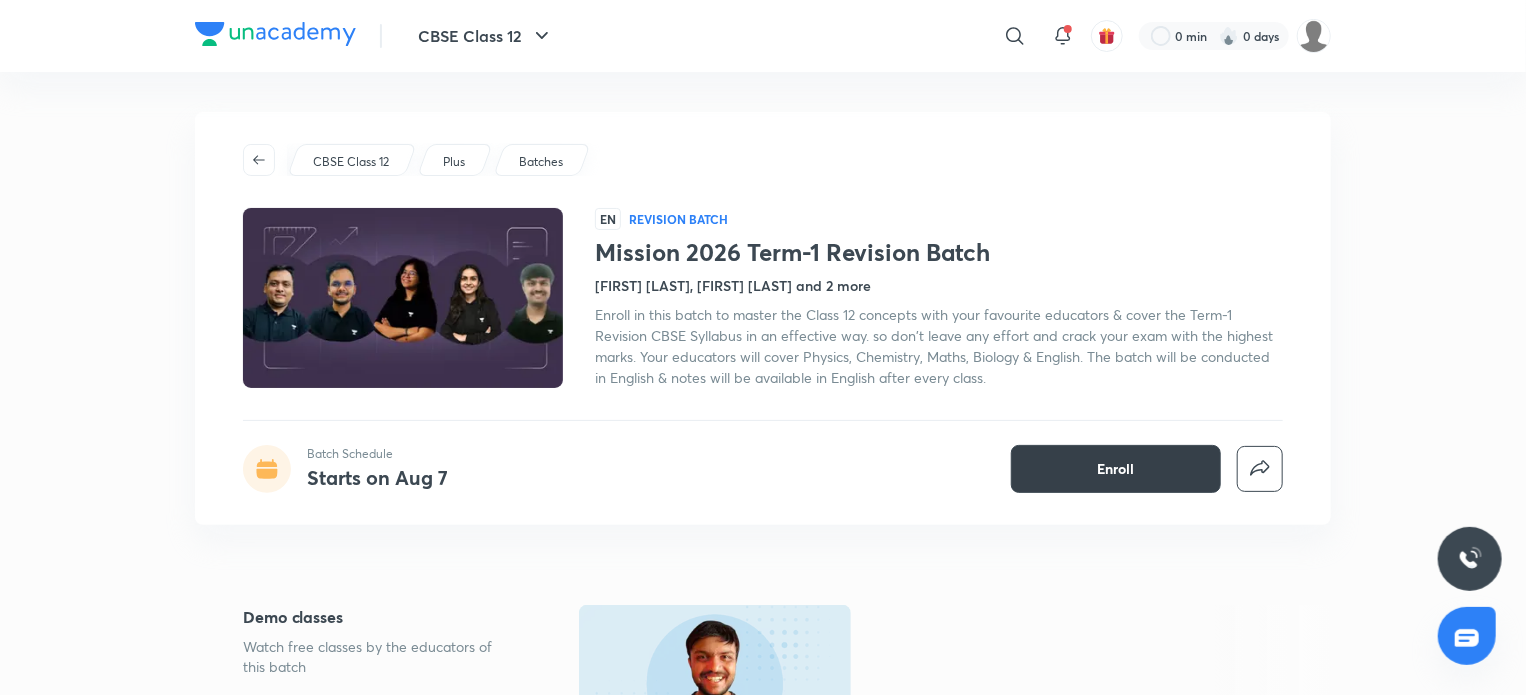 click on "Enroll" at bounding box center (1116, 469) 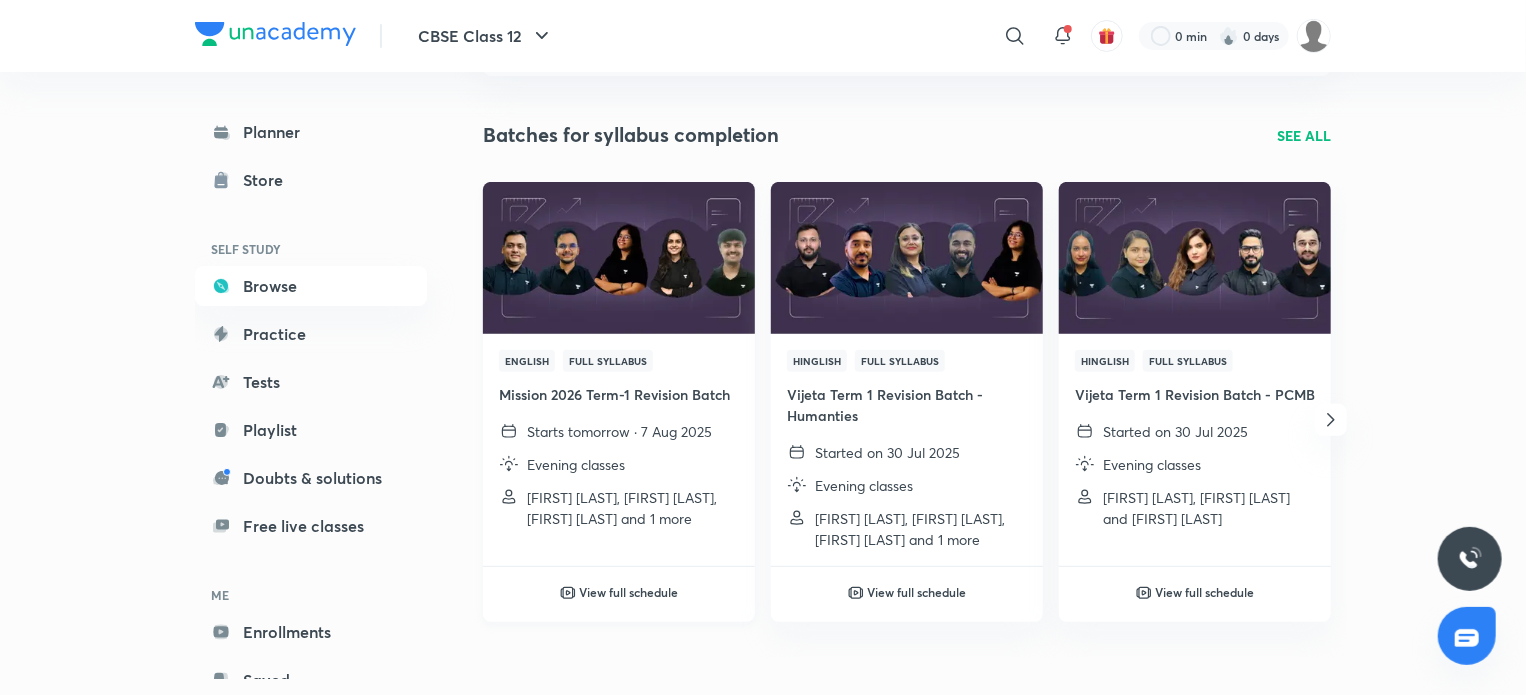 scroll, scrollTop: 199, scrollLeft: 0, axis: vertical 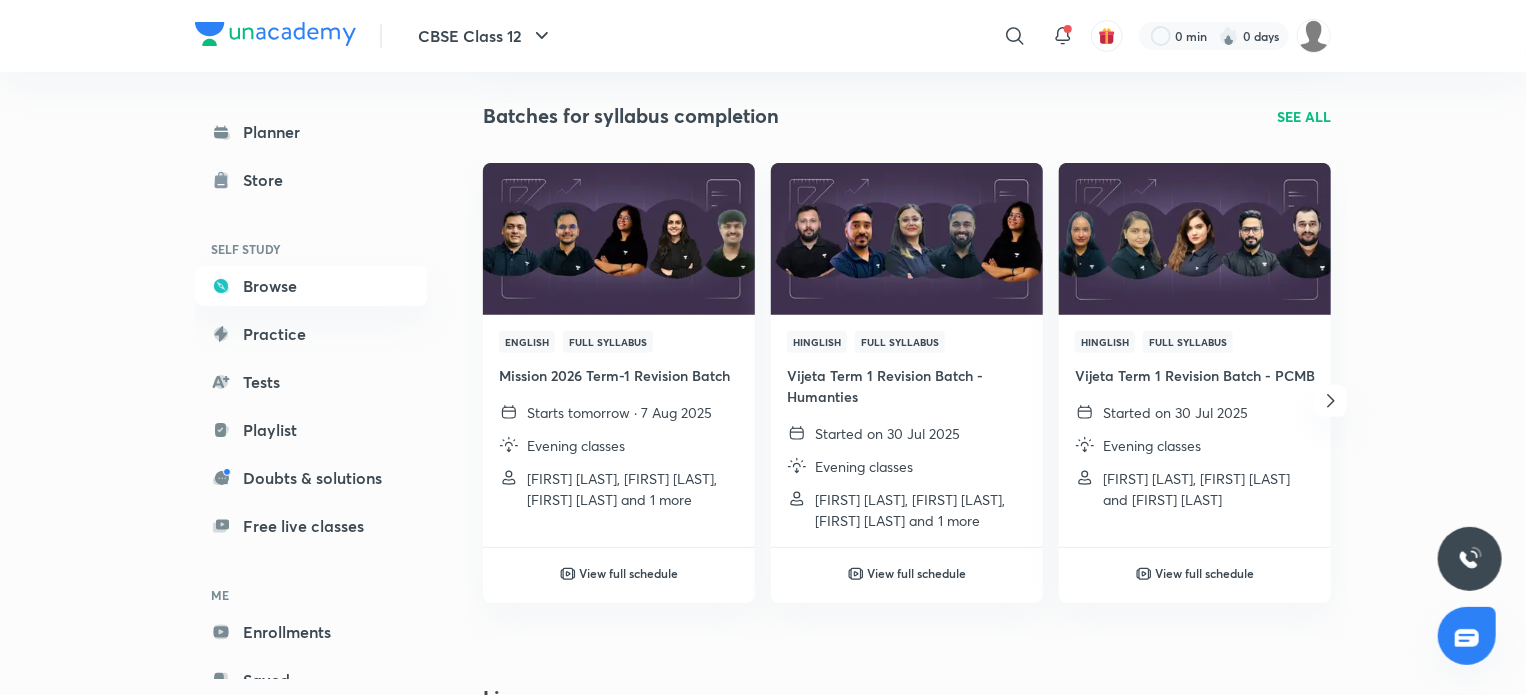 click 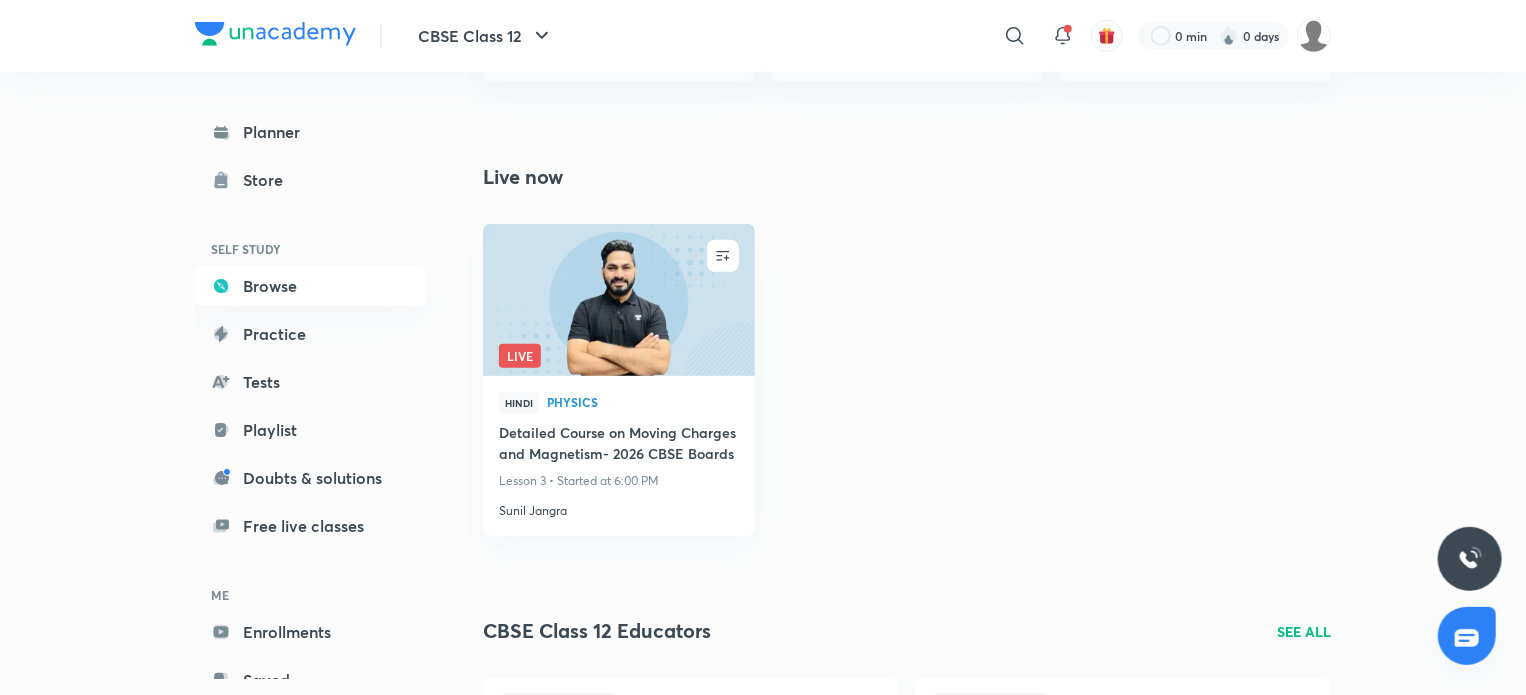 scroll, scrollTop: 722, scrollLeft: 0, axis: vertical 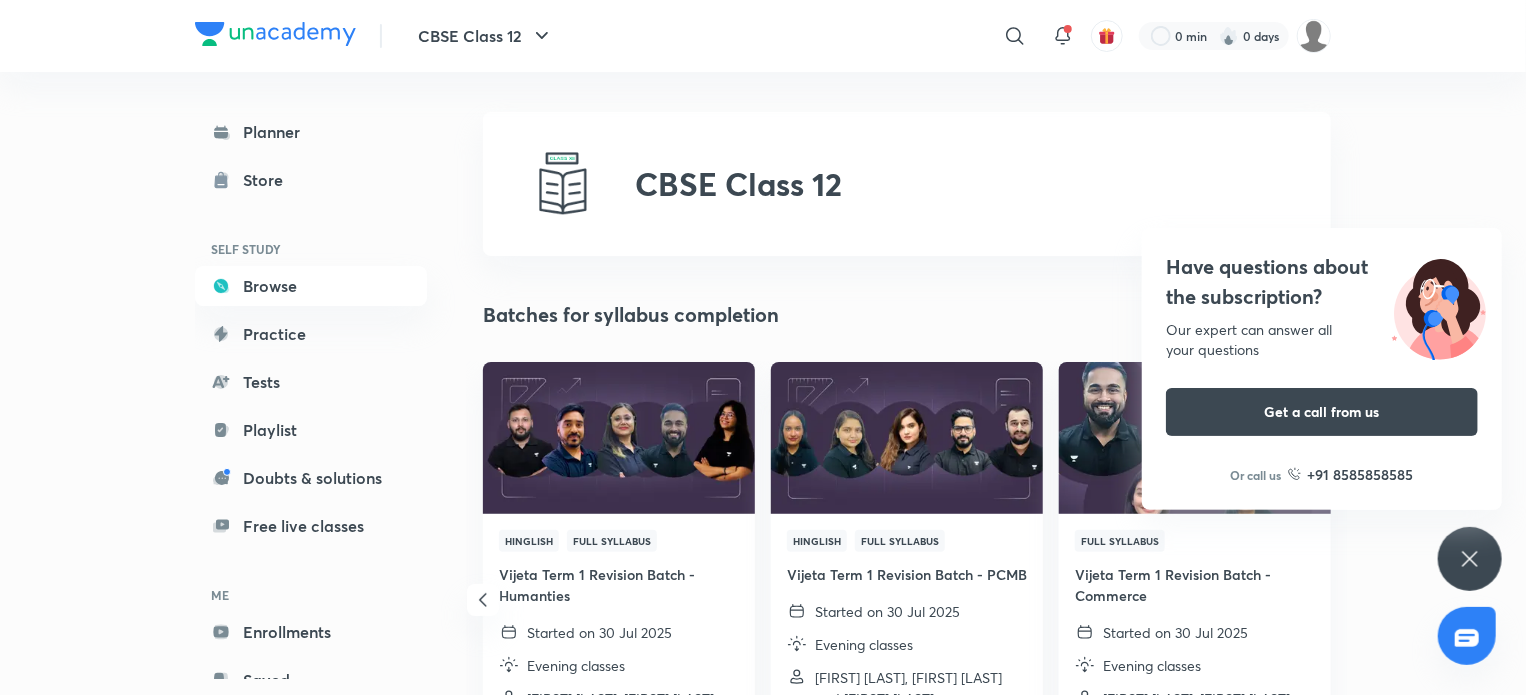 click on "CBSE Class 12 ​ 0 min 0 days" at bounding box center (763, 36) 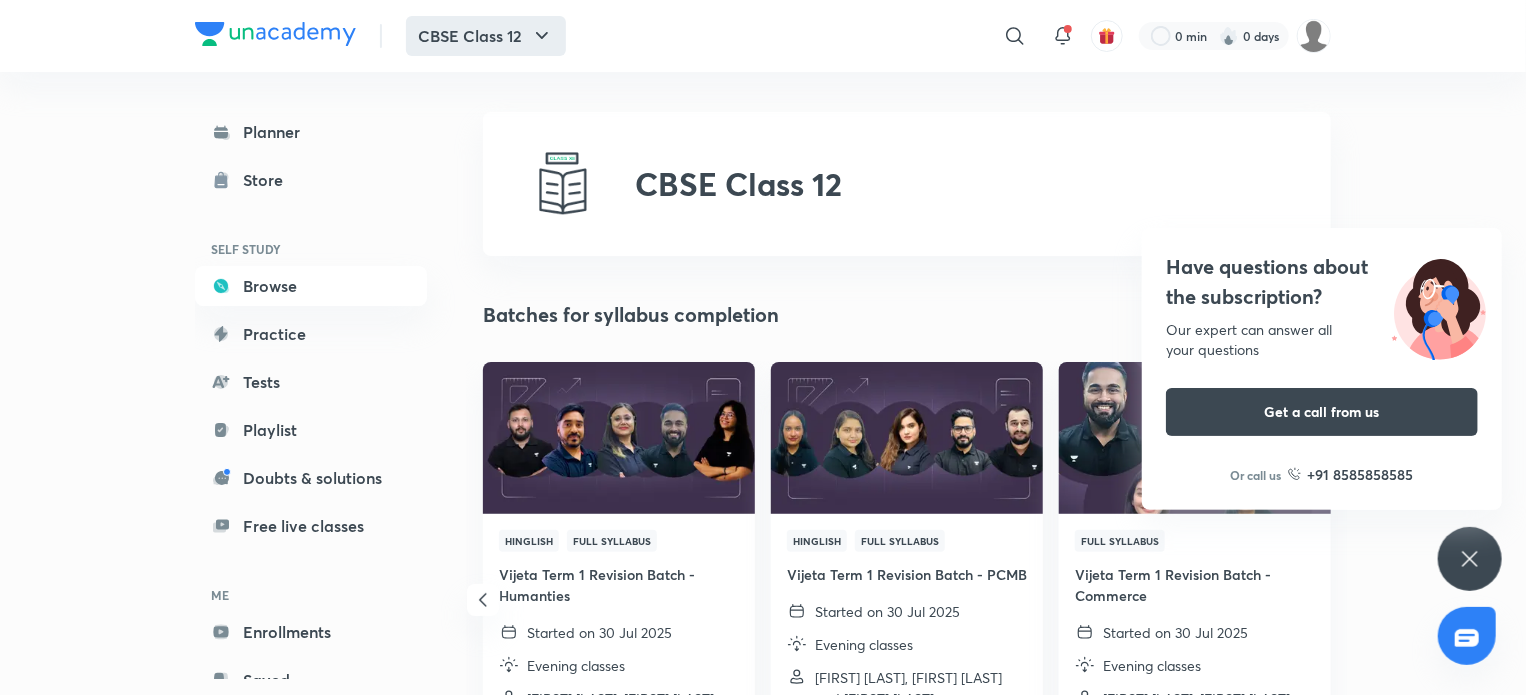 click on "CBSE Class 12" at bounding box center (486, 36) 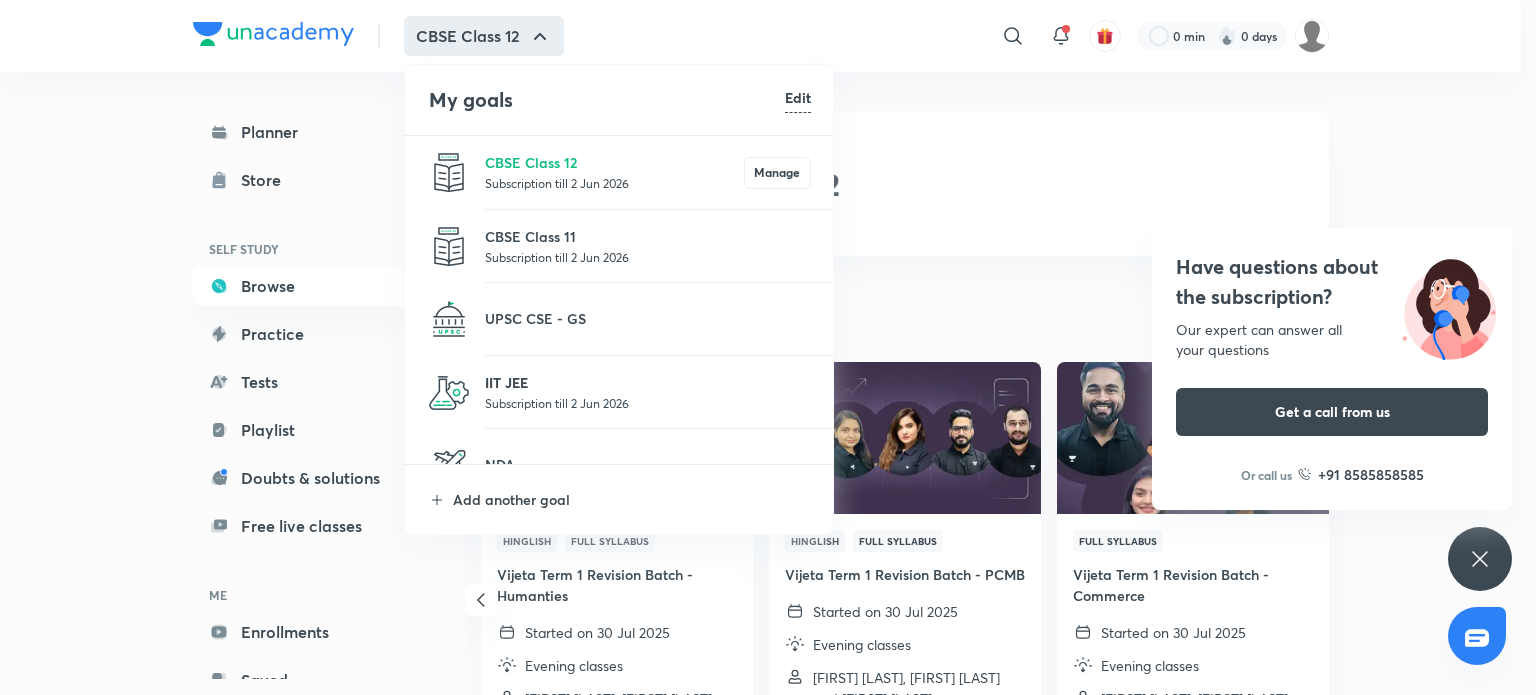 click on "IIT JEE" at bounding box center (648, 382) 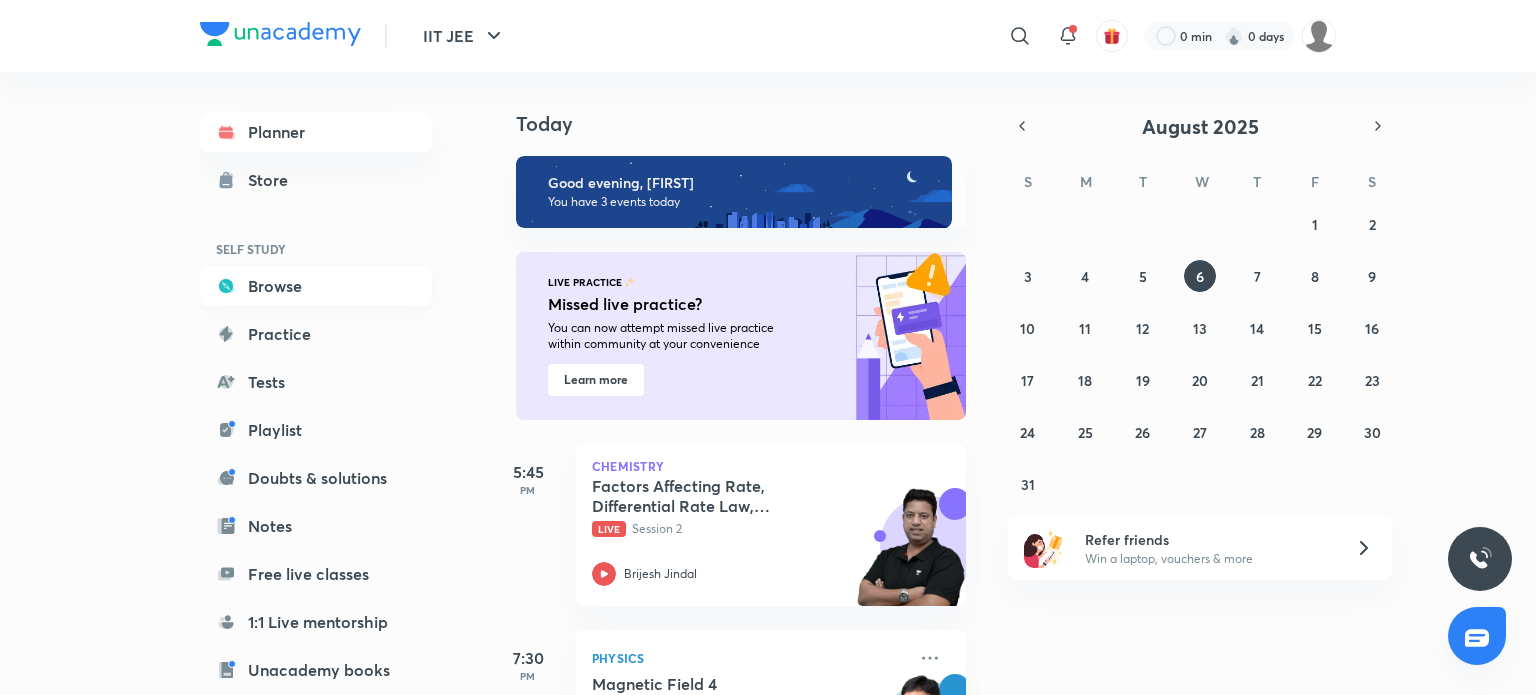 click on "Browse" at bounding box center (316, 286) 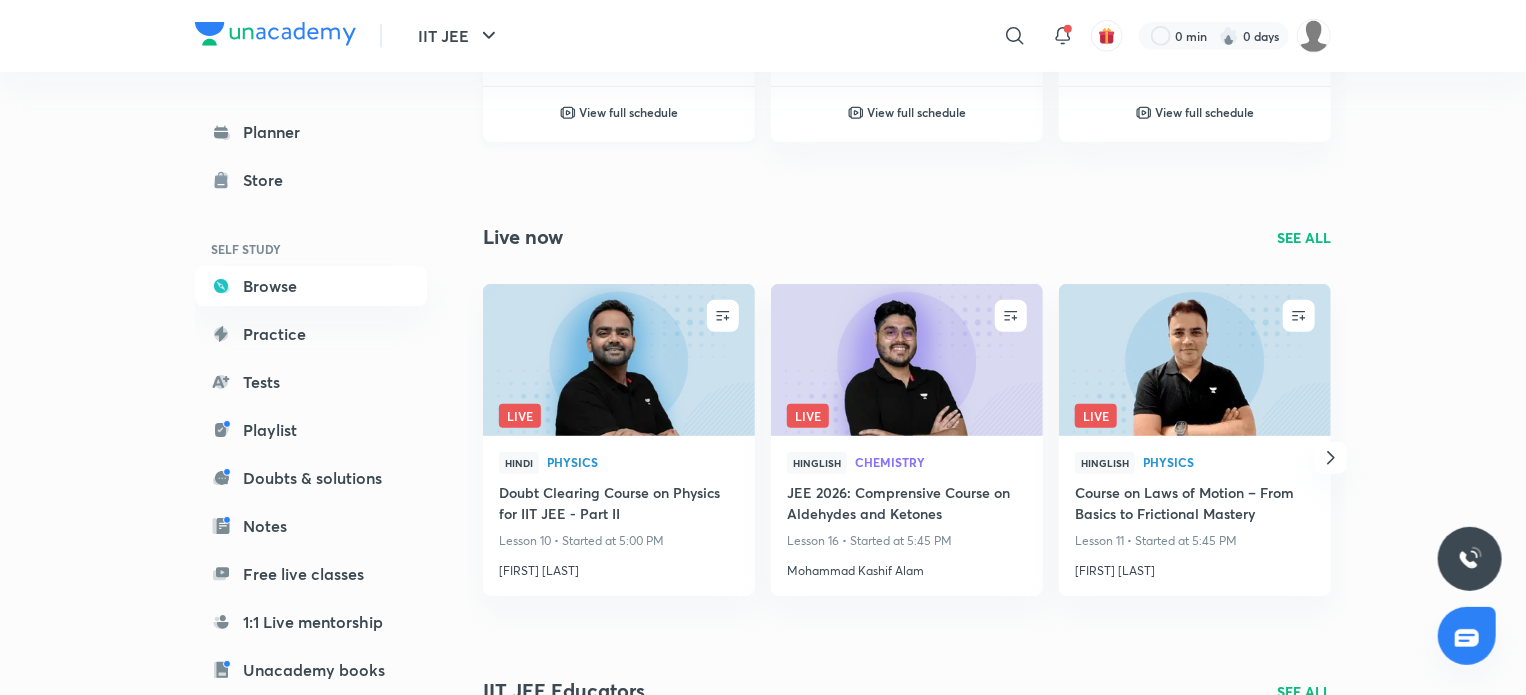 scroll, scrollTop: 712, scrollLeft: 0, axis: vertical 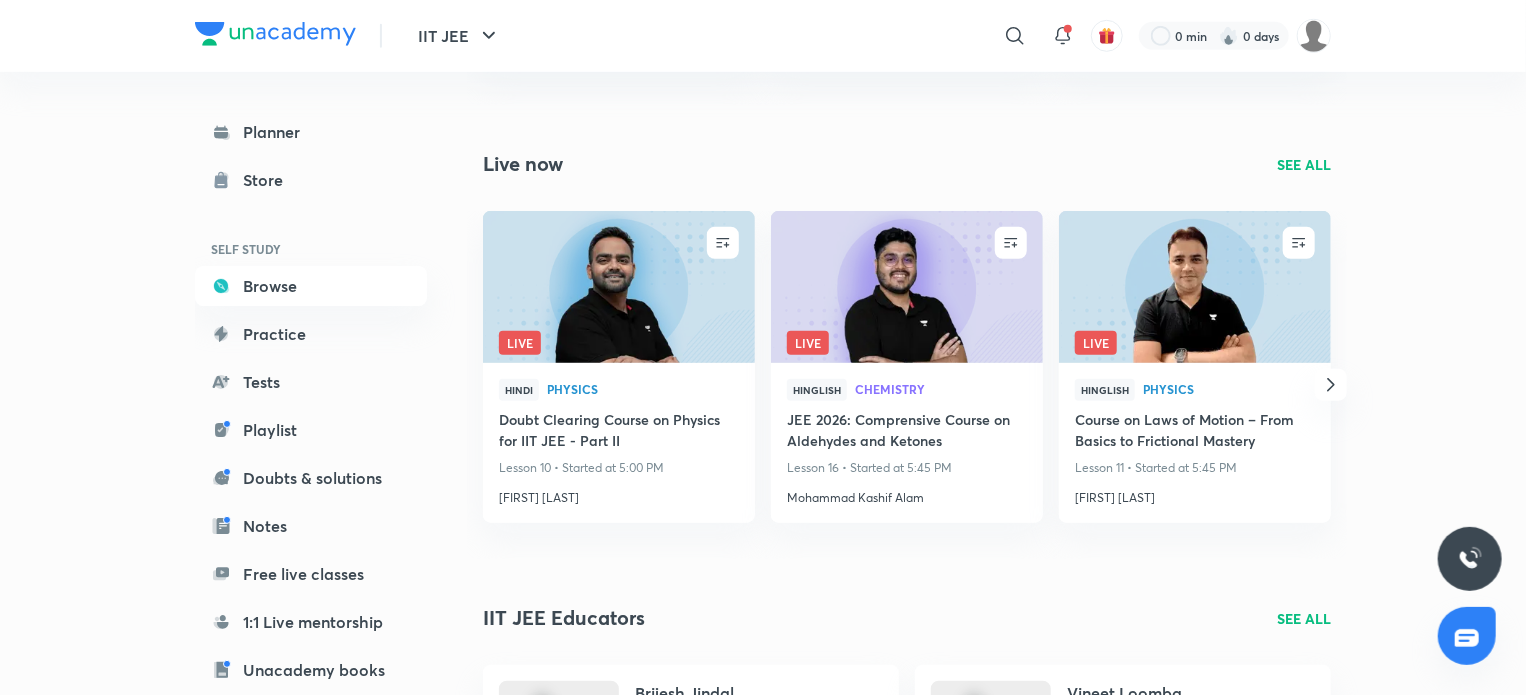 click 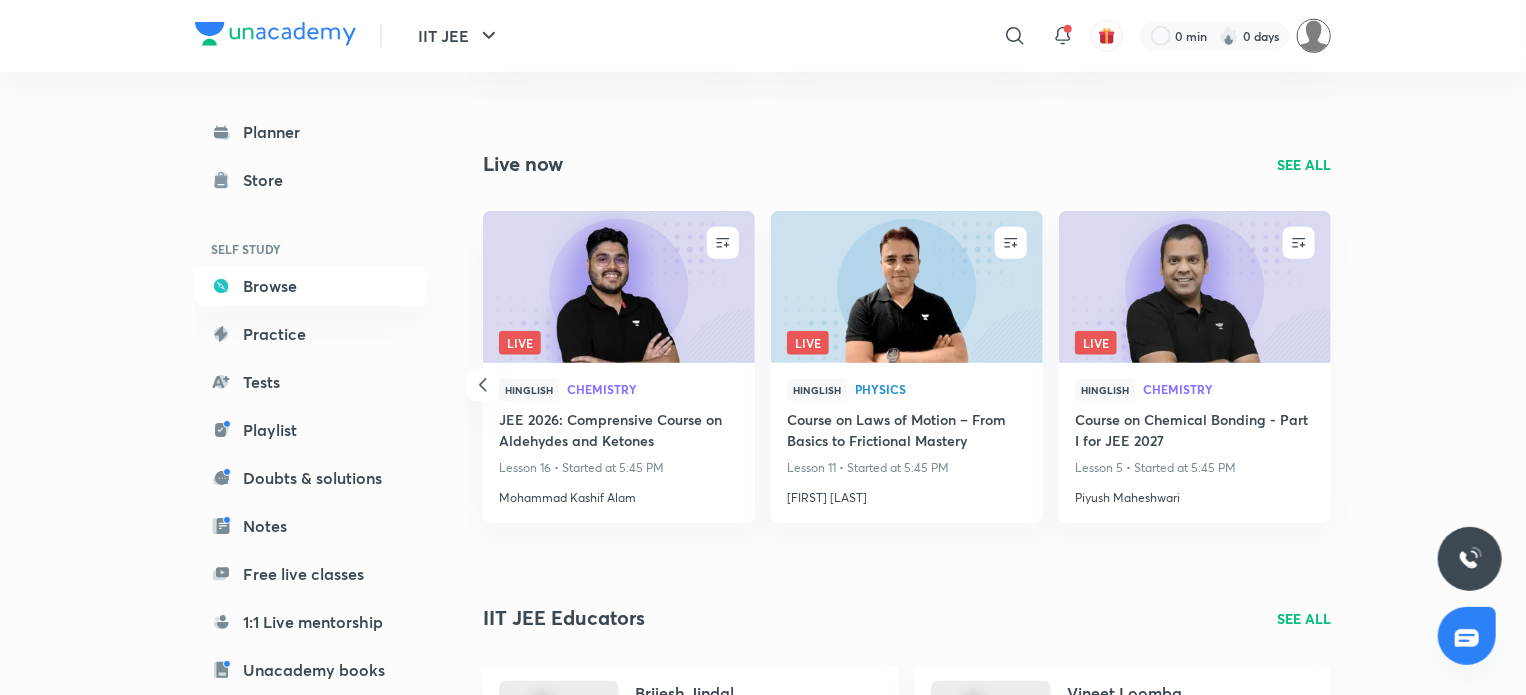 click at bounding box center (1314, 36) 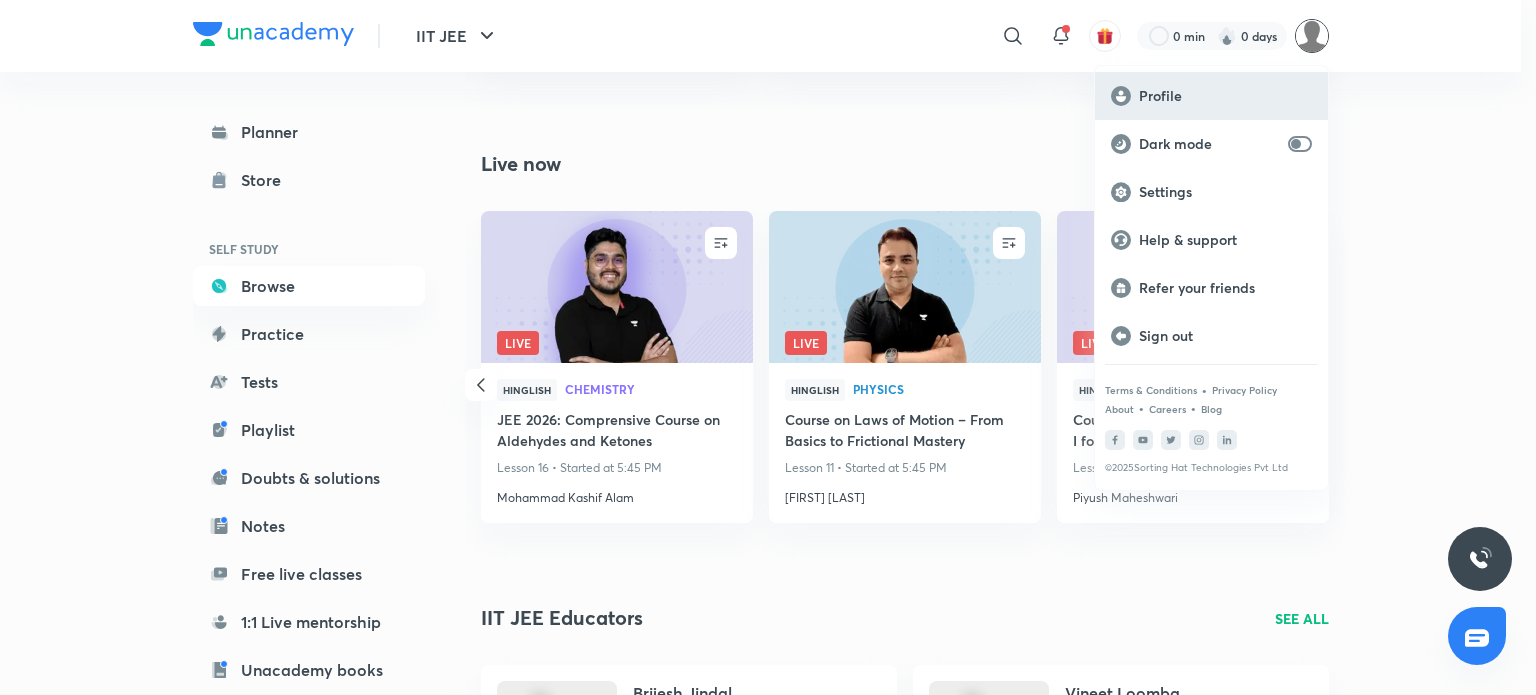 click on "Profile" at bounding box center (1225, 96) 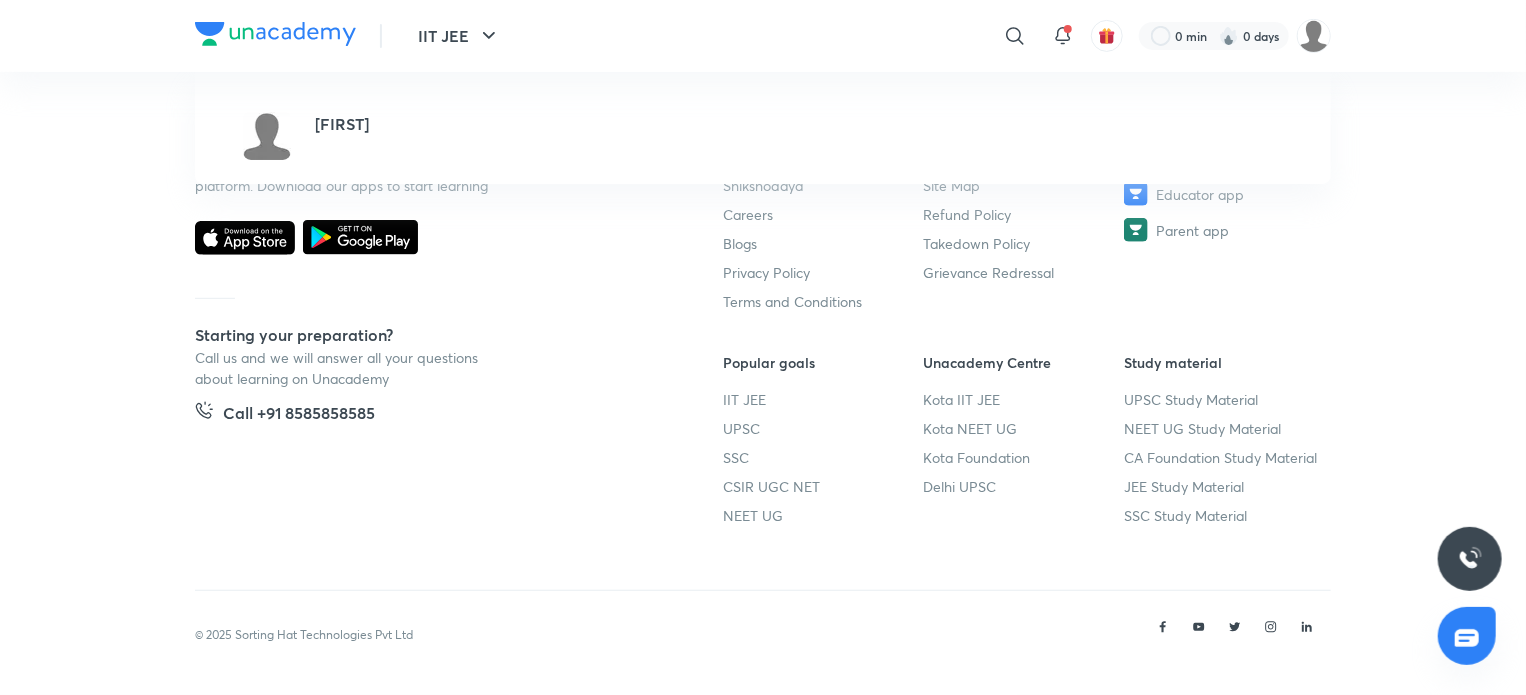 scroll, scrollTop: 0, scrollLeft: 0, axis: both 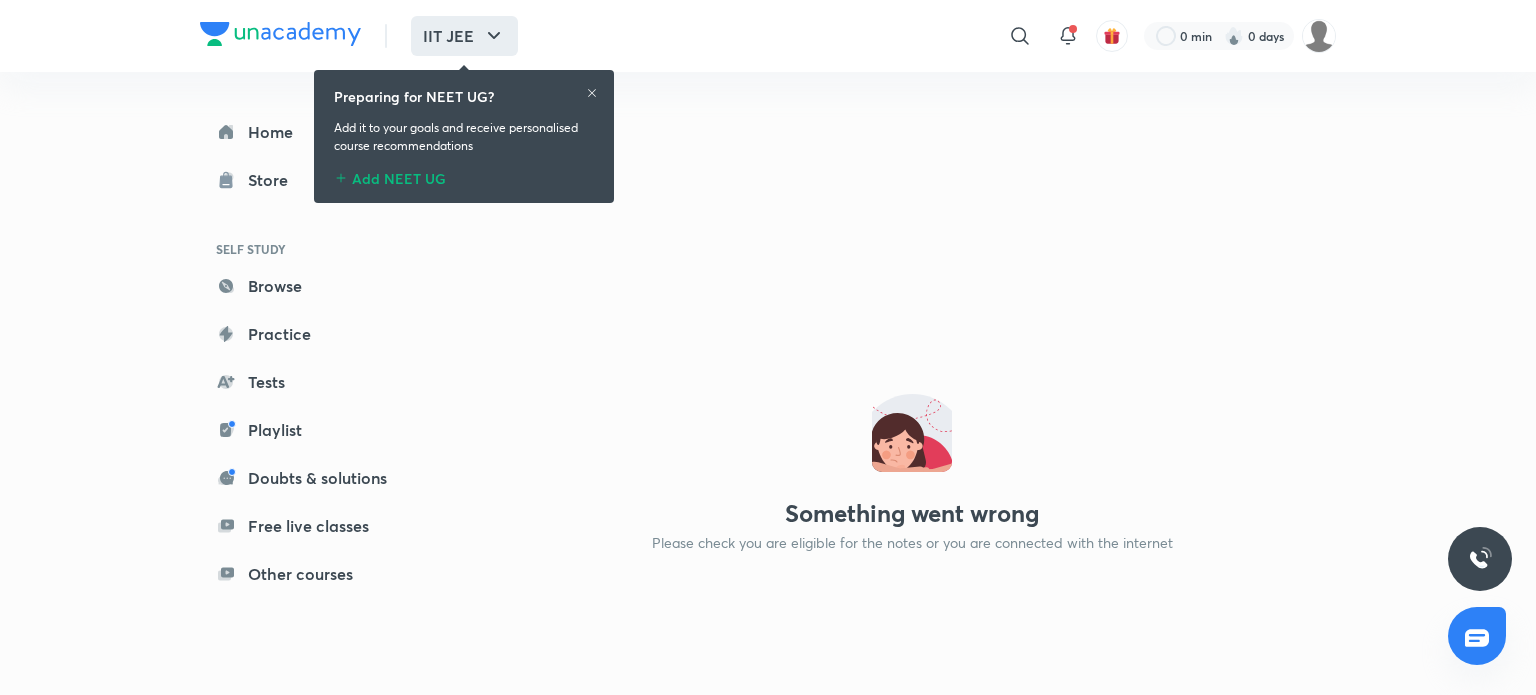 click on "IIT JEE" at bounding box center (464, 36) 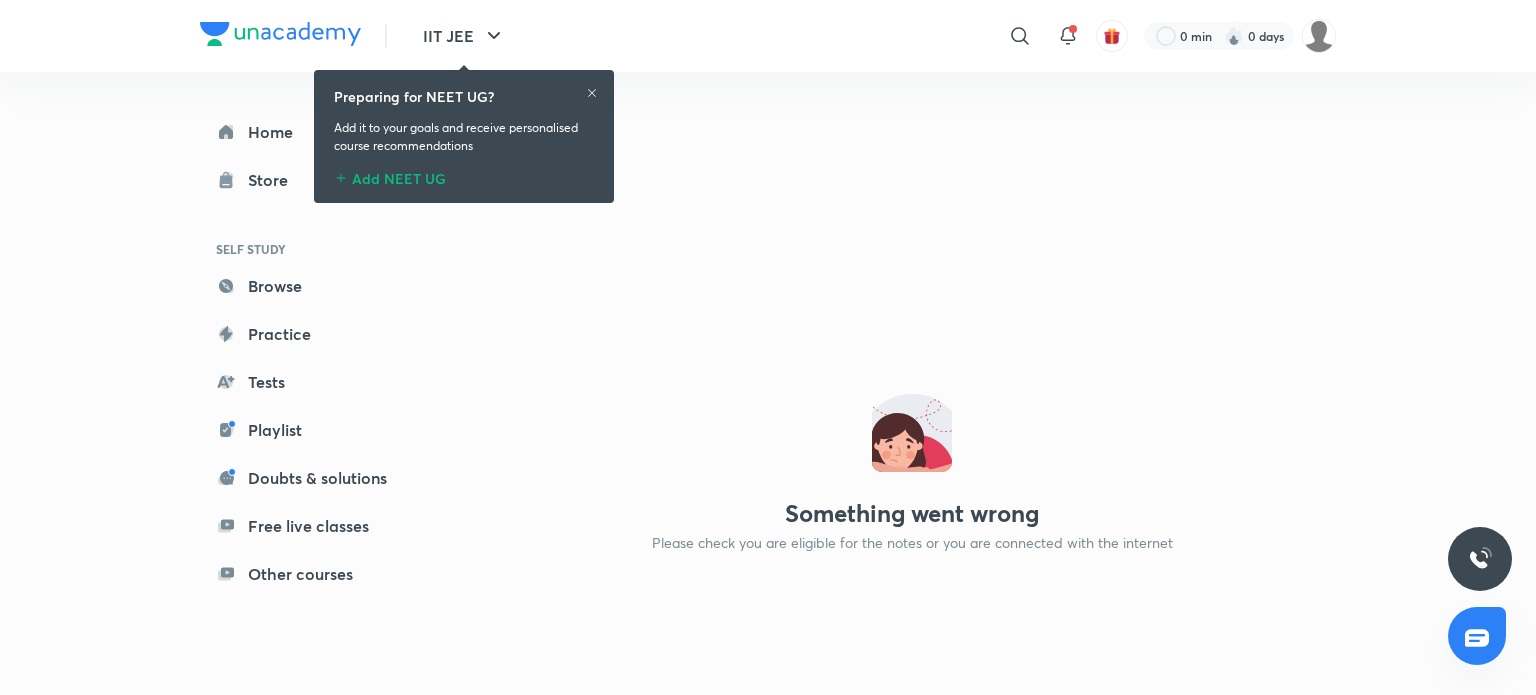 click on "Preparing for NEET UG? Add it to your goals and receive personalised course recommendations Add NEET UG" at bounding box center (464, 136) 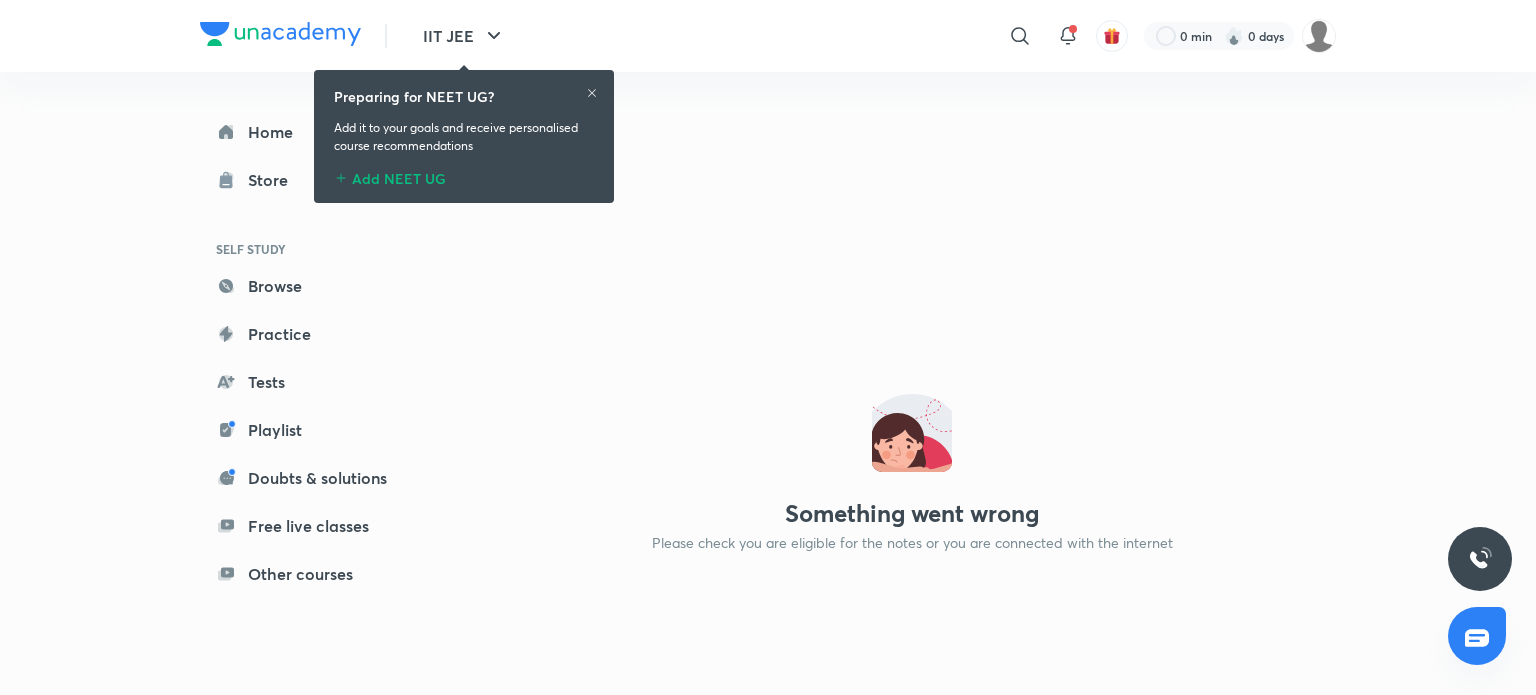 click at bounding box center (592, 95) 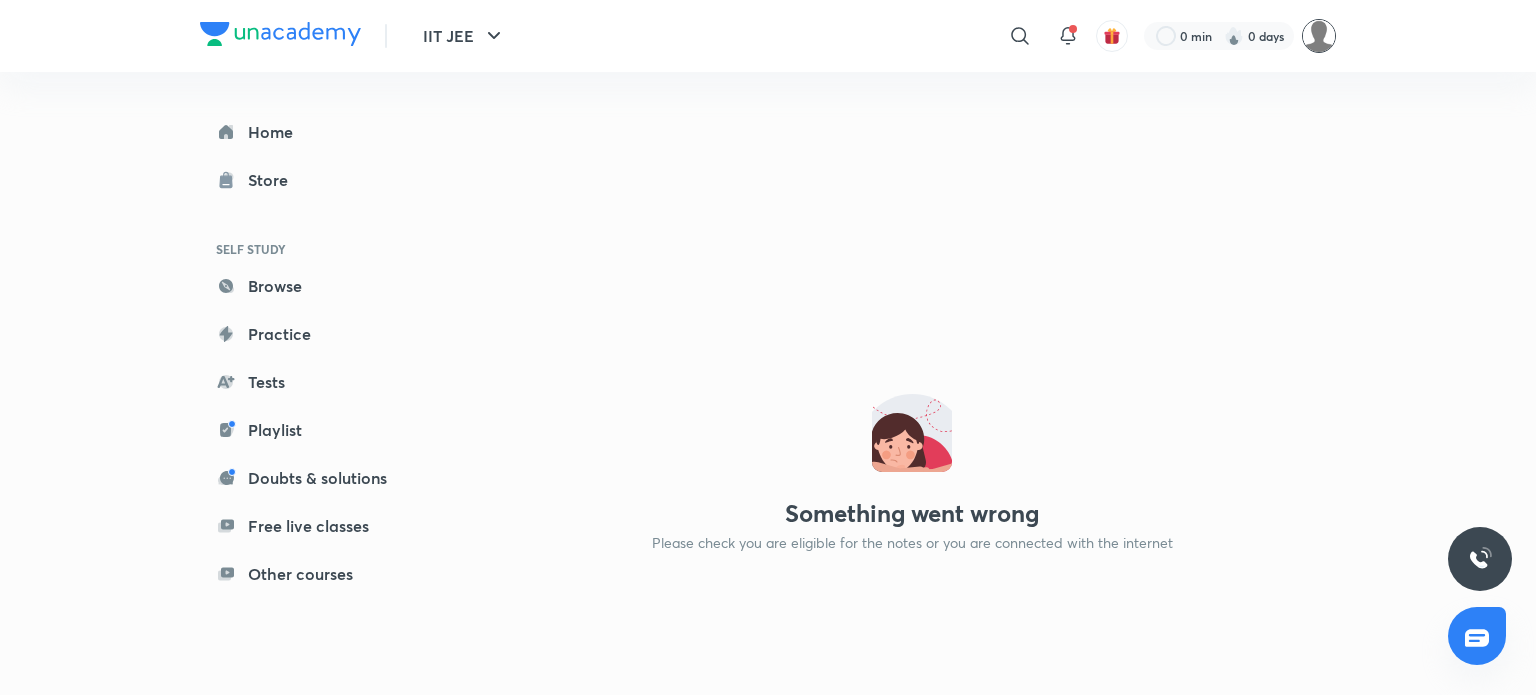 click at bounding box center (1319, 36) 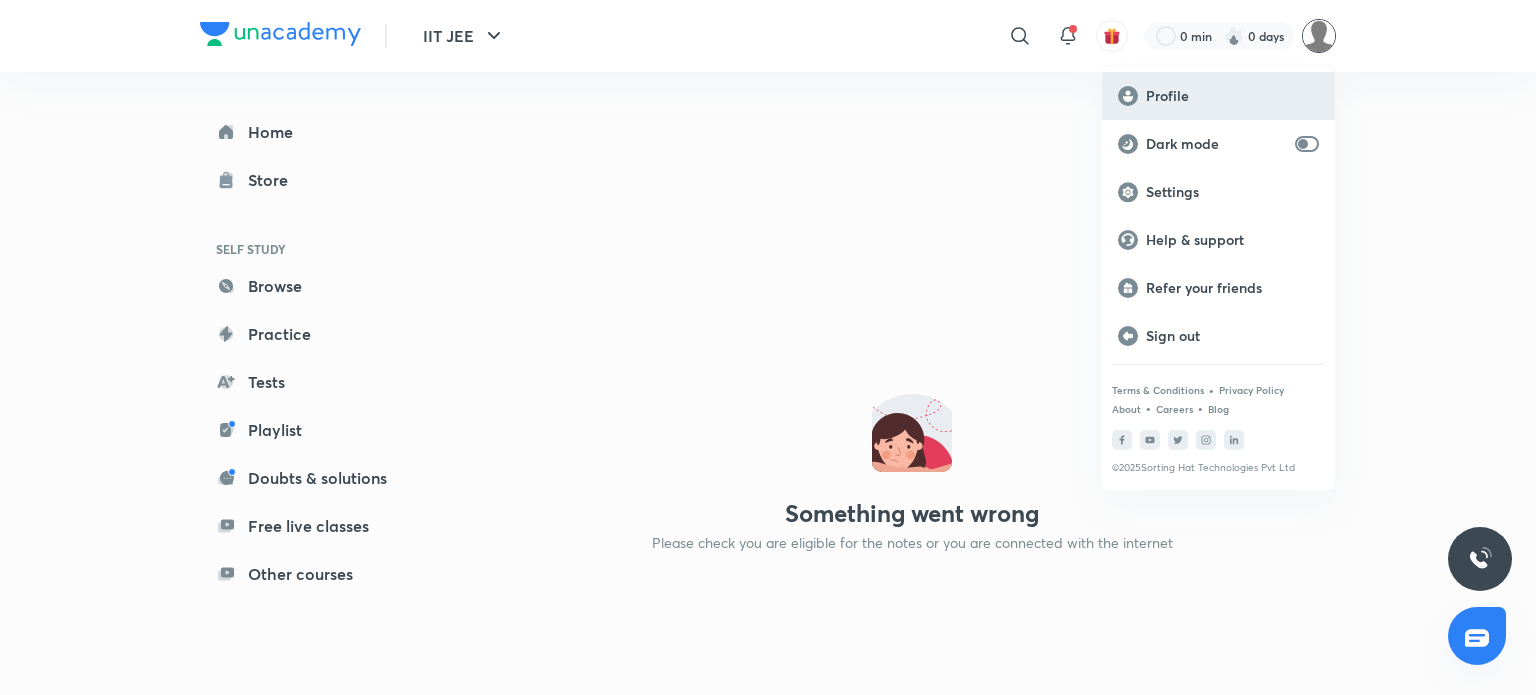 click on "Profile" at bounding box center (1232, 96) 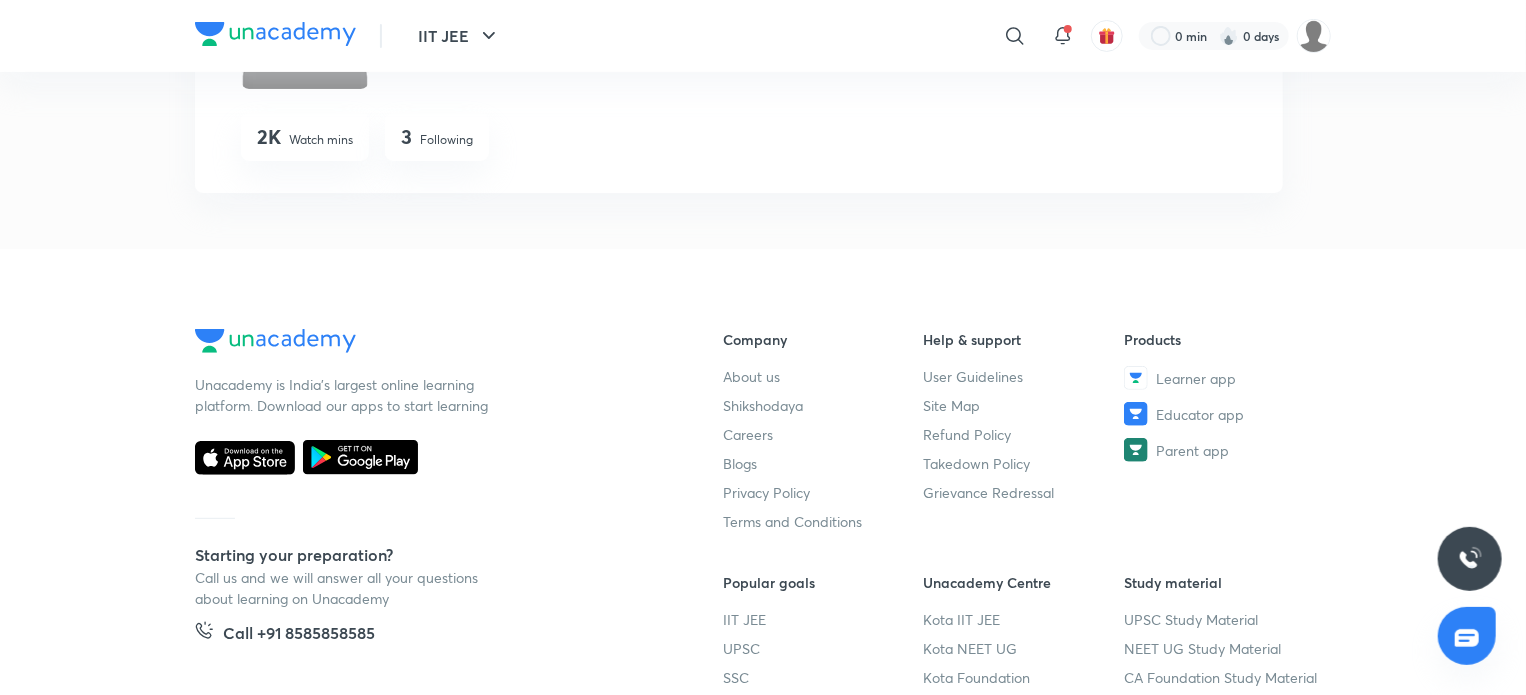 scroll, scrollTop: 0, scrollLeft: 0, axis: both 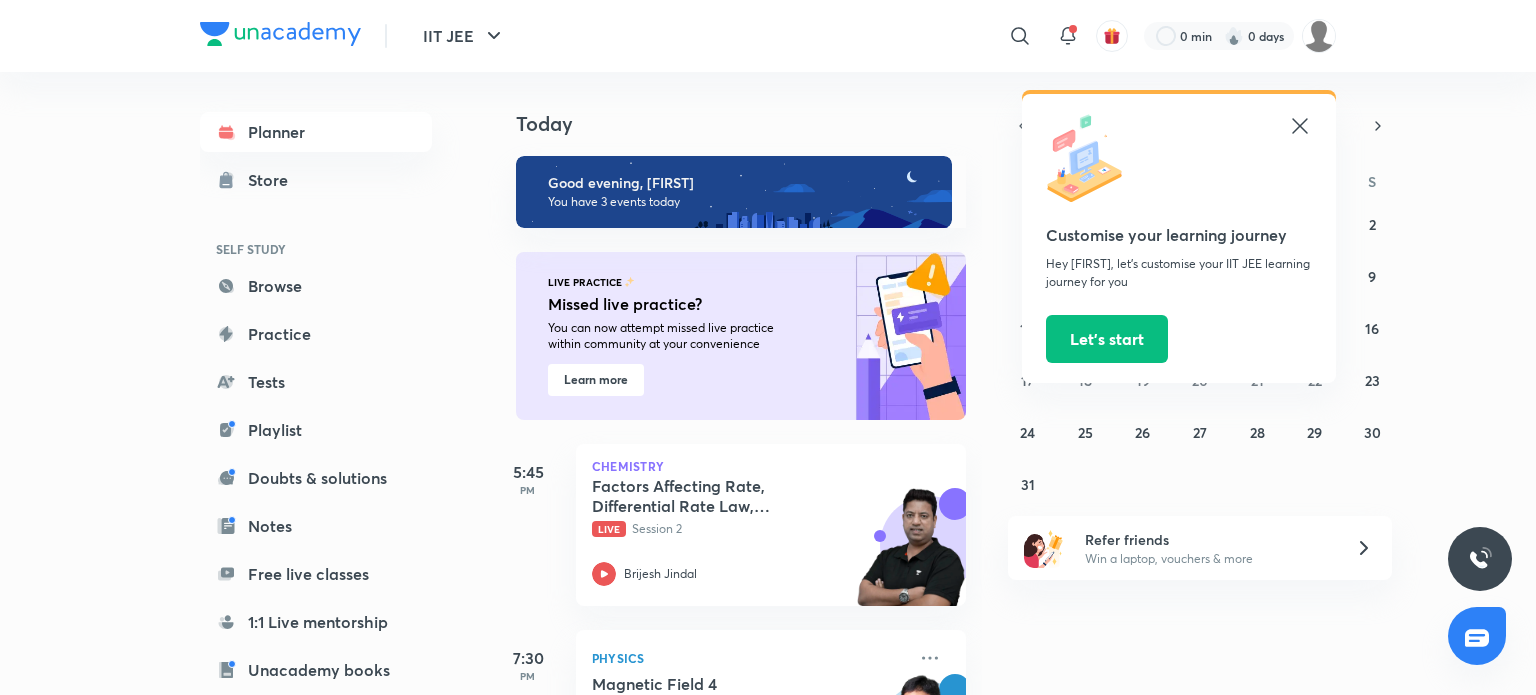 click 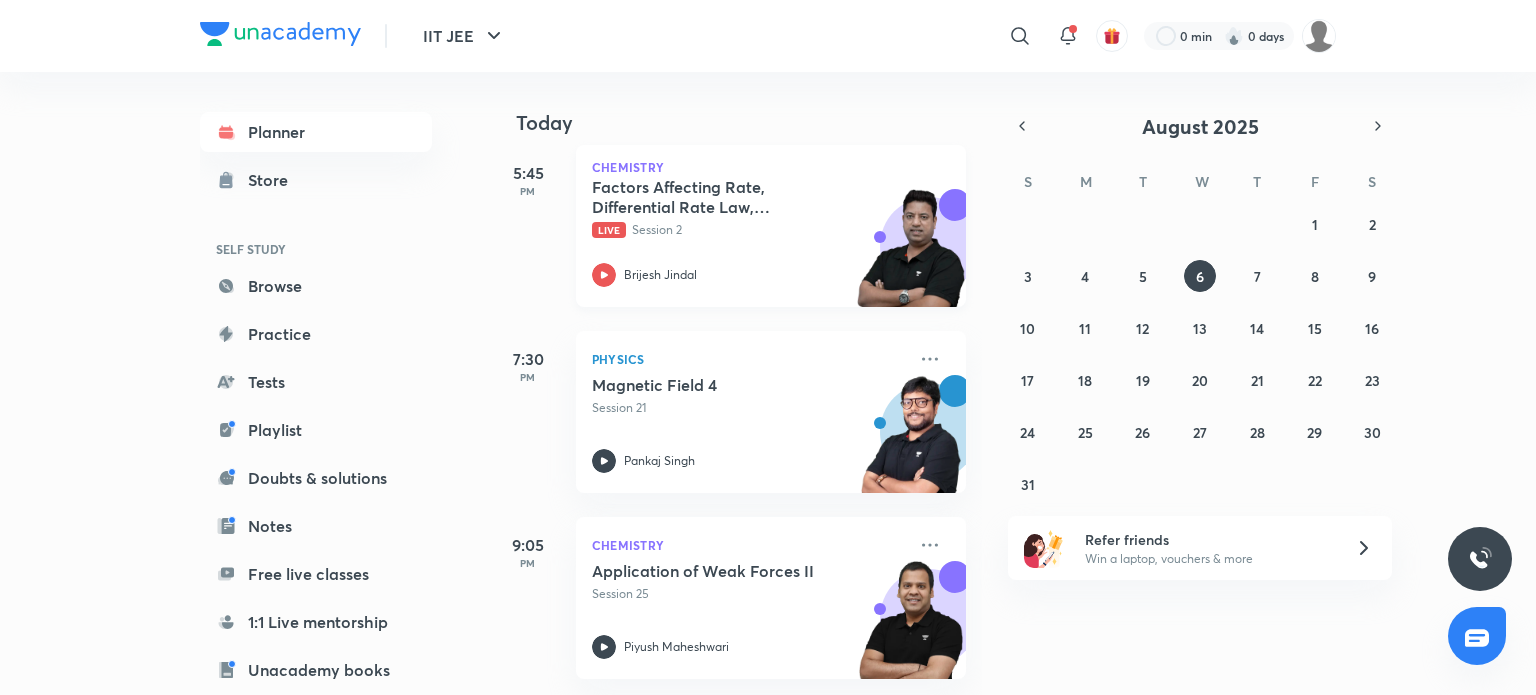 scroll, scrollTop: 0, scrollLeft: 0, axis: both 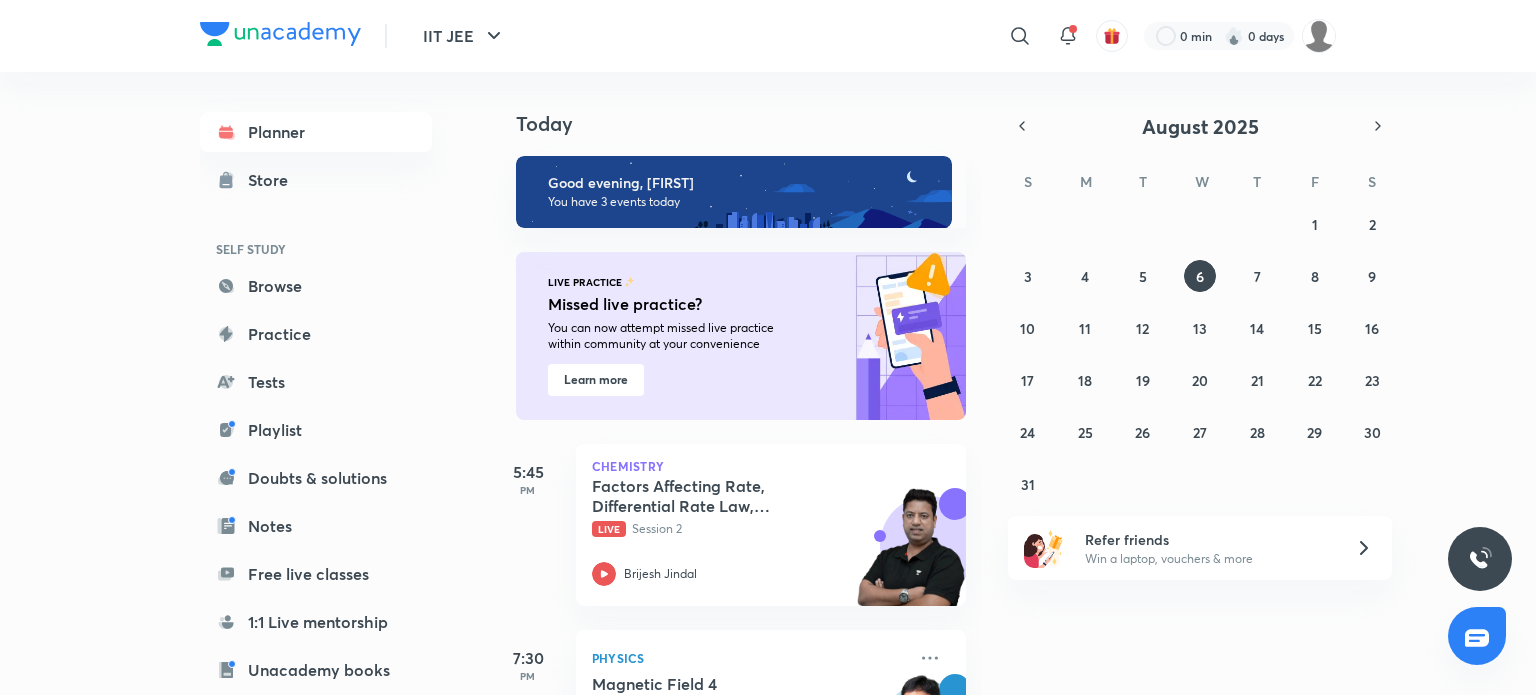 click on "0 min 0 days" at bounding box center (1232, 36) 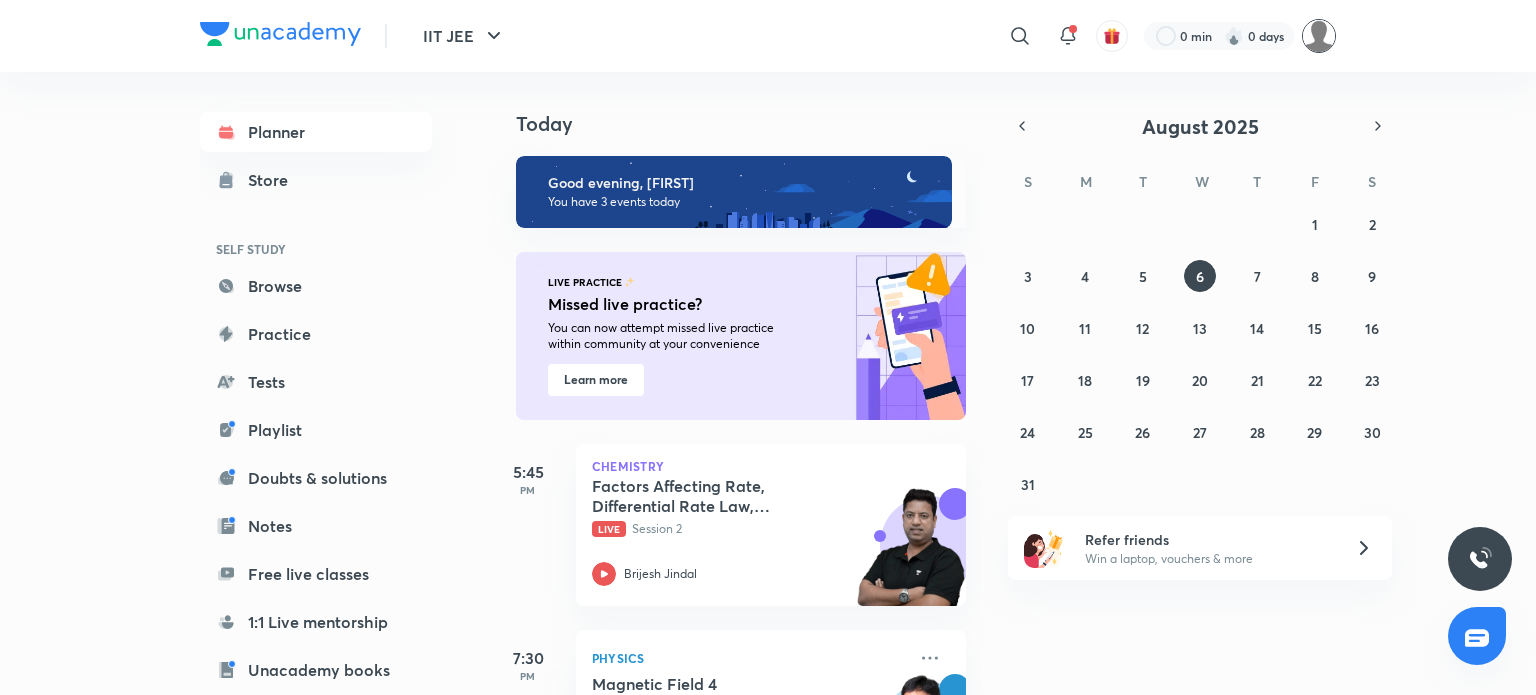 click at bounding box center (1319, 36) 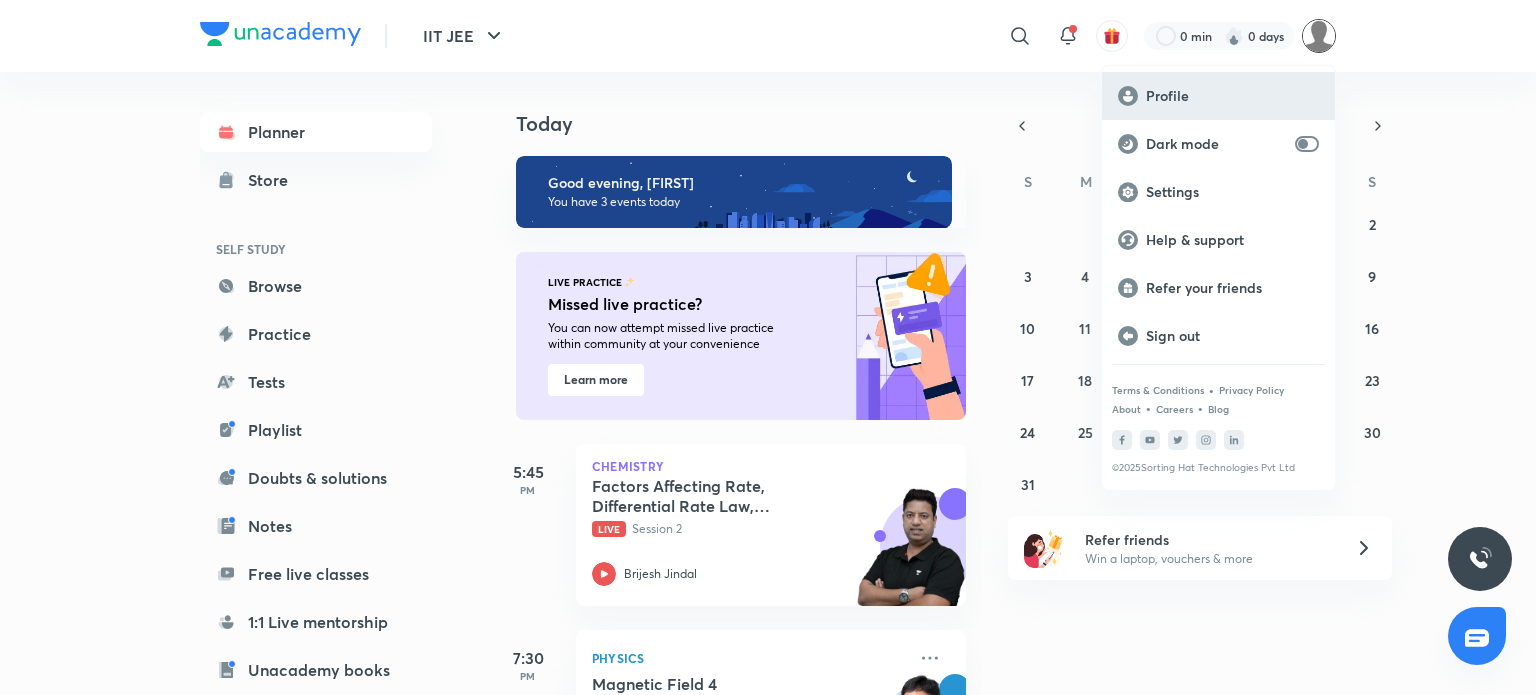 click on "Profile" at bounding box center [1232, 96] 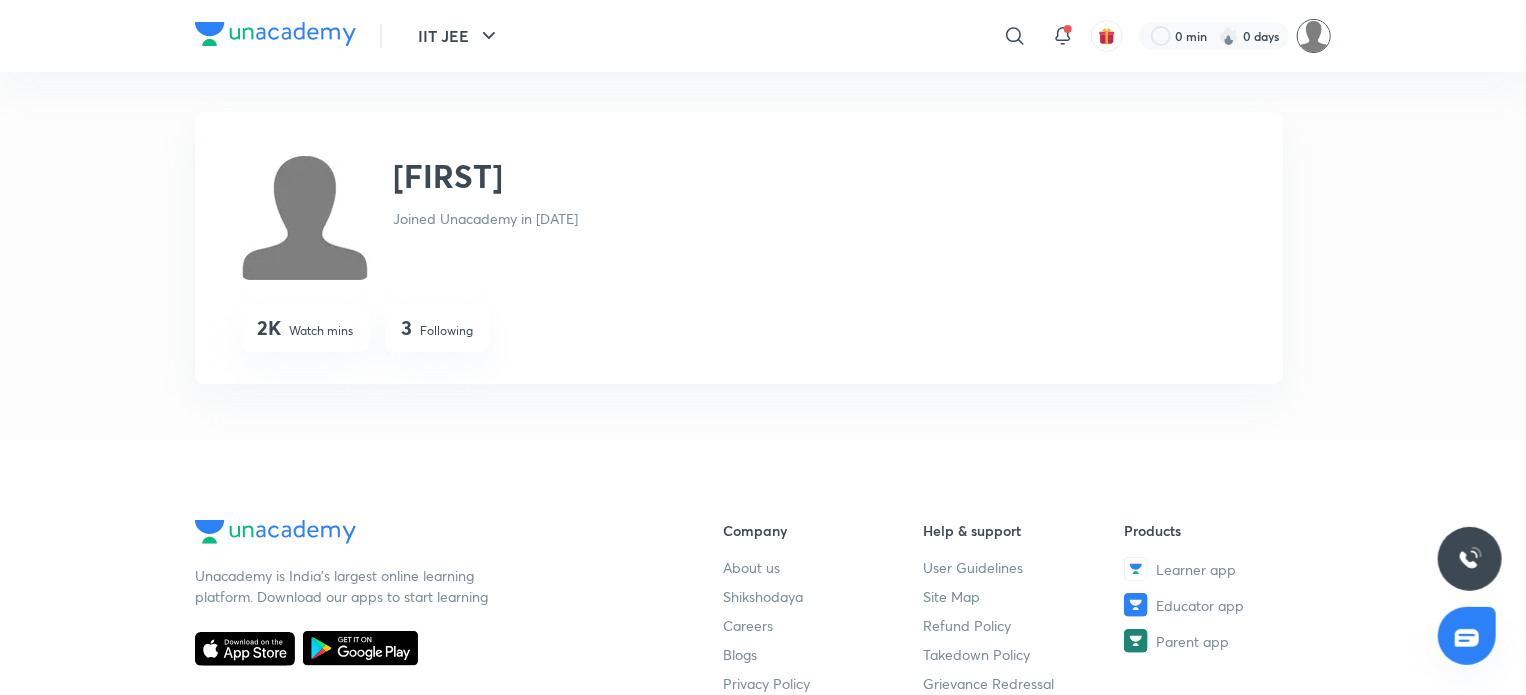 click at bounding box center (1314, 36) 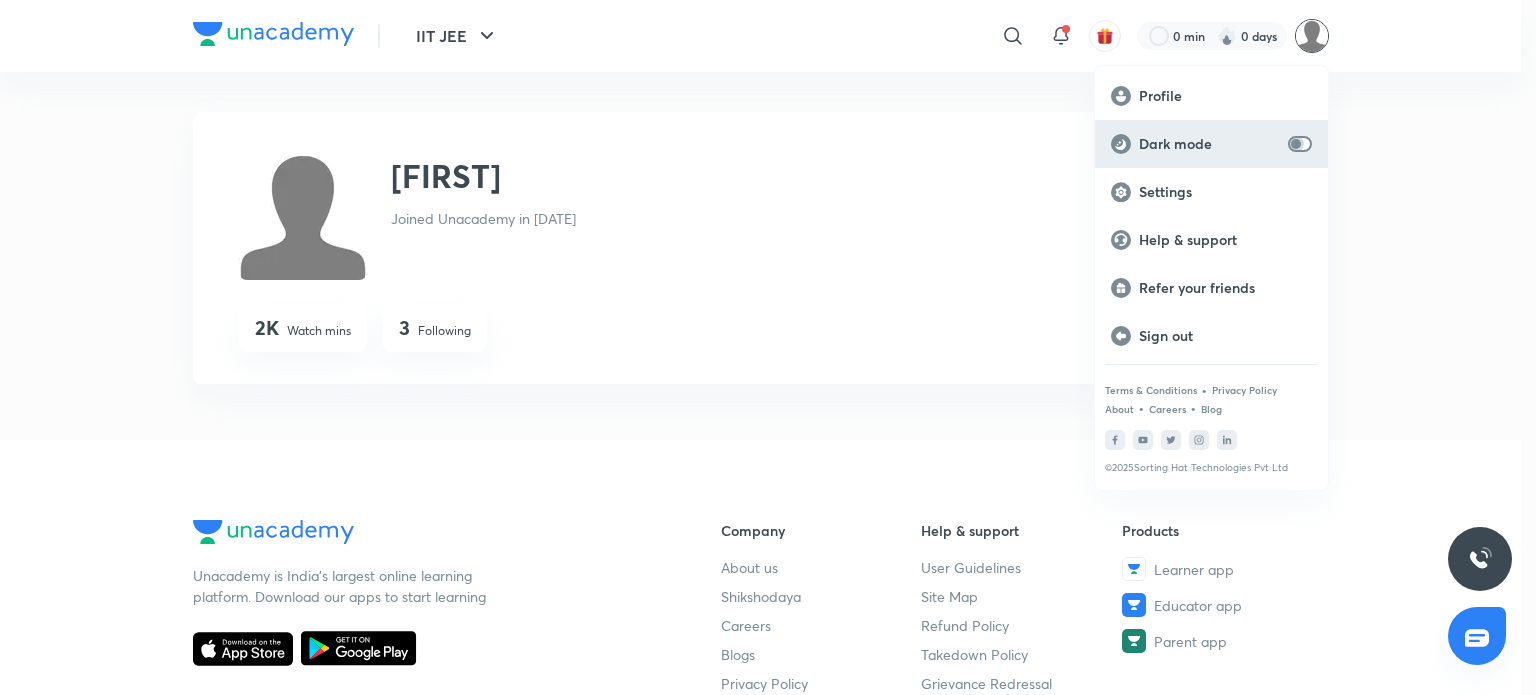 click at bounding box center (1296, 144) 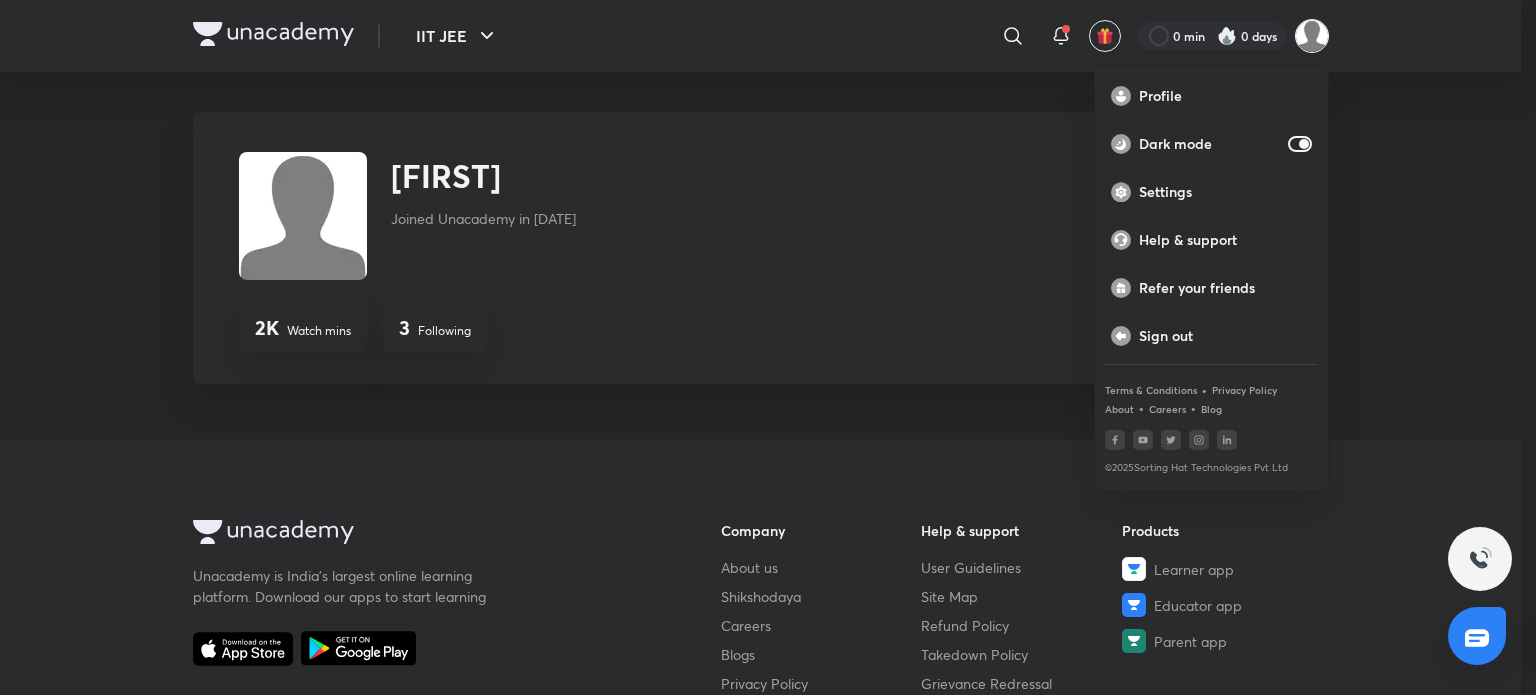 click at bounding box center (768, 347) 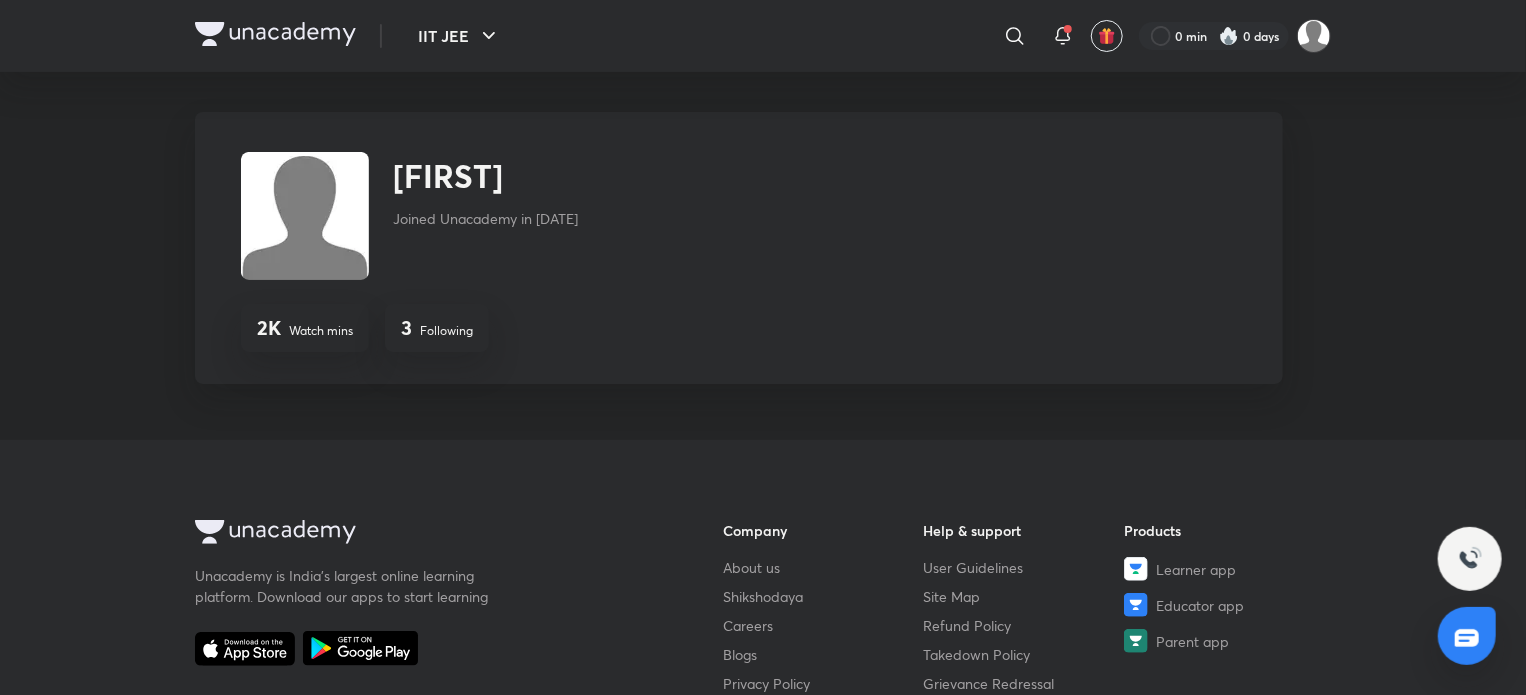 click on "Following" at bounding box center (446, 331) 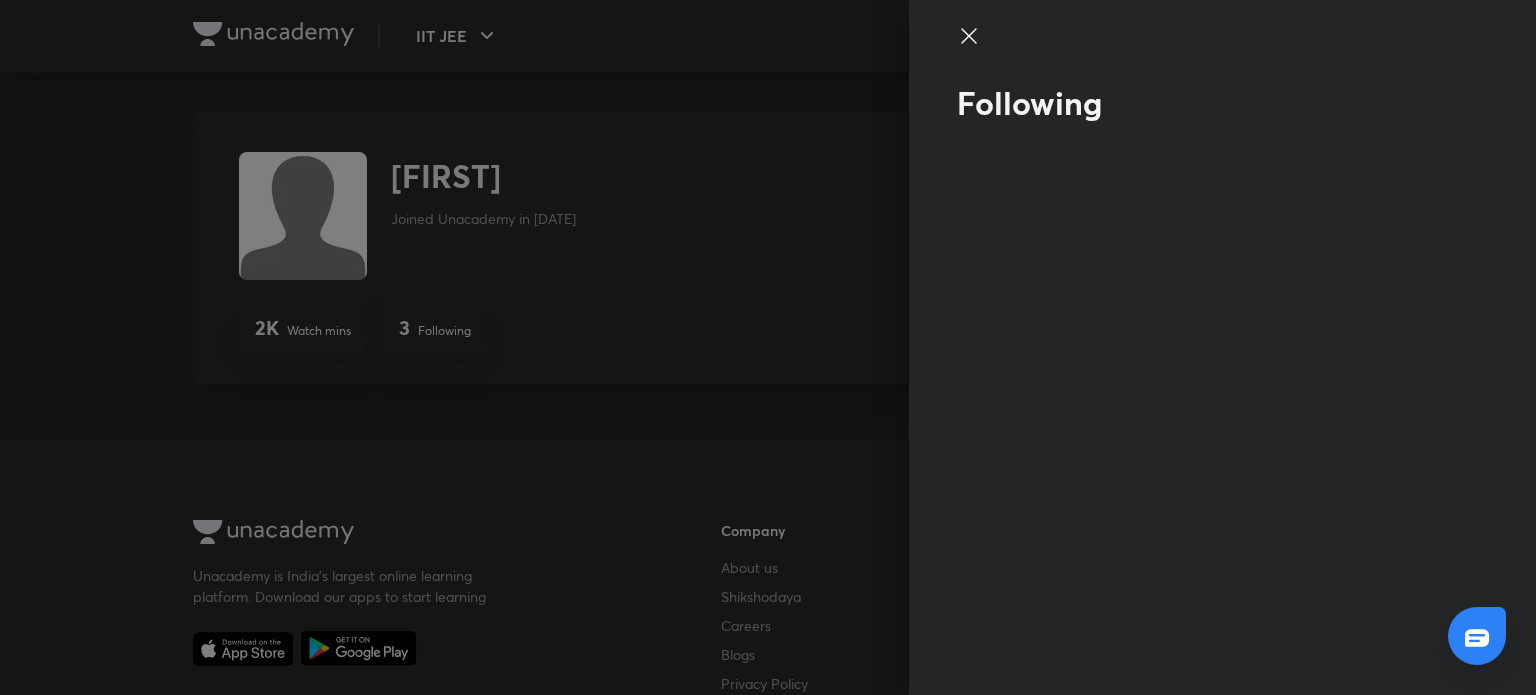 click 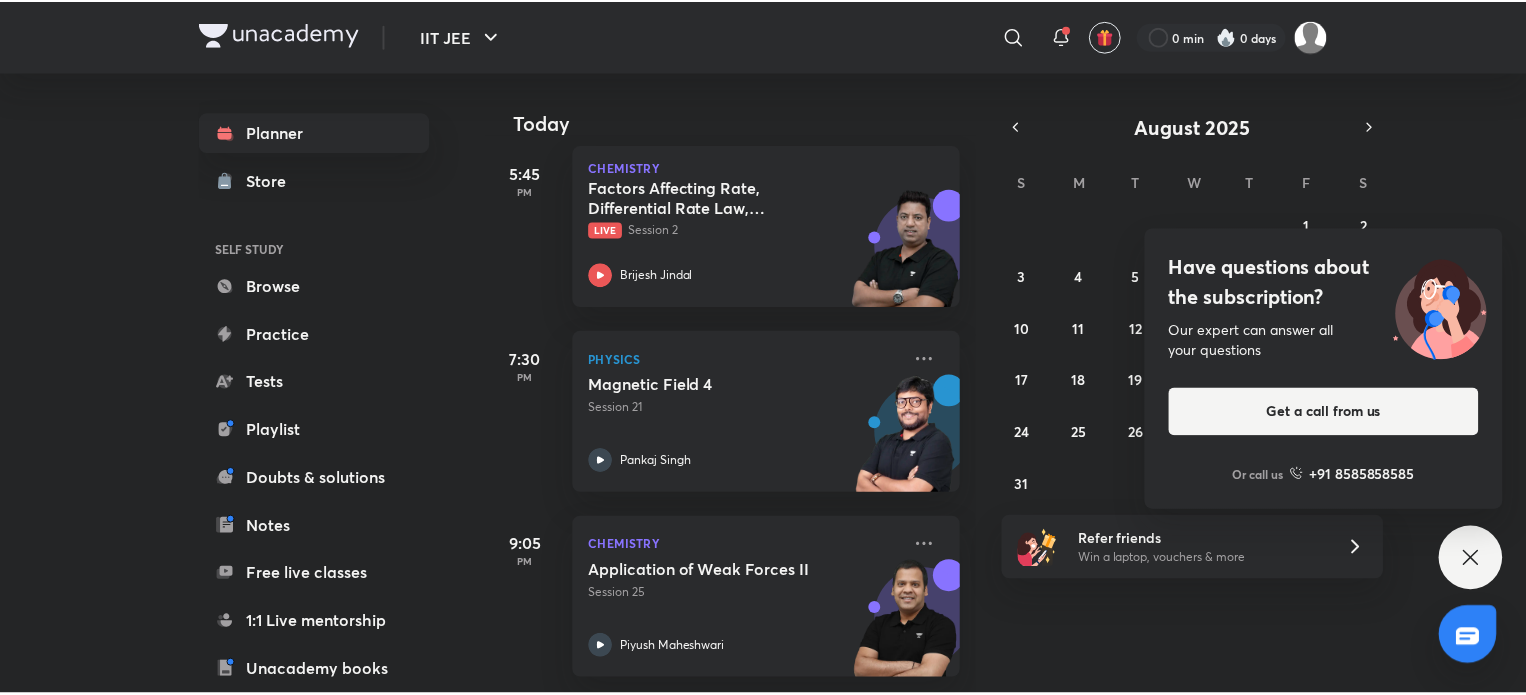 scroll, scrollTop: 0, scrollLeft: 0, axis: both 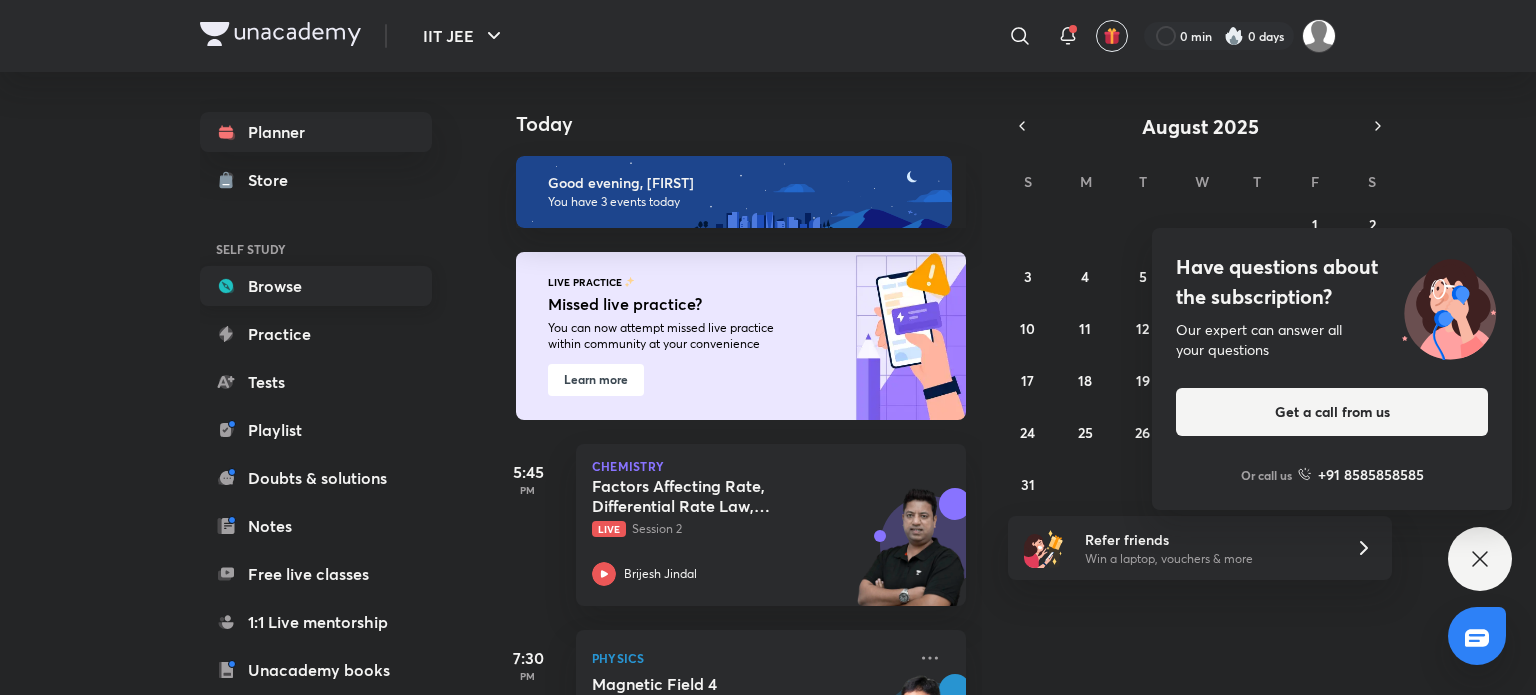 click on "Browse" at bounding box center (316, 286) 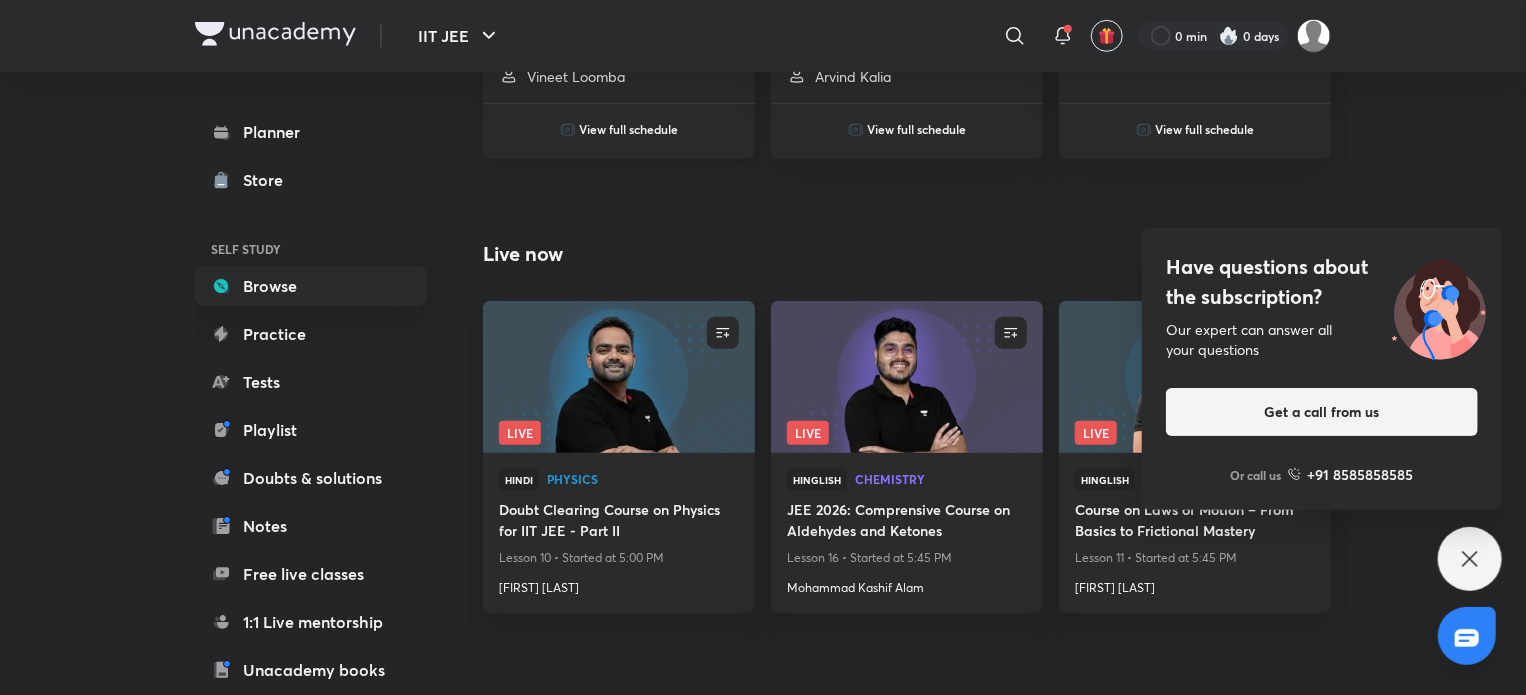 scroll, scrollTop: 623, scrollLeft: 0, axis: vertical 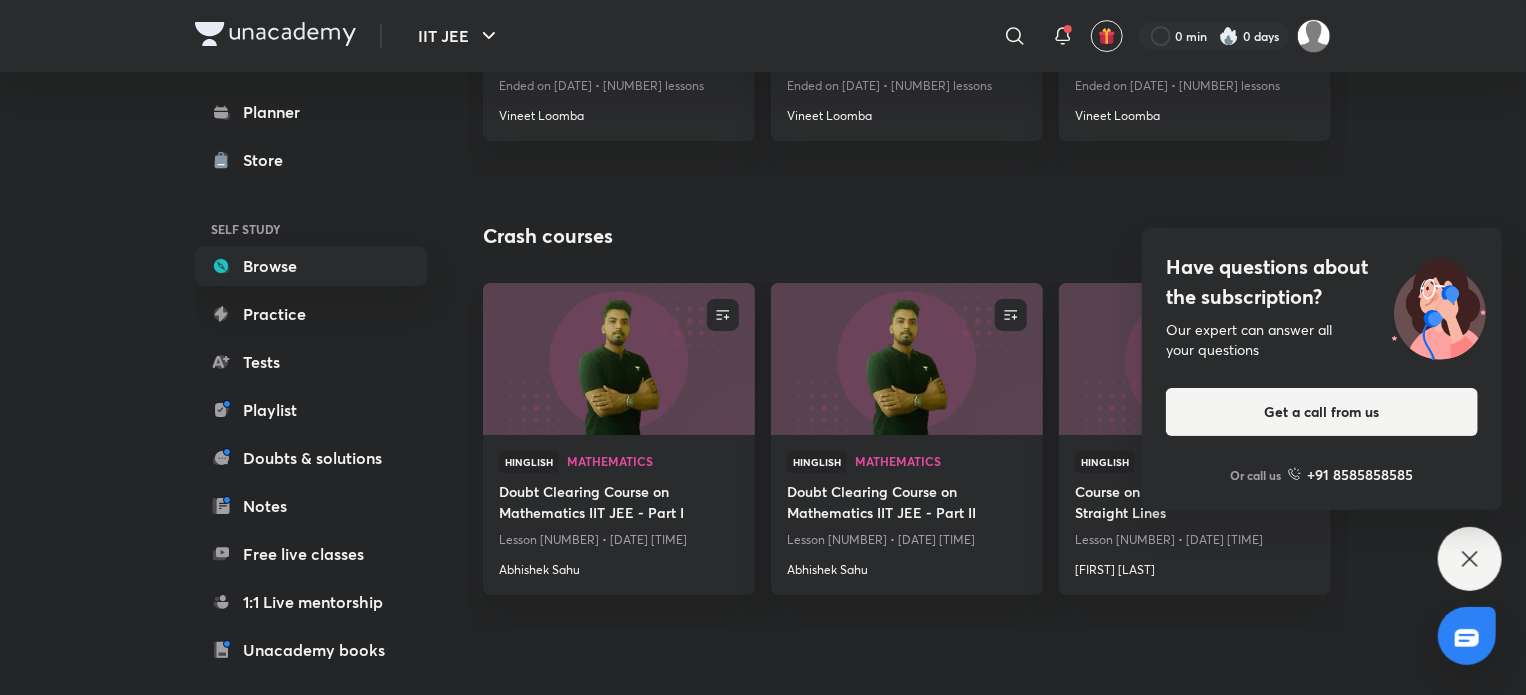 drag, startPoint x: 1398, startPoint y: 261, endPoint x: 1382, endPoint y: 382, distance: 122.05327 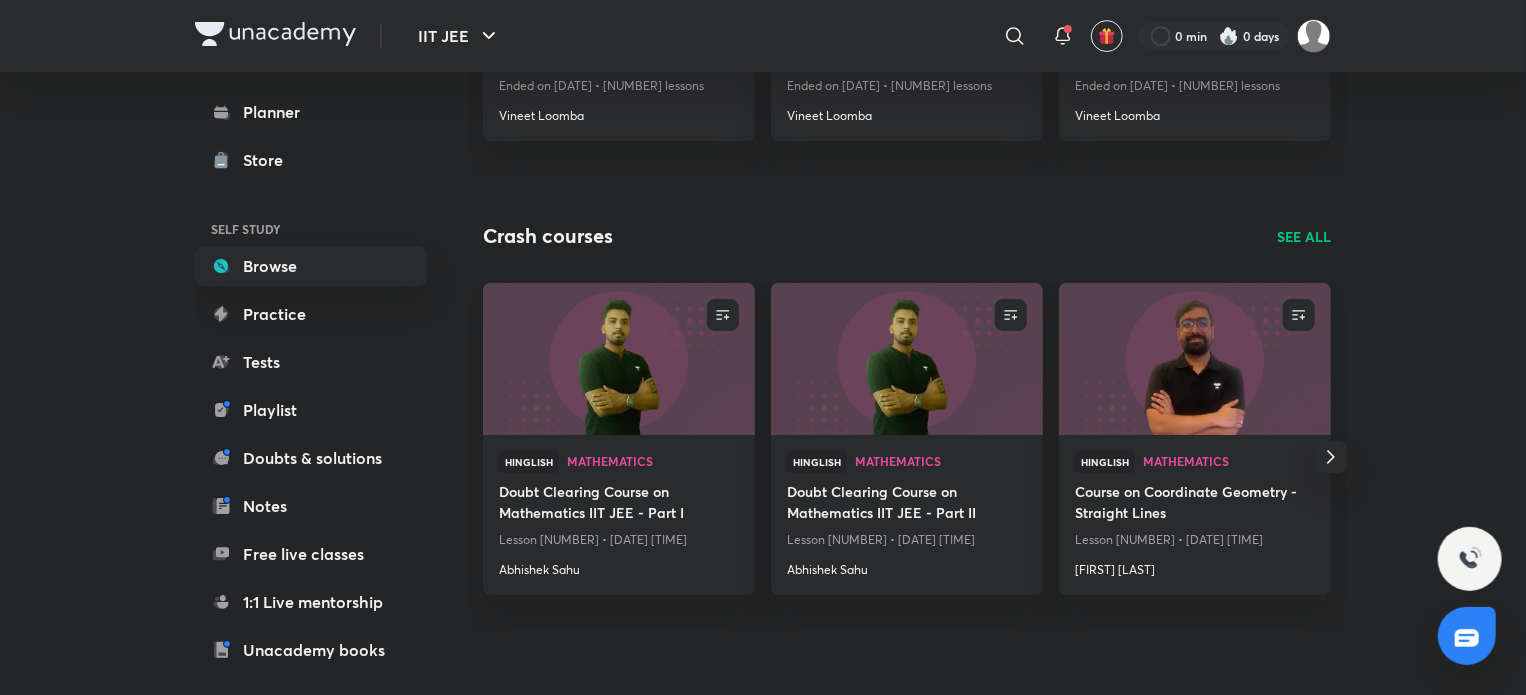 click at bounding box center [1331, 457] 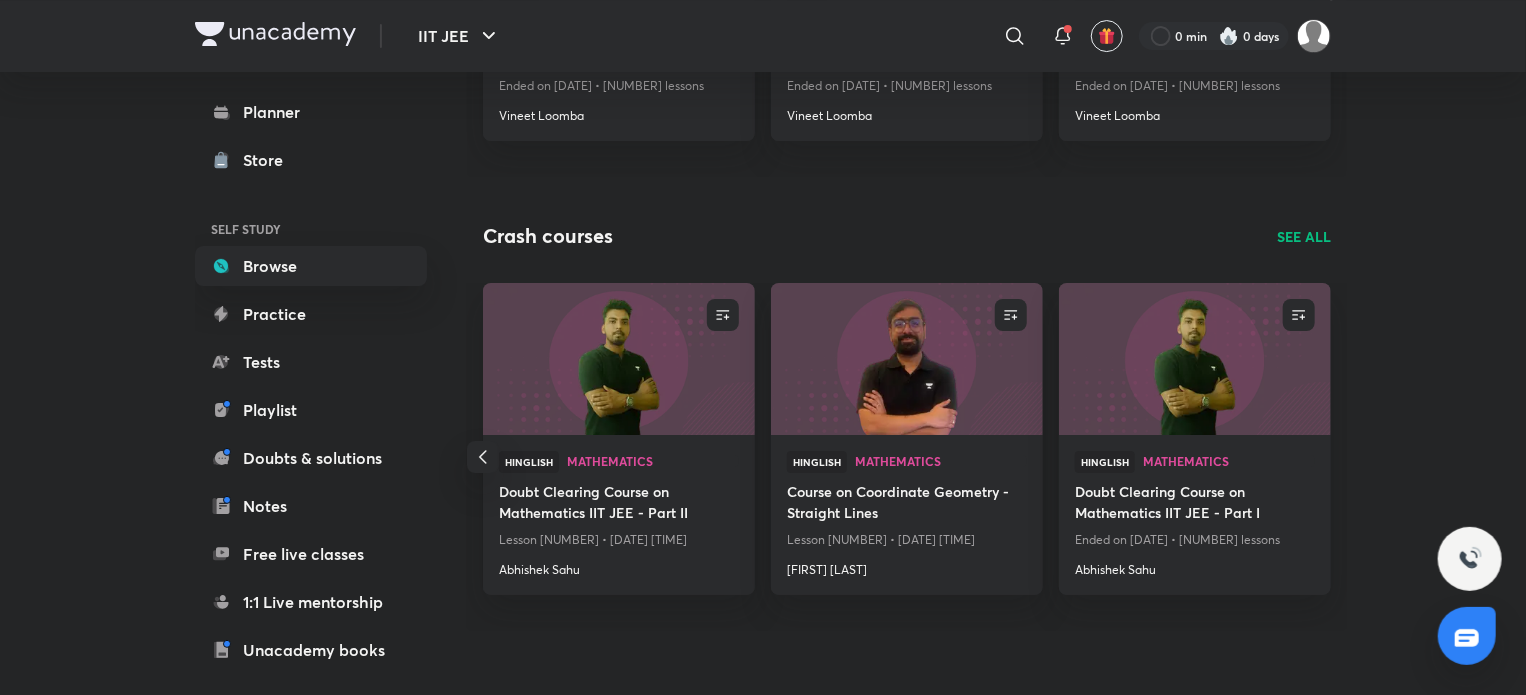 click on "SEE ALL" at bounding box center [1304, 236] 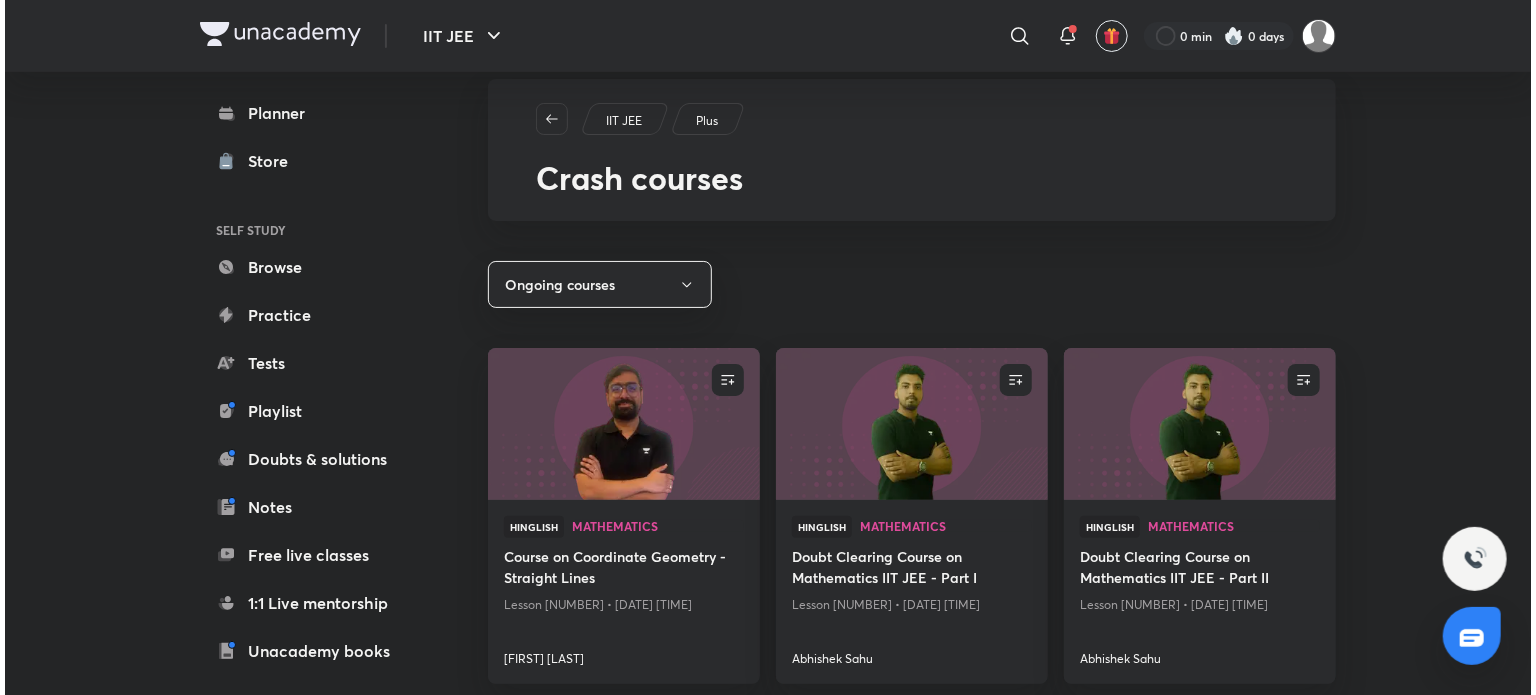 scroll, scrollTop: 32, scrollLeft: 0, axis: vertical 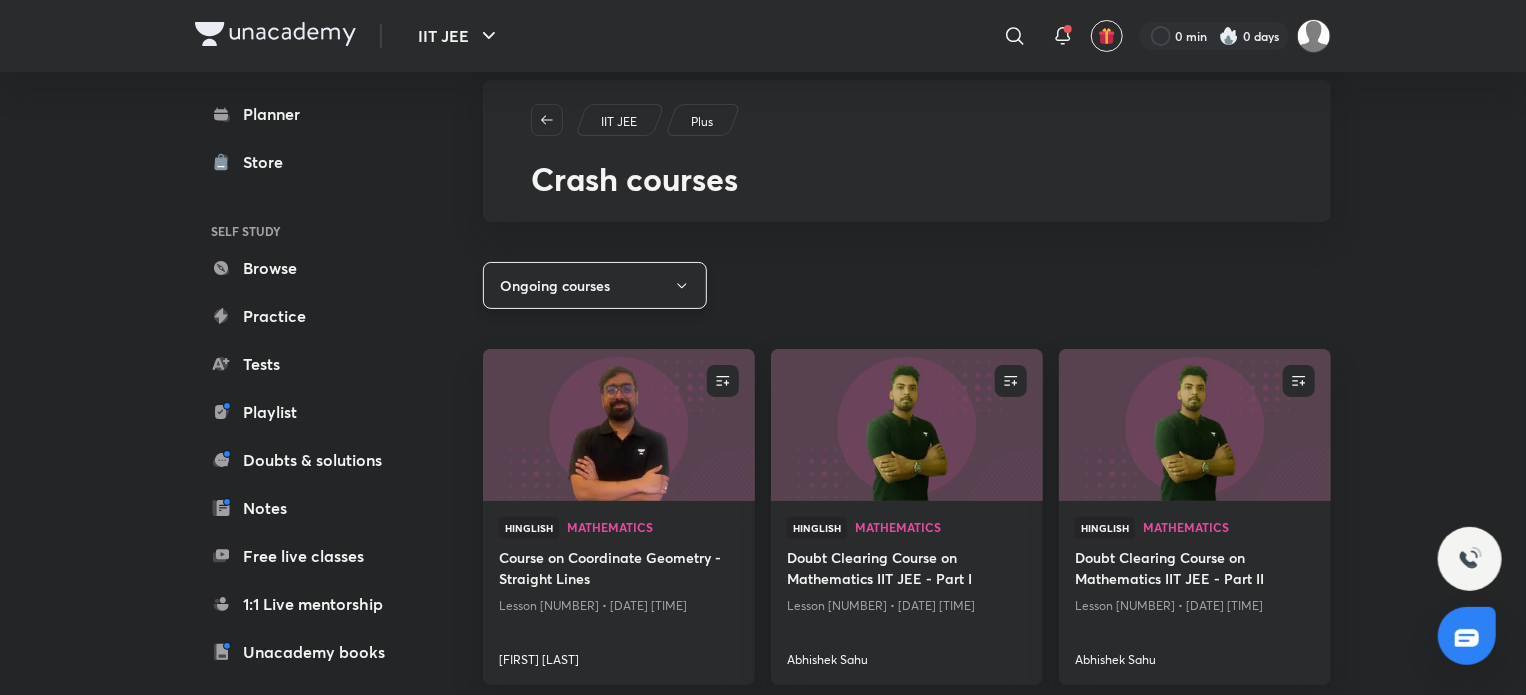 click on "Ongoing courses" at bounding box center (595, 285) 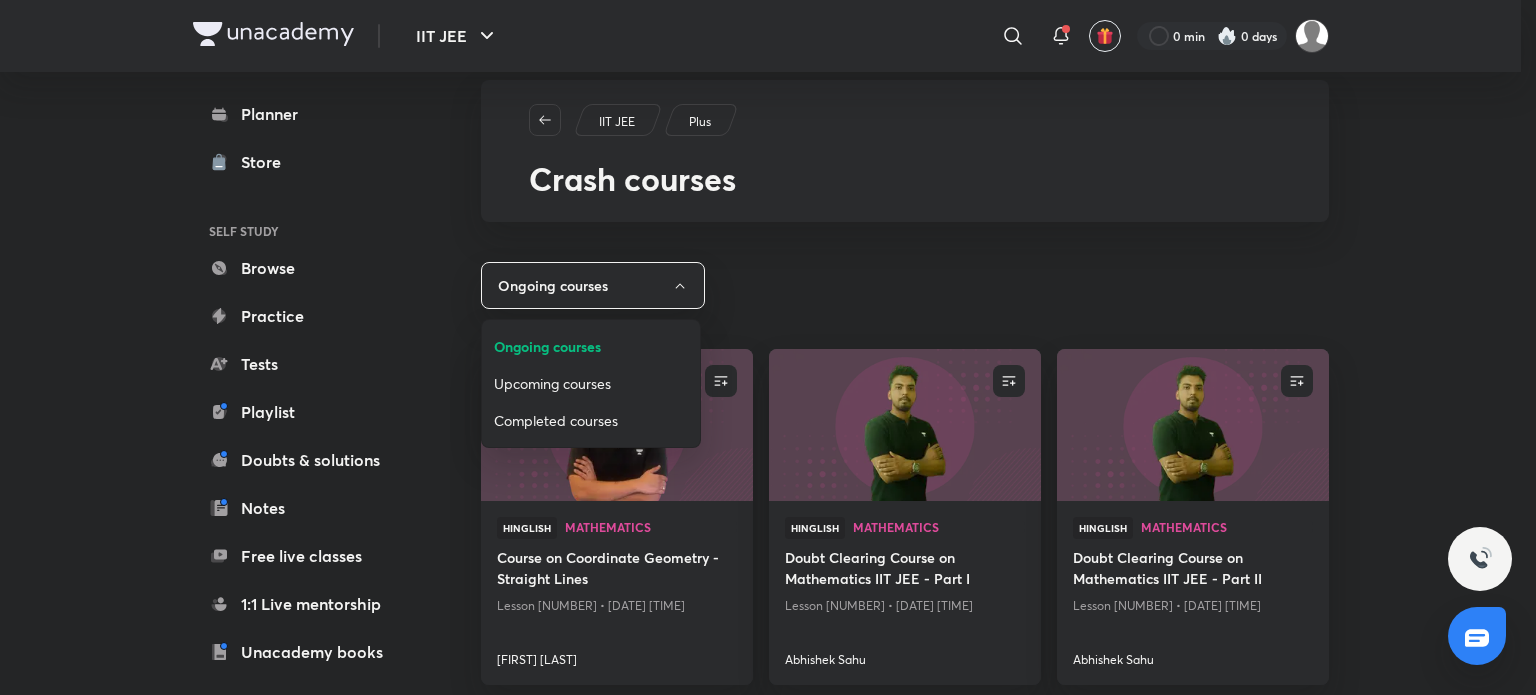 click on "Completed courses" at bounding box center [591, 420] 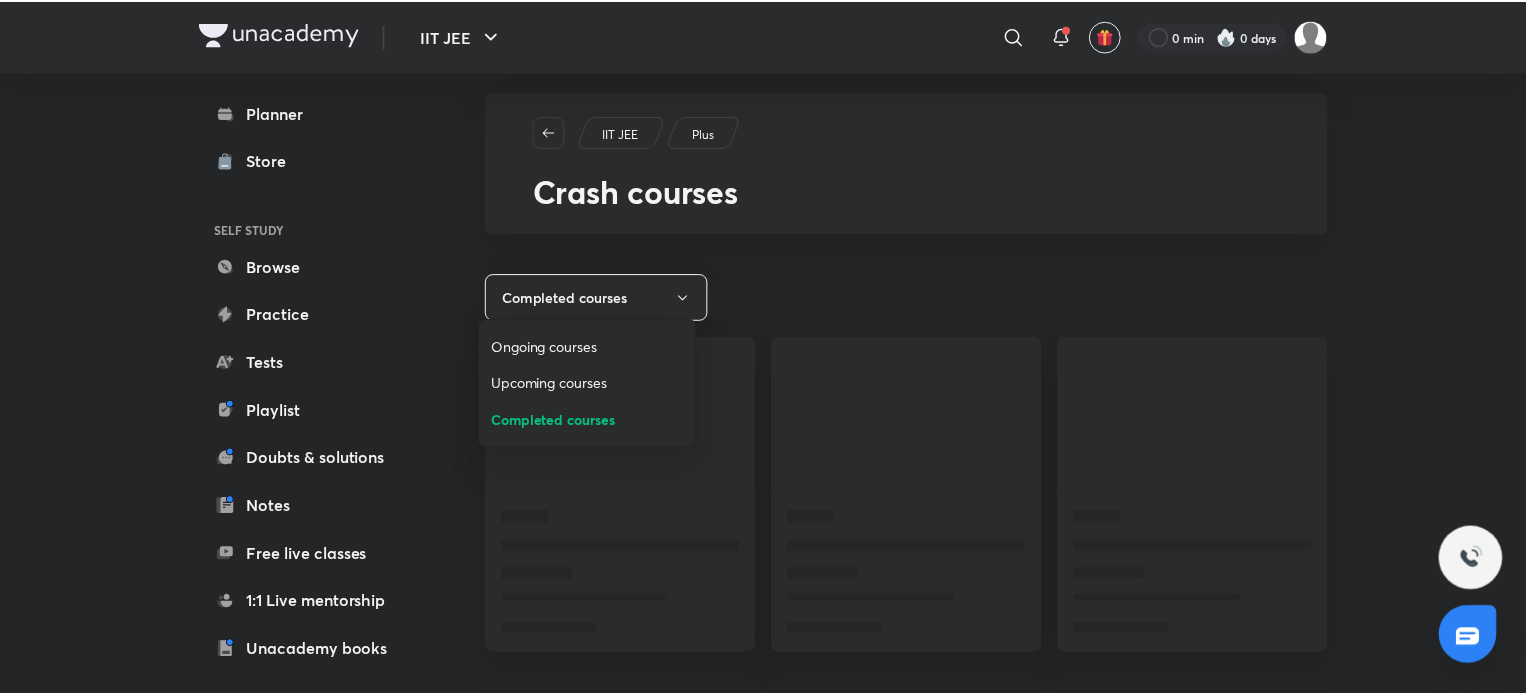 scroll, scrollTop: 20, scrollLeft: 0, axis: vertical 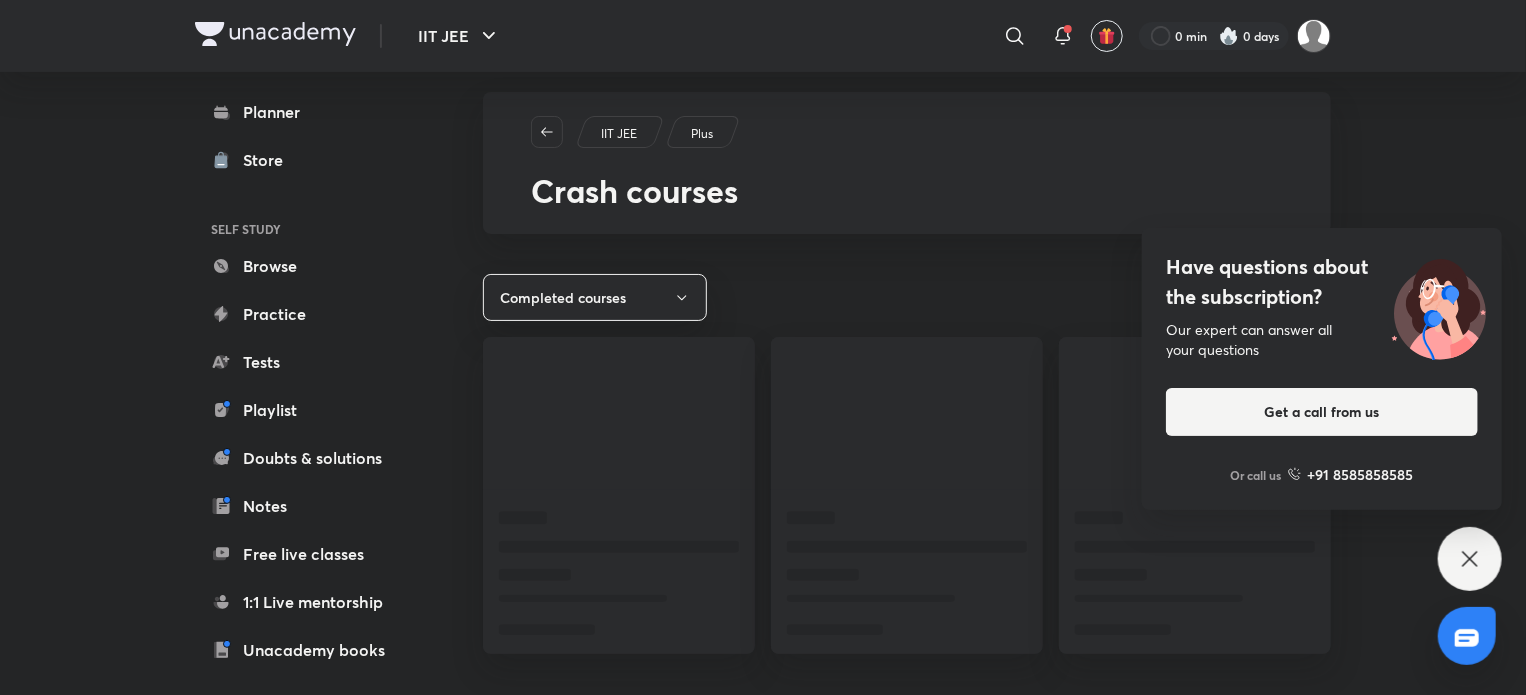 click on "Have questions about the subscription? Our expert can answer all your questions Get a call from us Or call us +91 8585858585" at bounding box center [1470, 559] 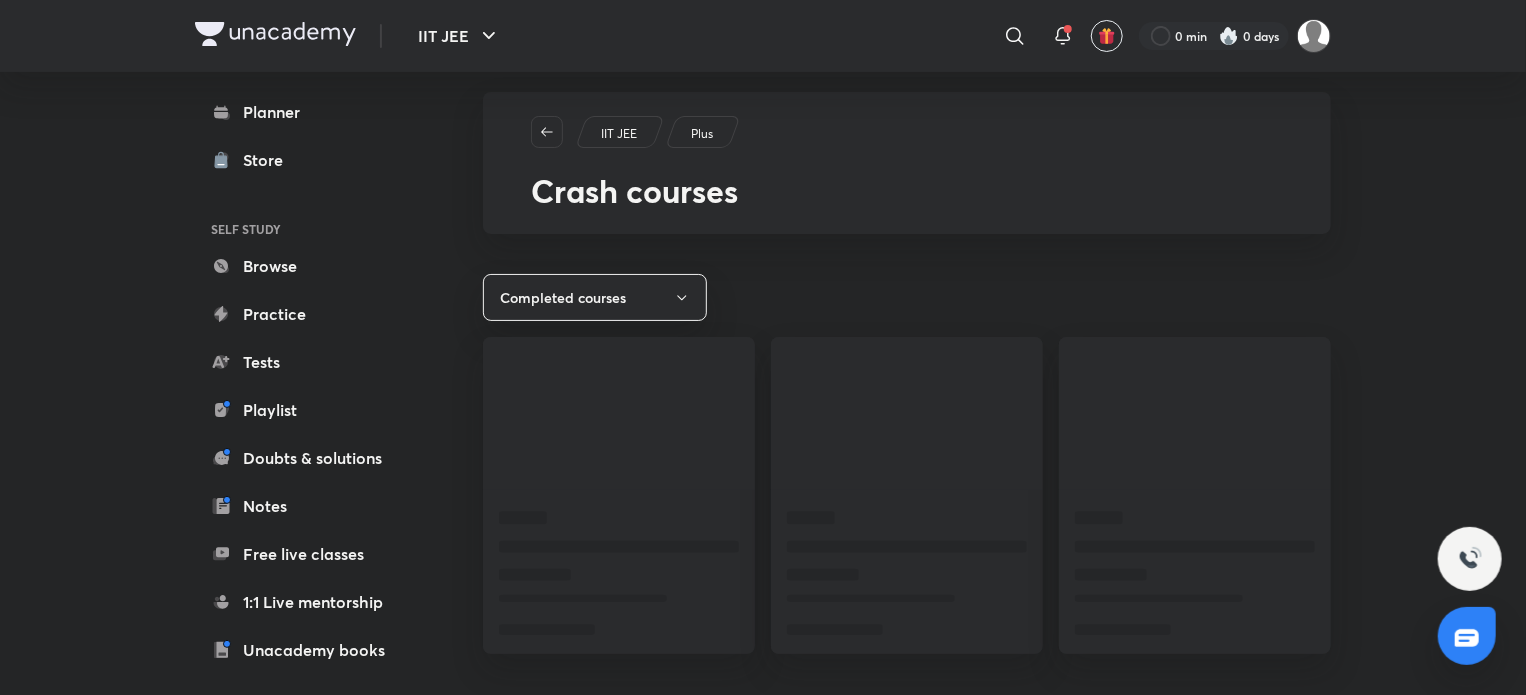 scroll, scrollTop: 0, scrollLeft: 0, axis: both 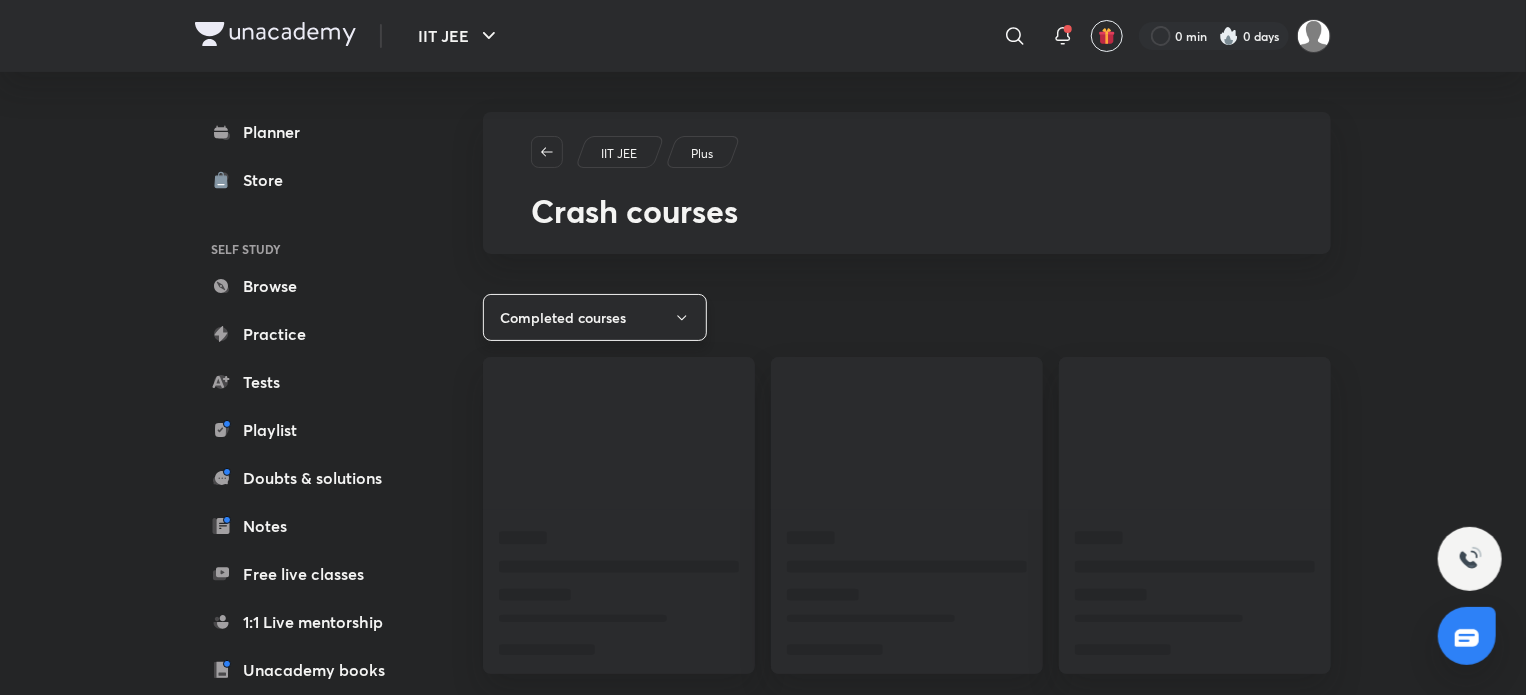 click on "Completed courses" at bounding box center (595, 317) 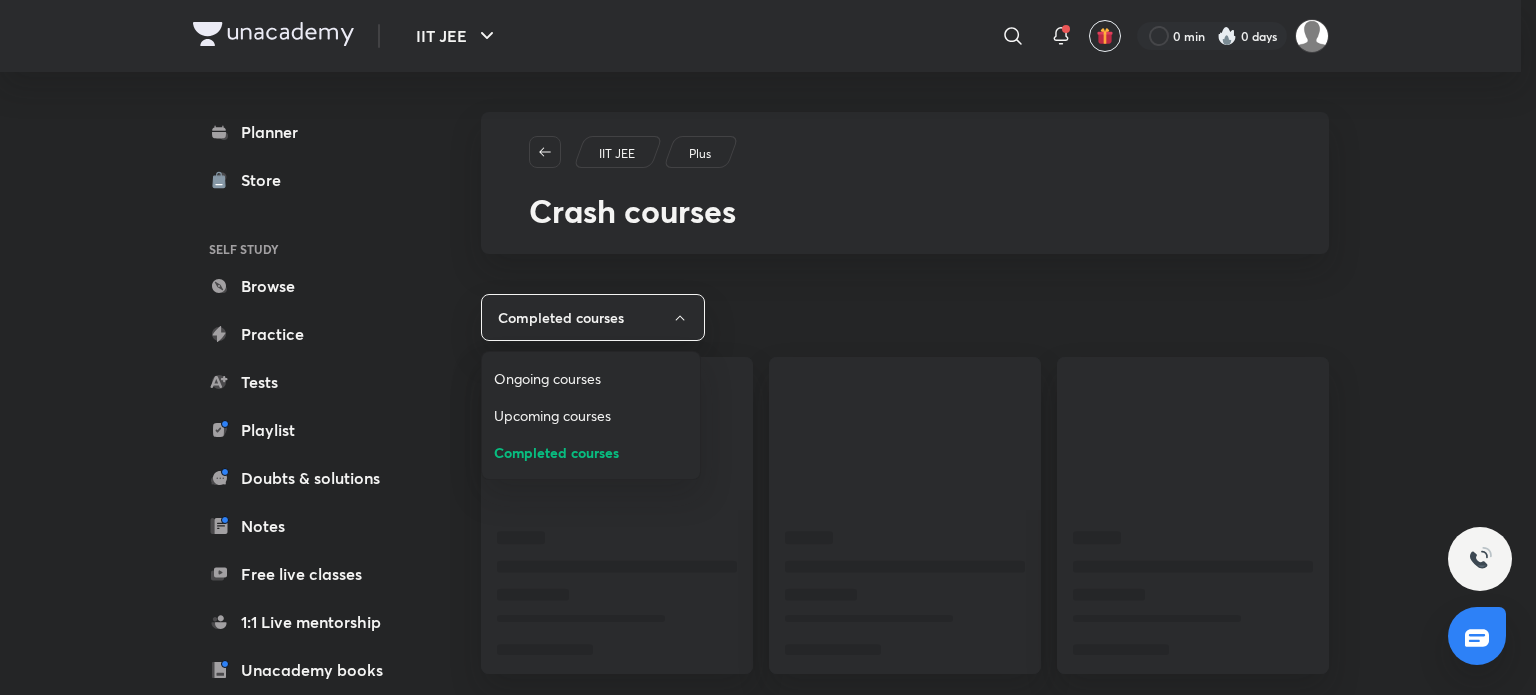 click on "Ongoing courses" at bounding box center (591, 378) 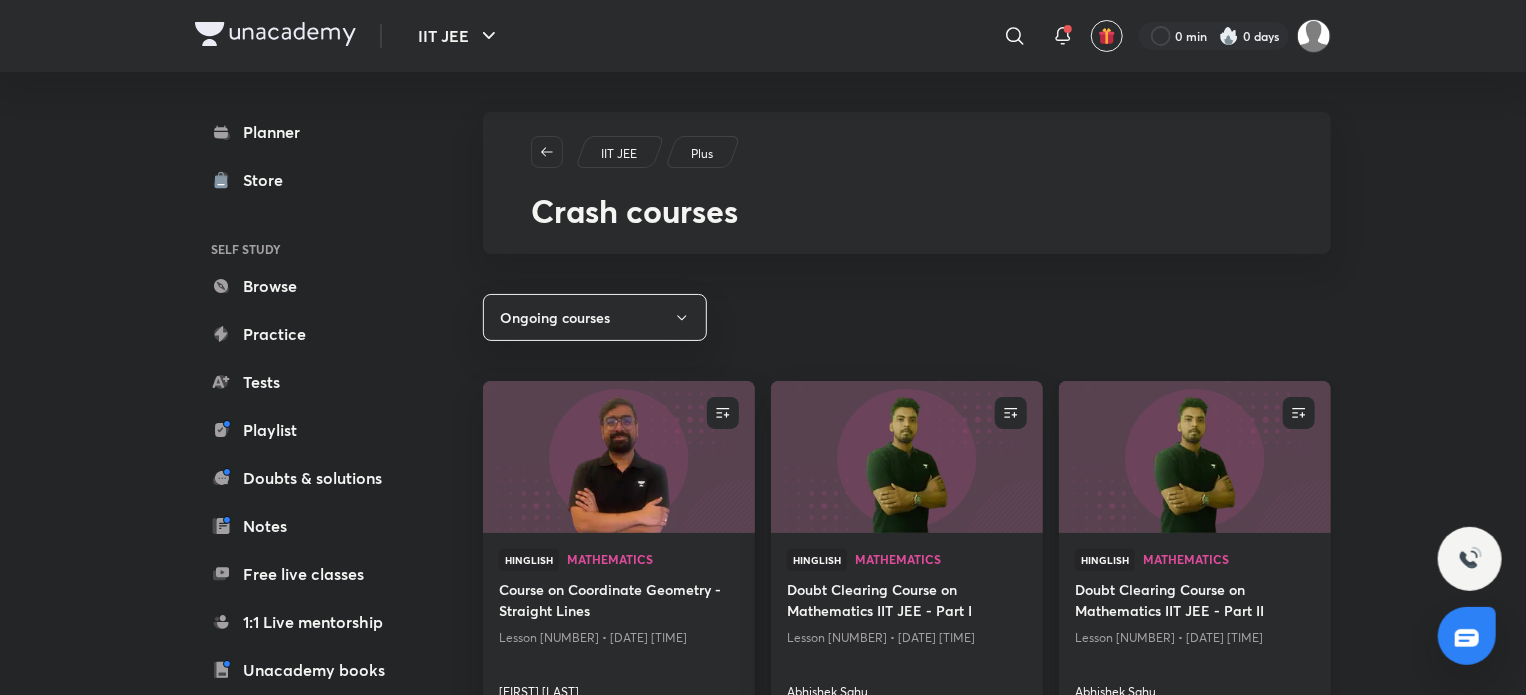 scroll, scrollTop: 33, scrollLeft: 0, axis: vertical 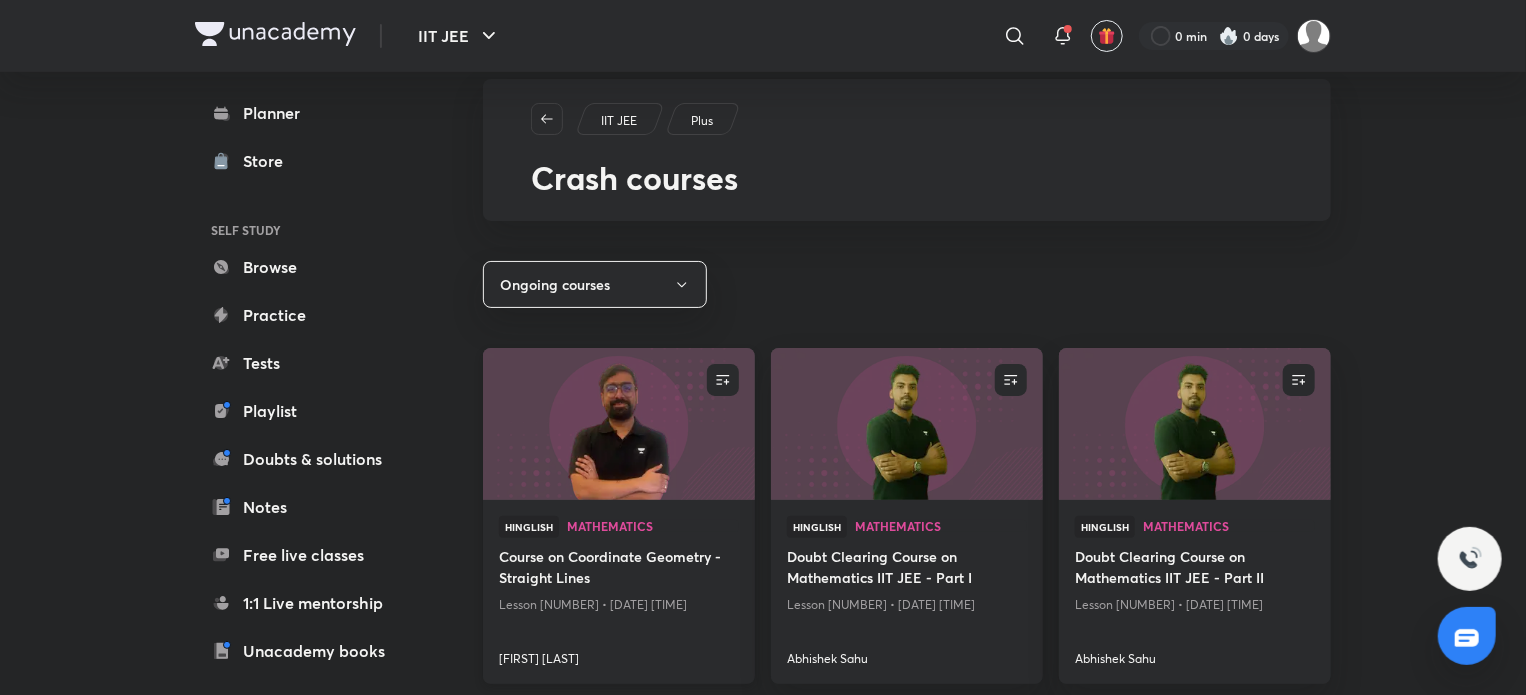 click at bounding box center (618, 424) 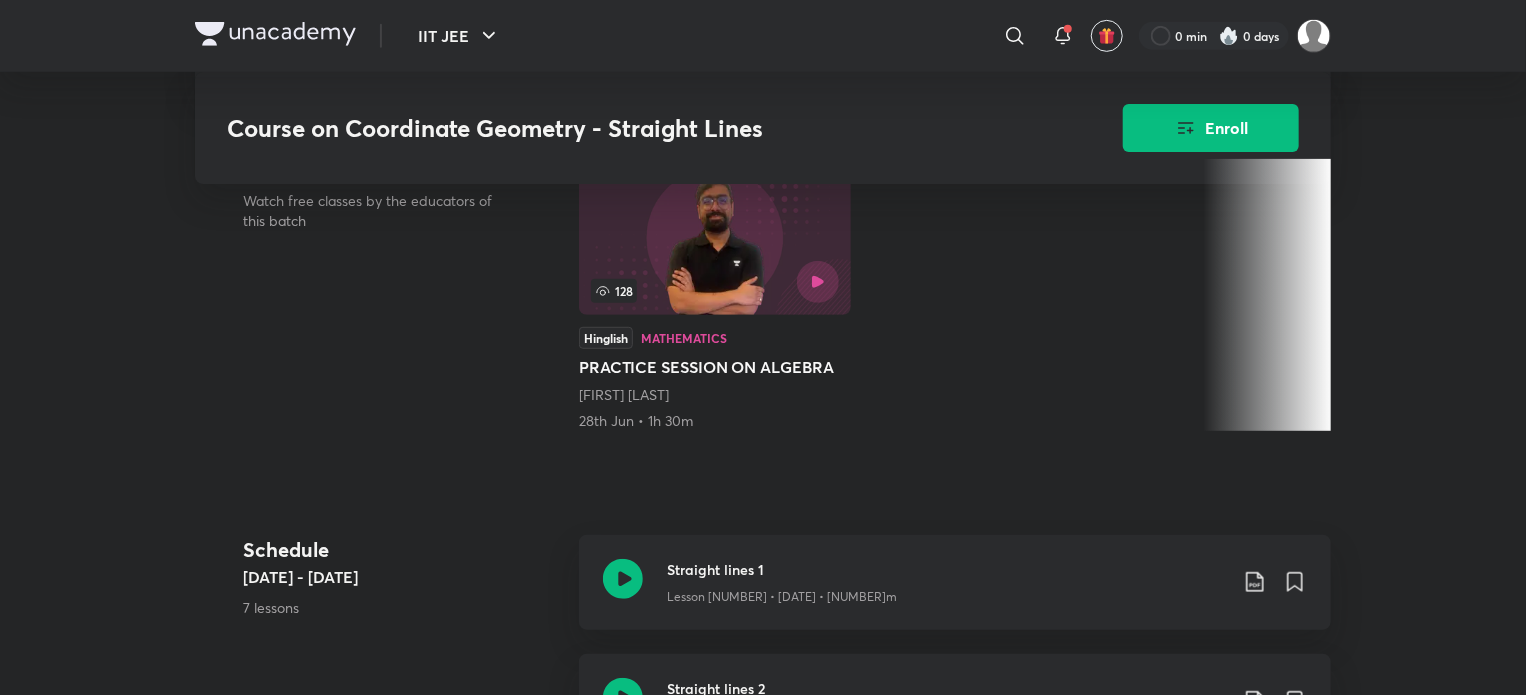 scroll, scrollTop: 0, scrollLeft: 0, axis: both 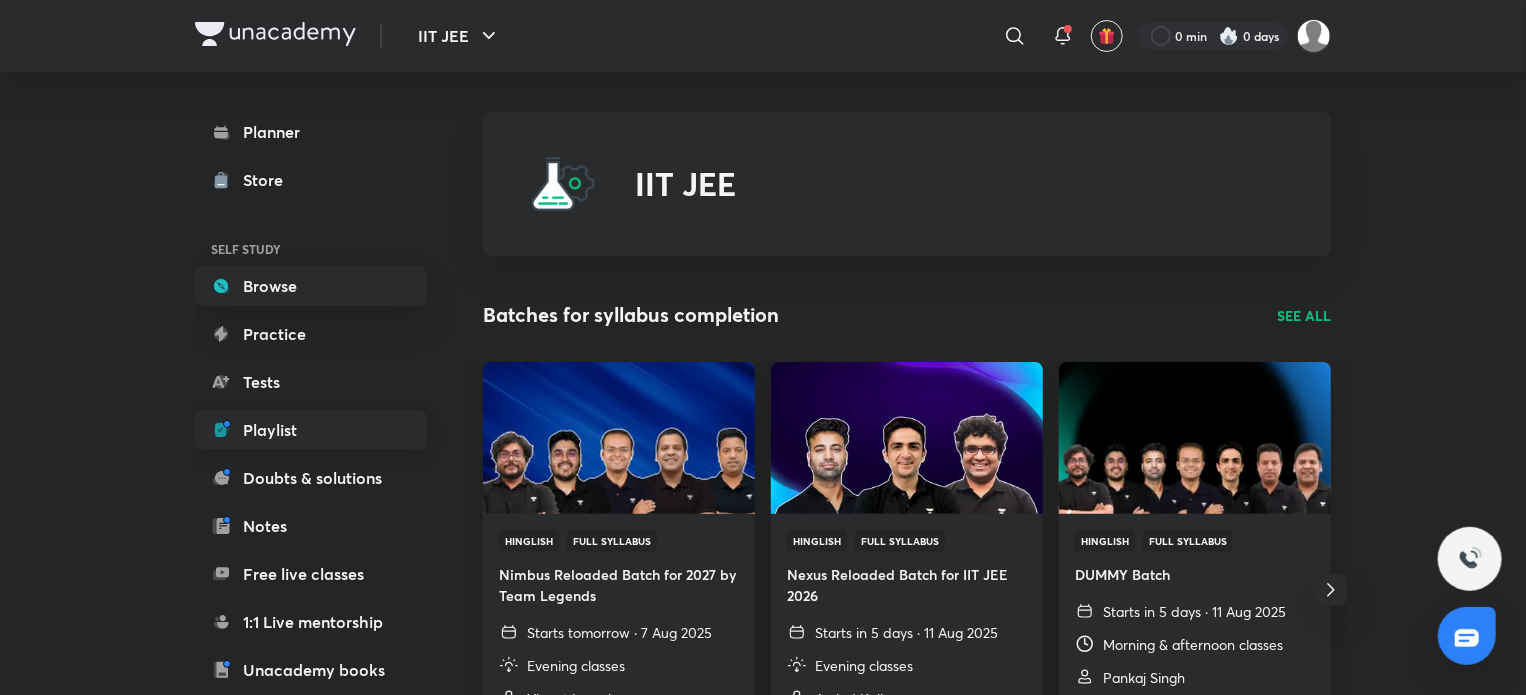 click on "Playlist" at bounding box center (311, 430) 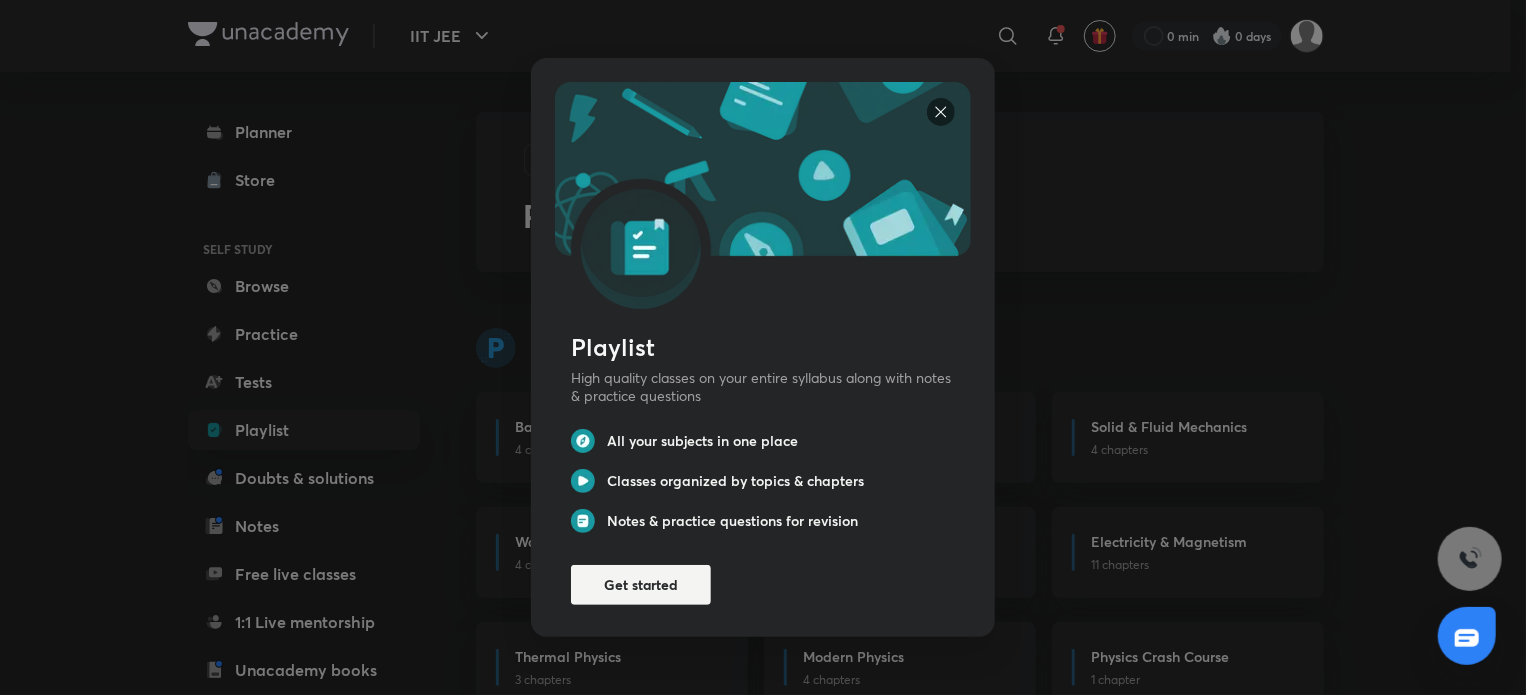 scroll, scrollTop: 0, scrollLeft: 0, axis: both 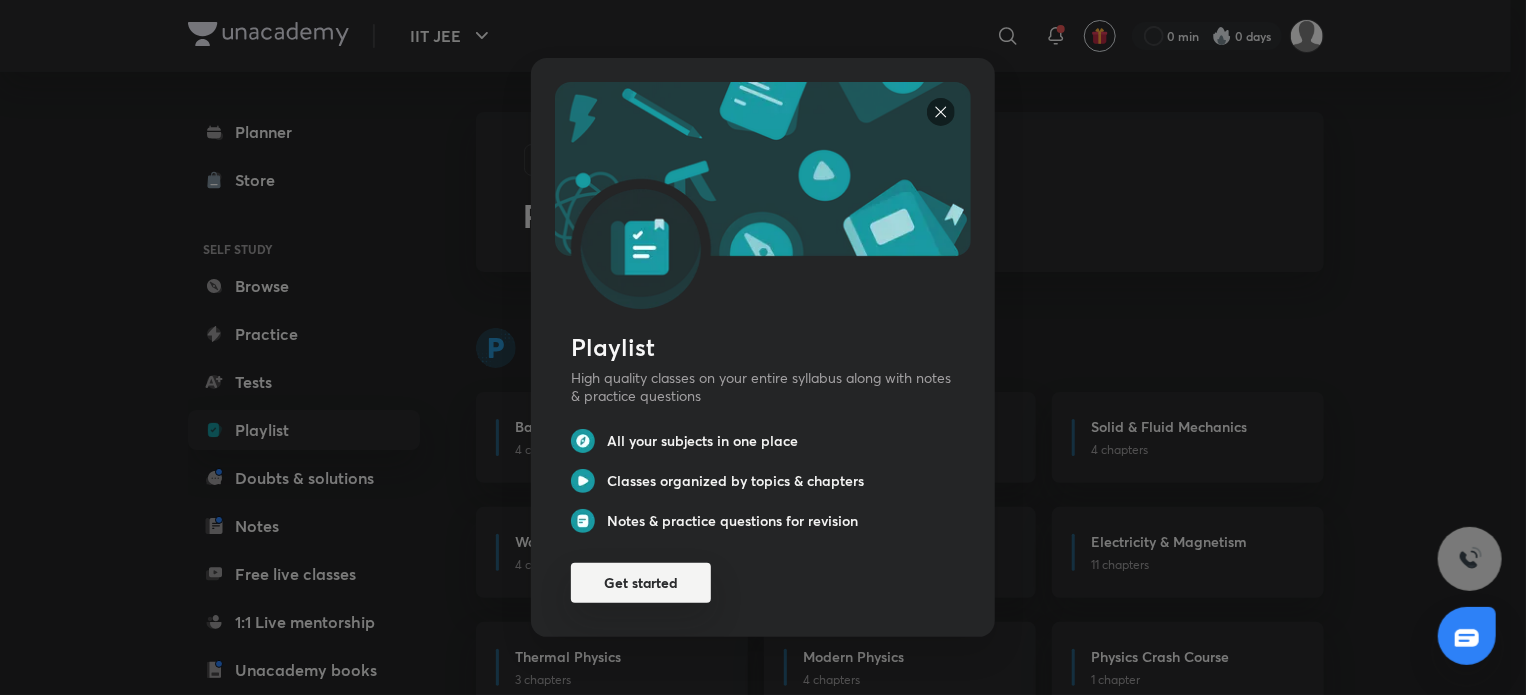 click on "Get started" at bounding box center (641, 583) 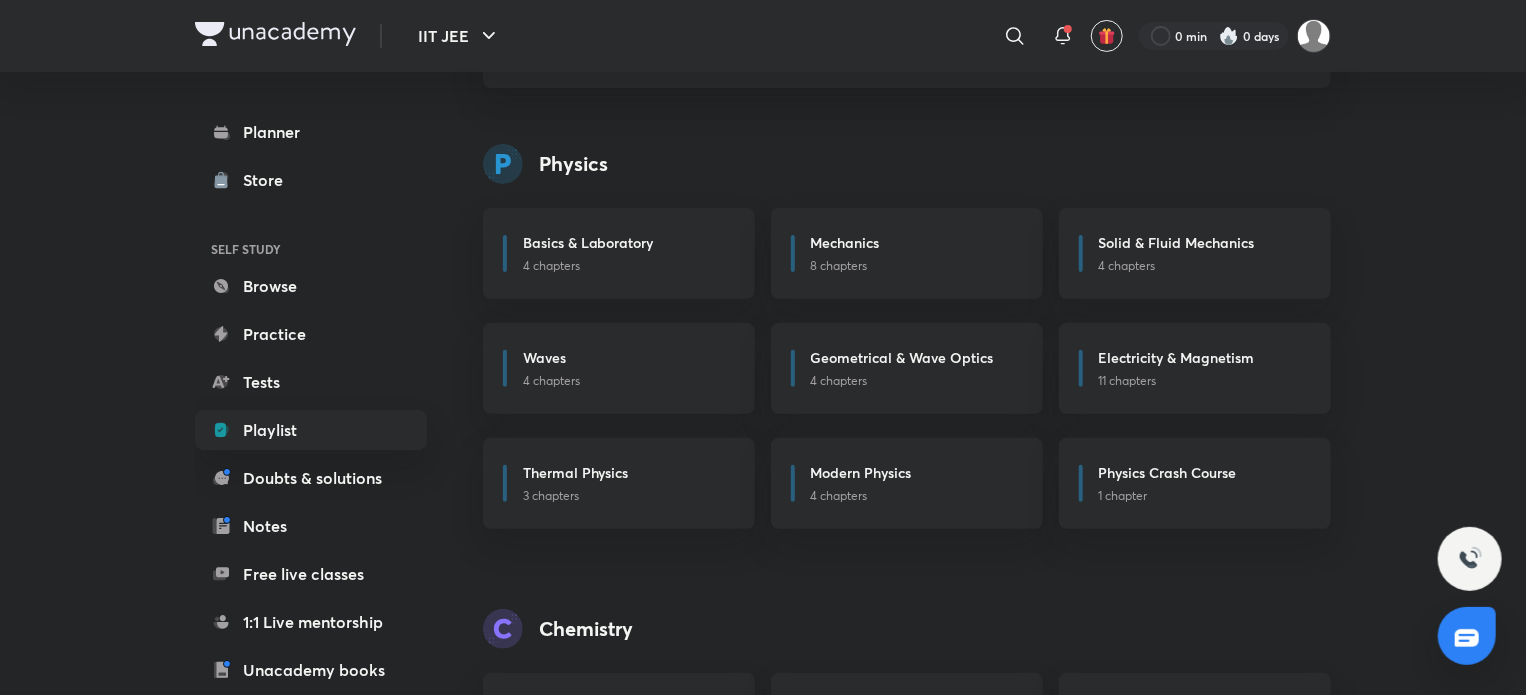scroll, scrollTop: 186, scrollLeft: 0, axis: vertical 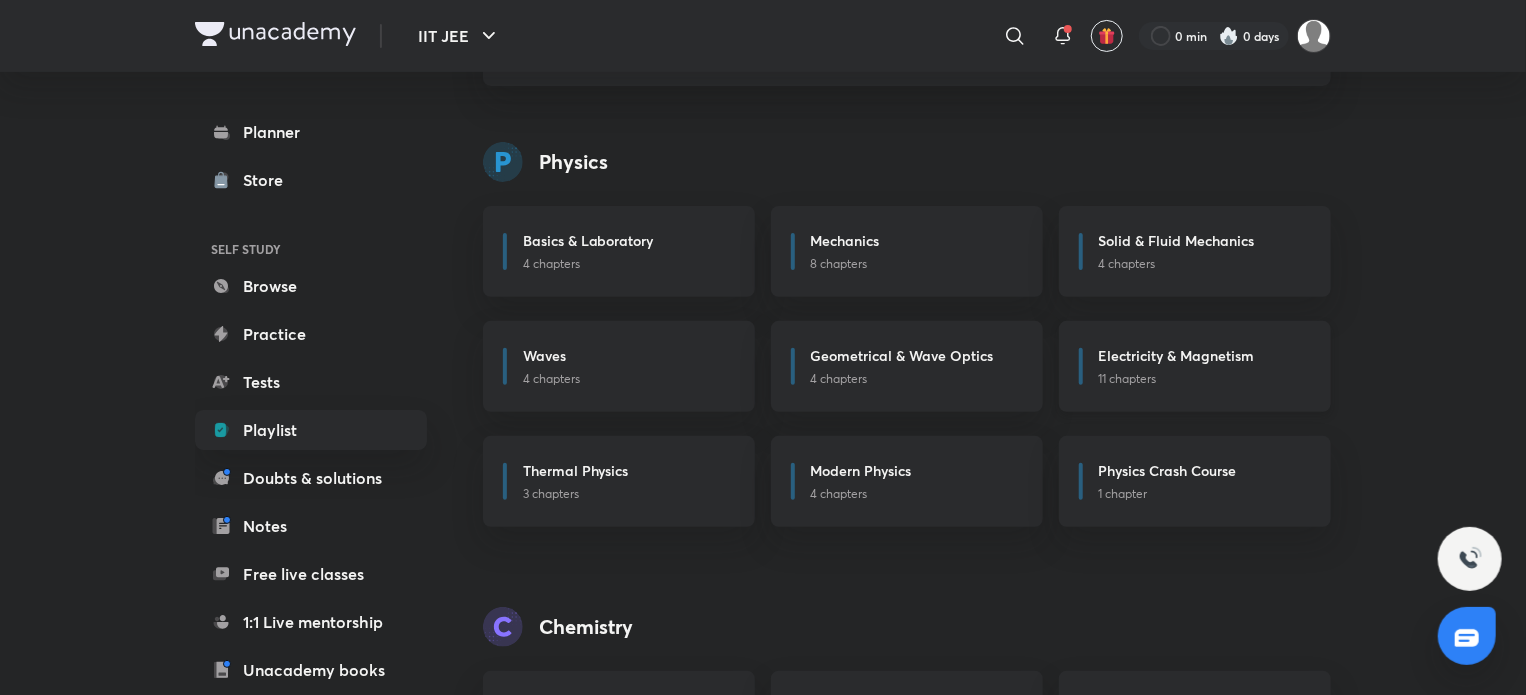 click on "Electricity & Magnetism 11 chapters" at bounding box center (1195, 366) 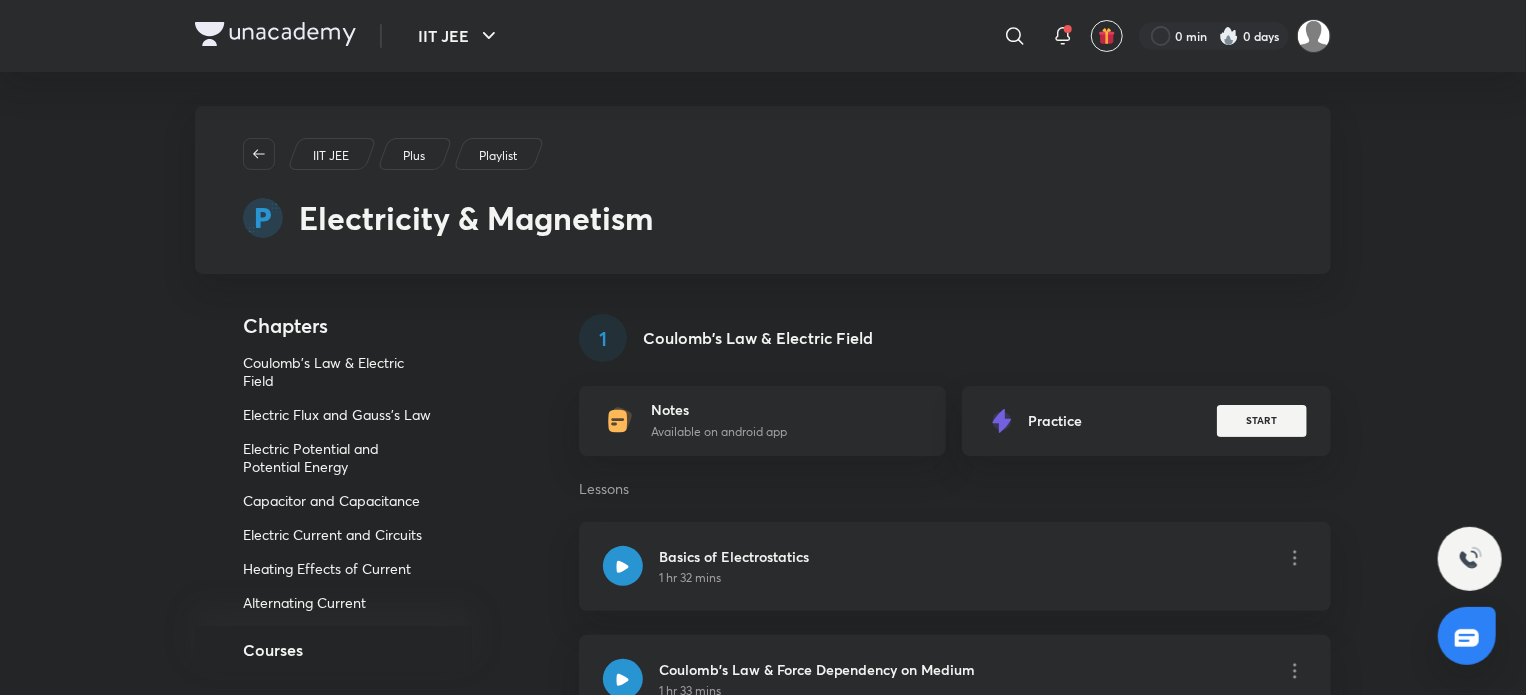 scroll, scrollTop: 4, scrollLeft: 0, axis: vertical 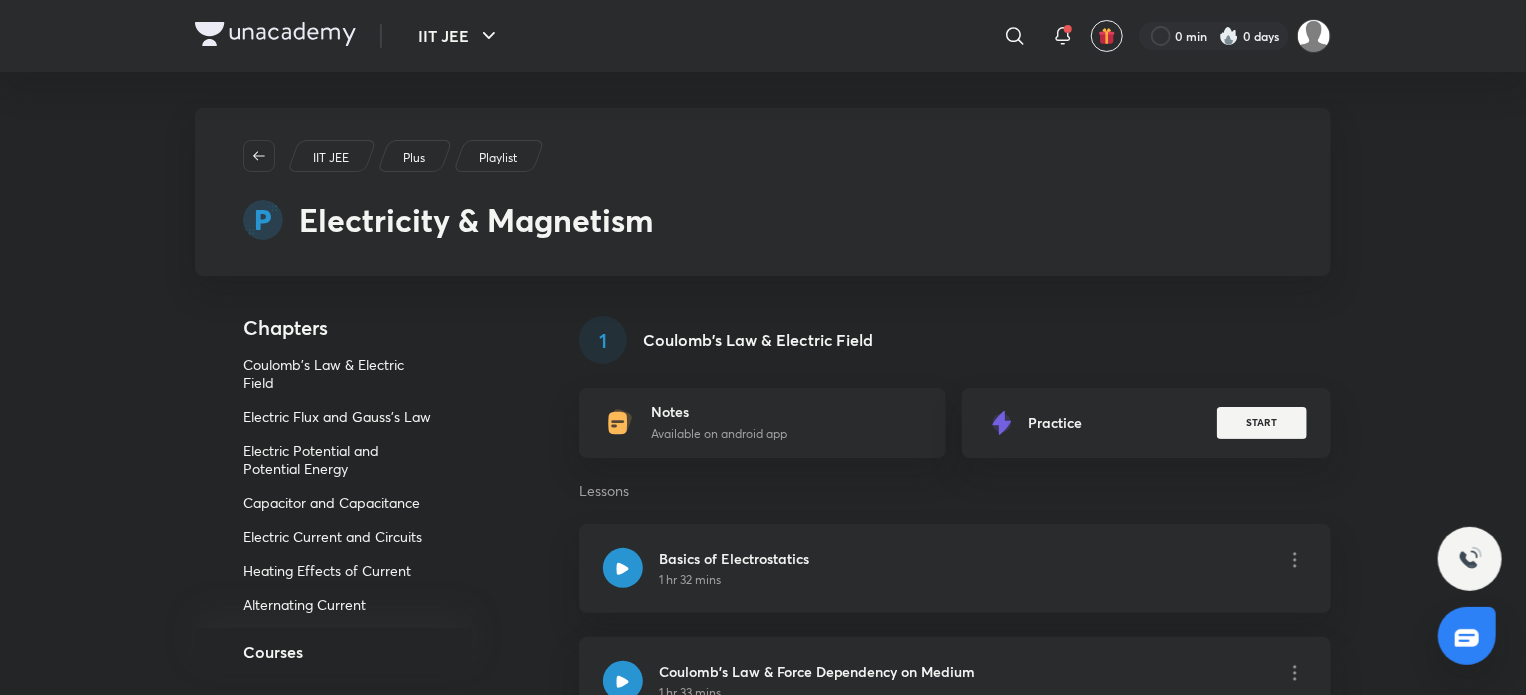 click on "Coulomb's Law & Electric Field" at bounding box center (758, 340) 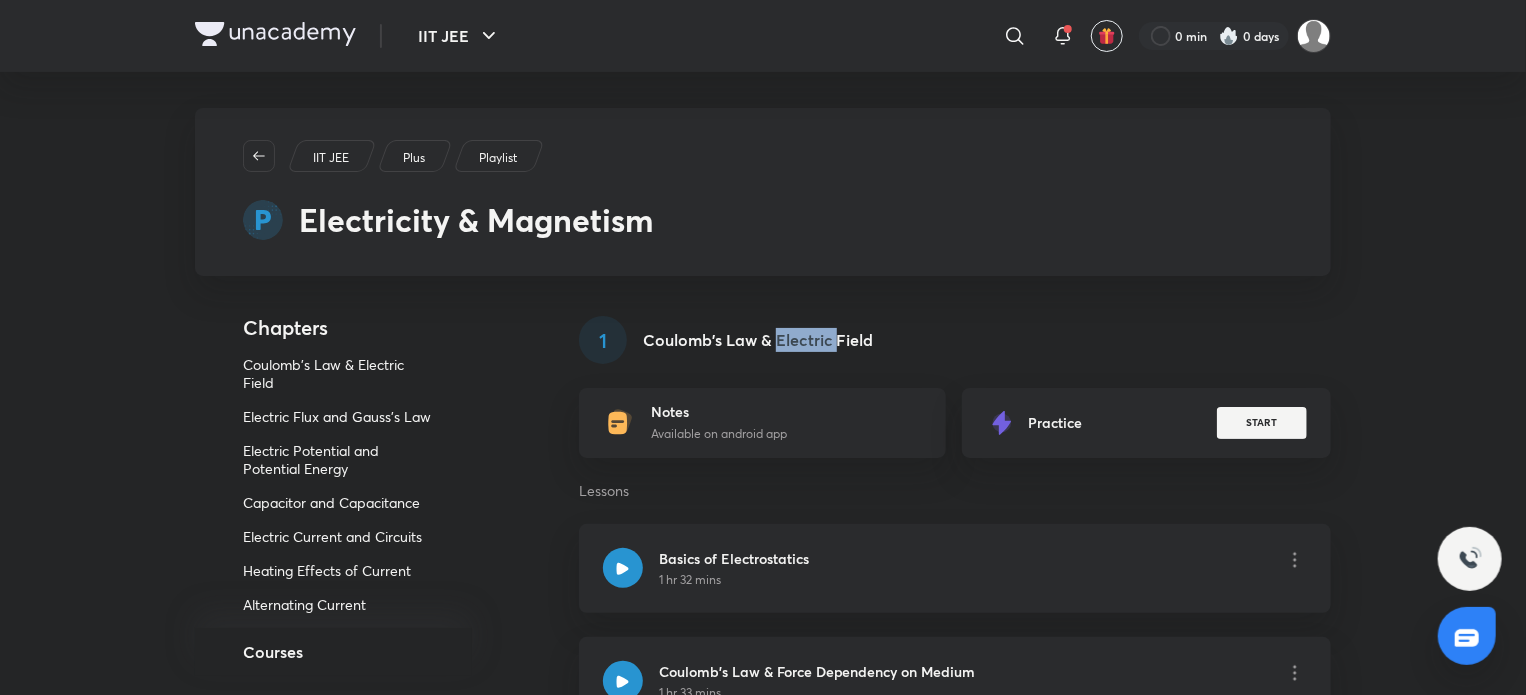 click on "Coulomb's Law & Electric Field" at bounding box center (758, 340) 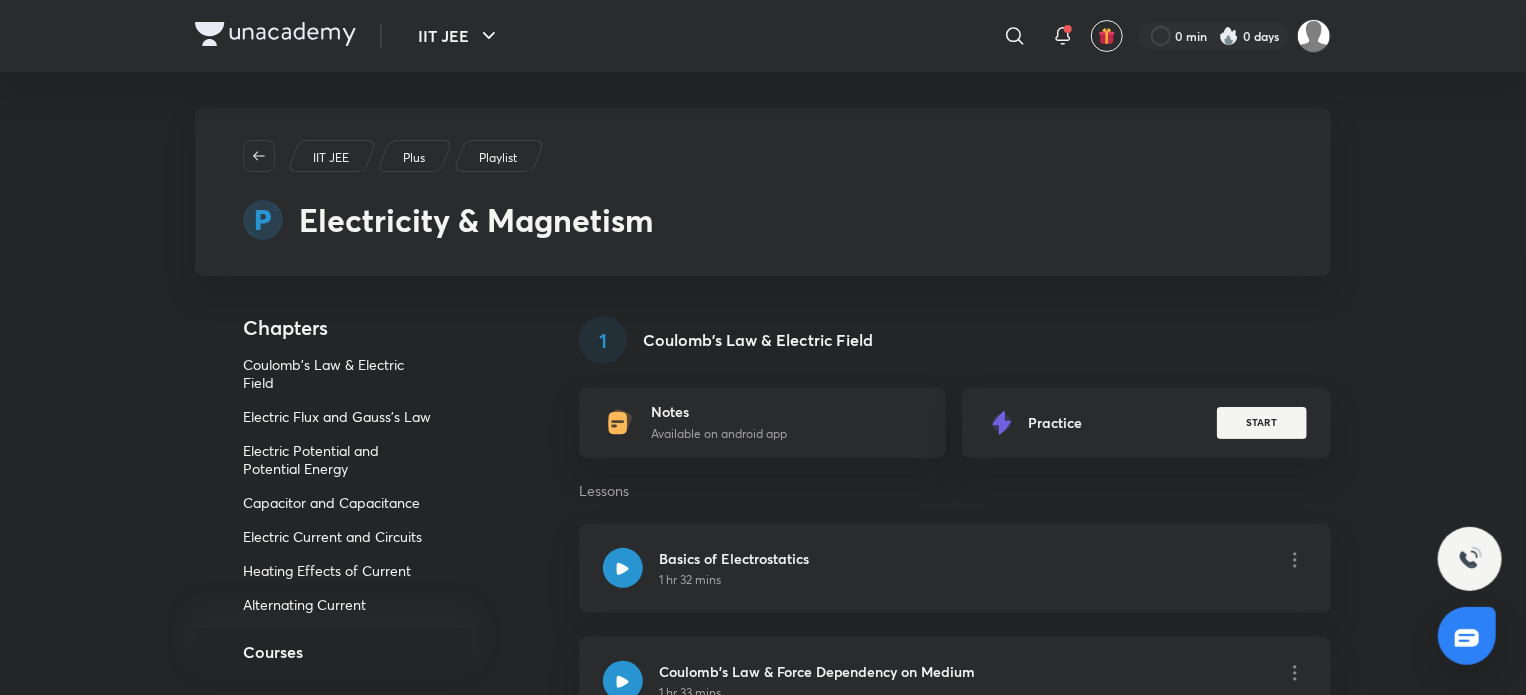 click on "IIT JEE ​ 0 min 0 days IIT JEE Plus Playlist Electricity & Magnetism Chapters Coulomb's Law & Electric Field Electric Flux and Gauss's Law Electric Potential and Potential Energy Capacitor and Capacitance Electric Current and Circuits Heating Effects of Current Alternating Current Magnetic Field & Magnetic Forces Magnetism & Matter Electromagnetic Induction Electromagnetic Waves Courses 1 Coulomb's Law & Electric Field Notes Available on android app Practice START Lessons Basics of Electrostatics 1 hr 32 mins Coulomb's Law & Force Dependency on Medium 1 hr 33 mins Coulomb's Law Limitations 1 hr 31 mins Simple Harmonic Motion & Introduction to Electric Field (E) 1 hr 30 mins E: Due to Charged Rod, Circular Loop, Arc & Ring Axis 1 hr 31 mins E: Due to Disc on its Axis, Infinite Sheet & Ring 1 hr 32 mins Electric Field Lines 1 hr 30 mins 2 Electric Flux and Gauss's Law Notes Available on android app Practice START Lessons Electric Flux - I & Doubt Solving 1 hr 31 mins Electric Flux - II 1 hr 31 mins 3 Notes 4" at bounding box center [763, 6681] 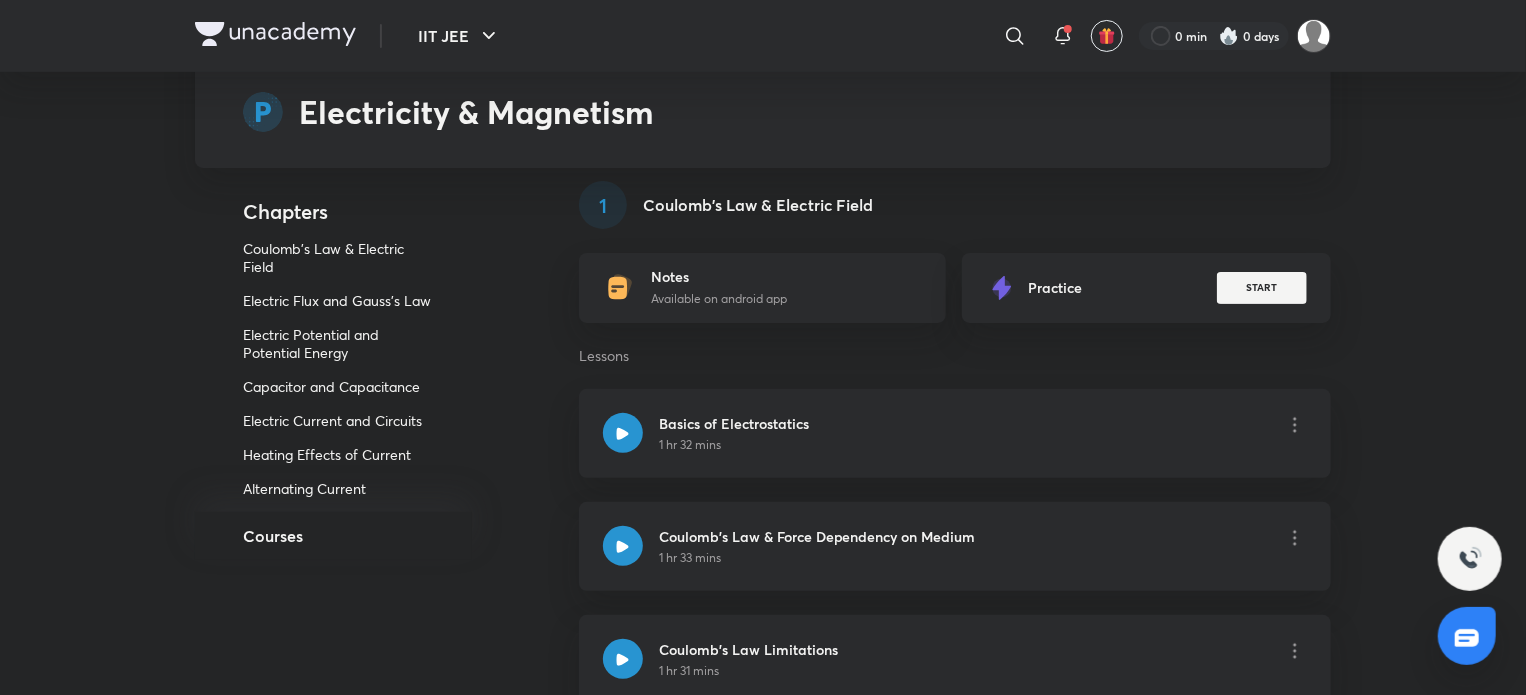 scroll, scrollTop: 140, scrollLeft: 0, axis: vertical 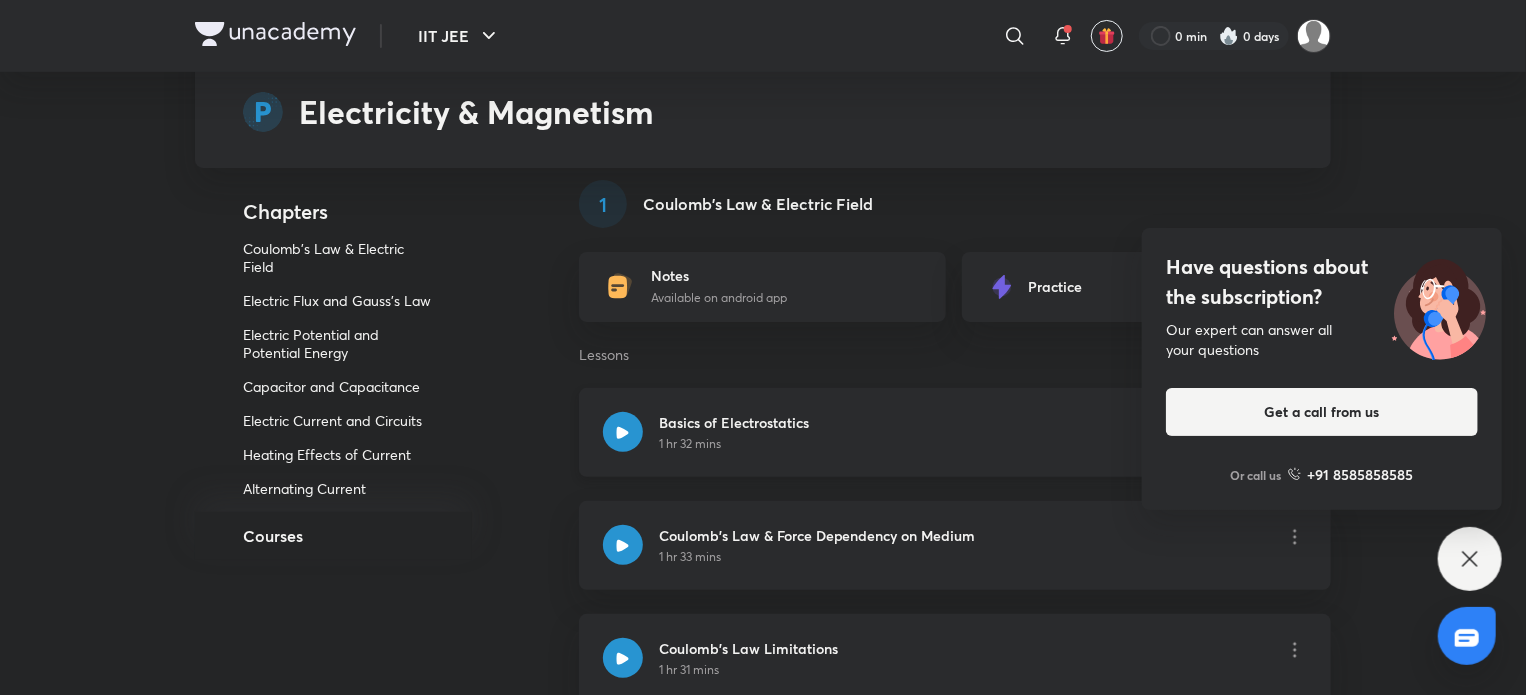 click at bounding box center [623, 432] 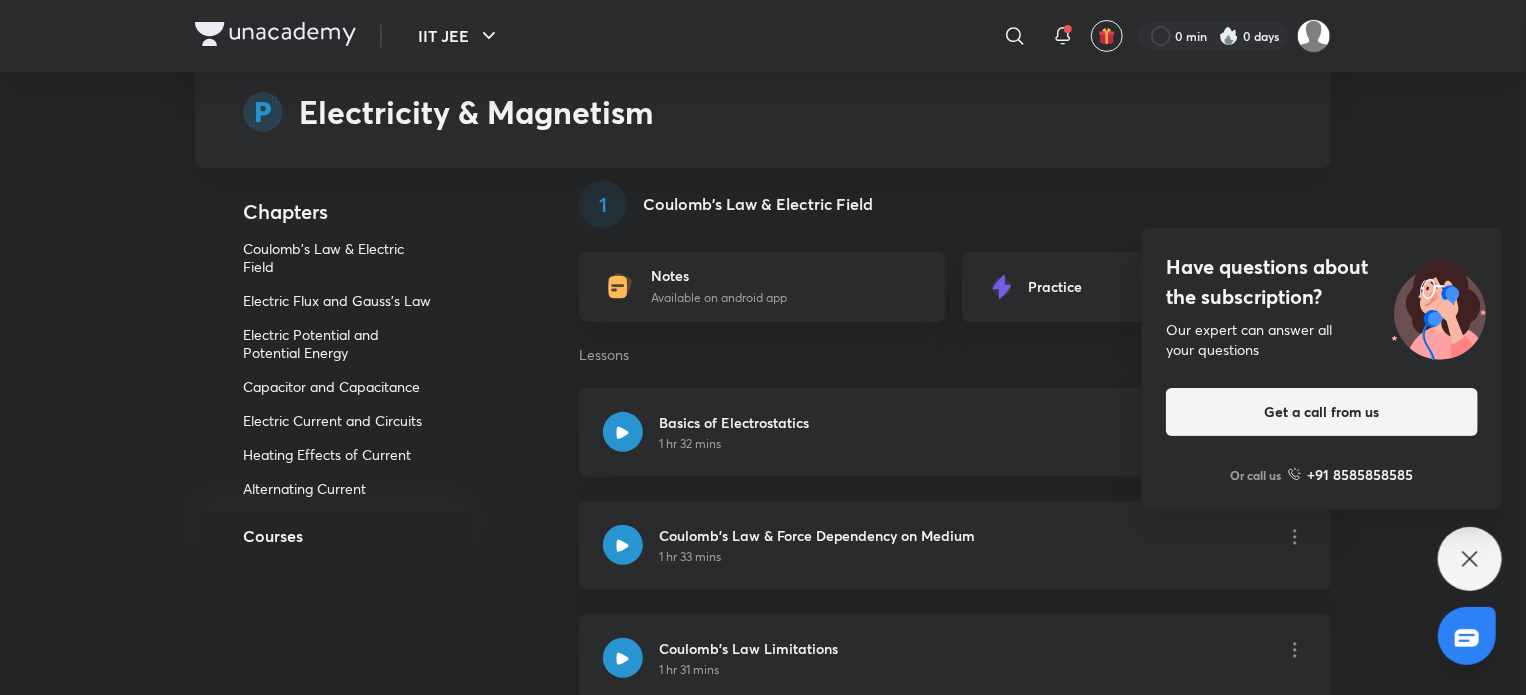scroll, scrollTop: 0, scrollLeft: 0, axis: both 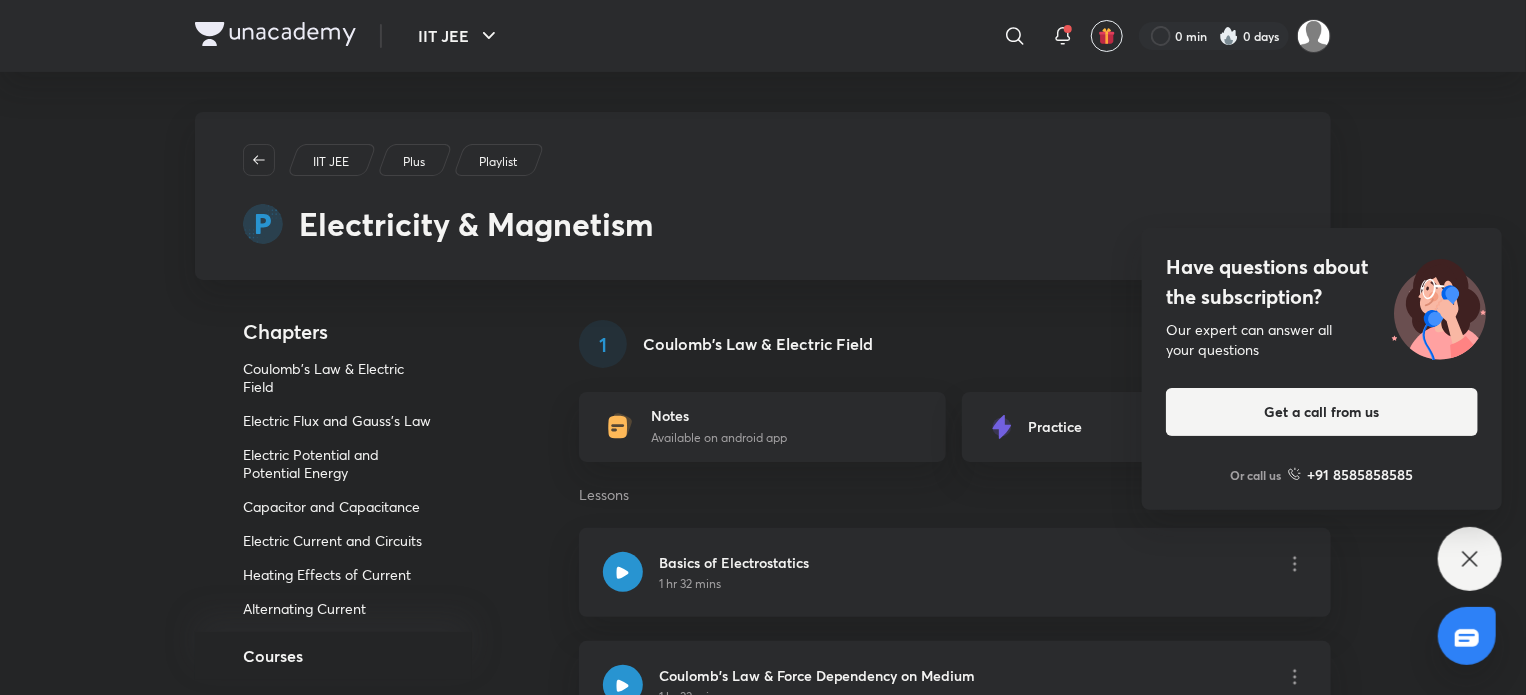 click on "Electricity & Magnetism" at bounding box center (476, 224) 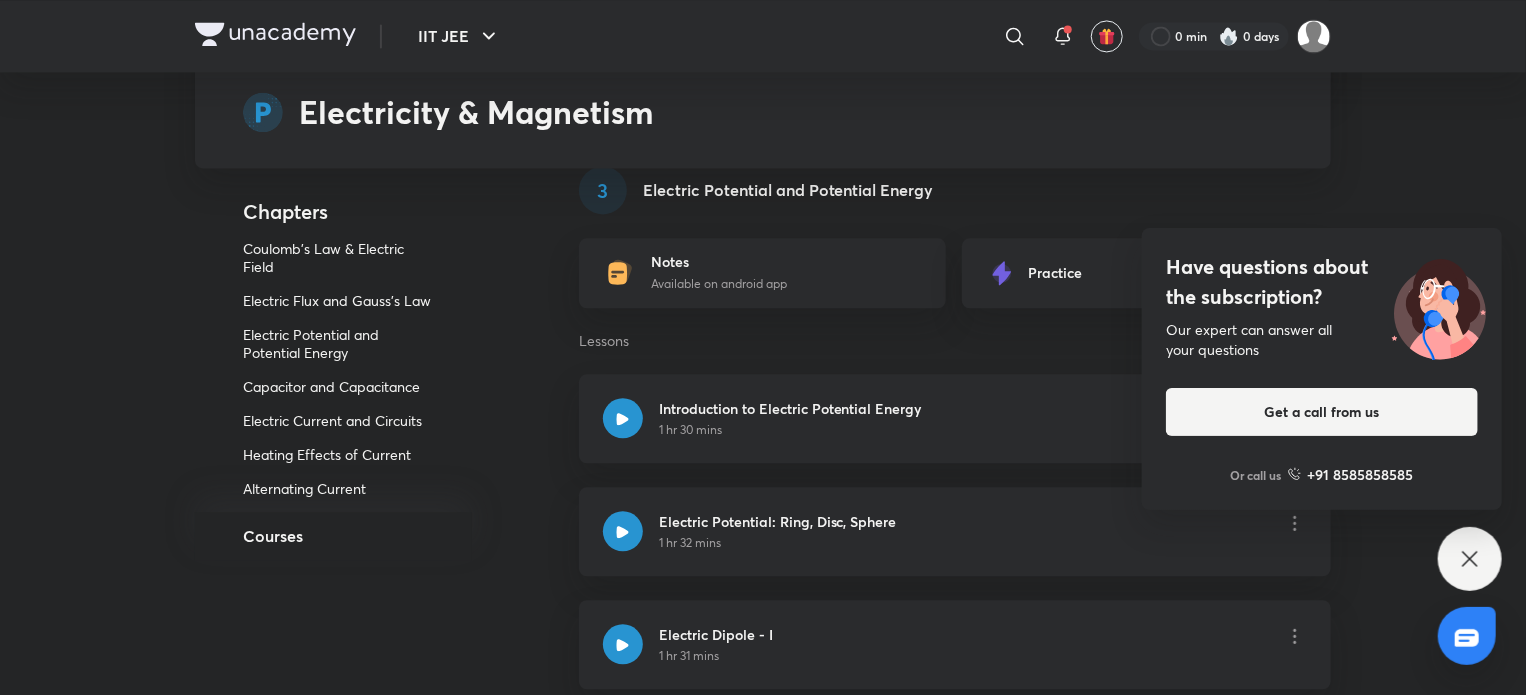 scroll, scrollTop: 2155, scrollLeft: 0, axis: vertical 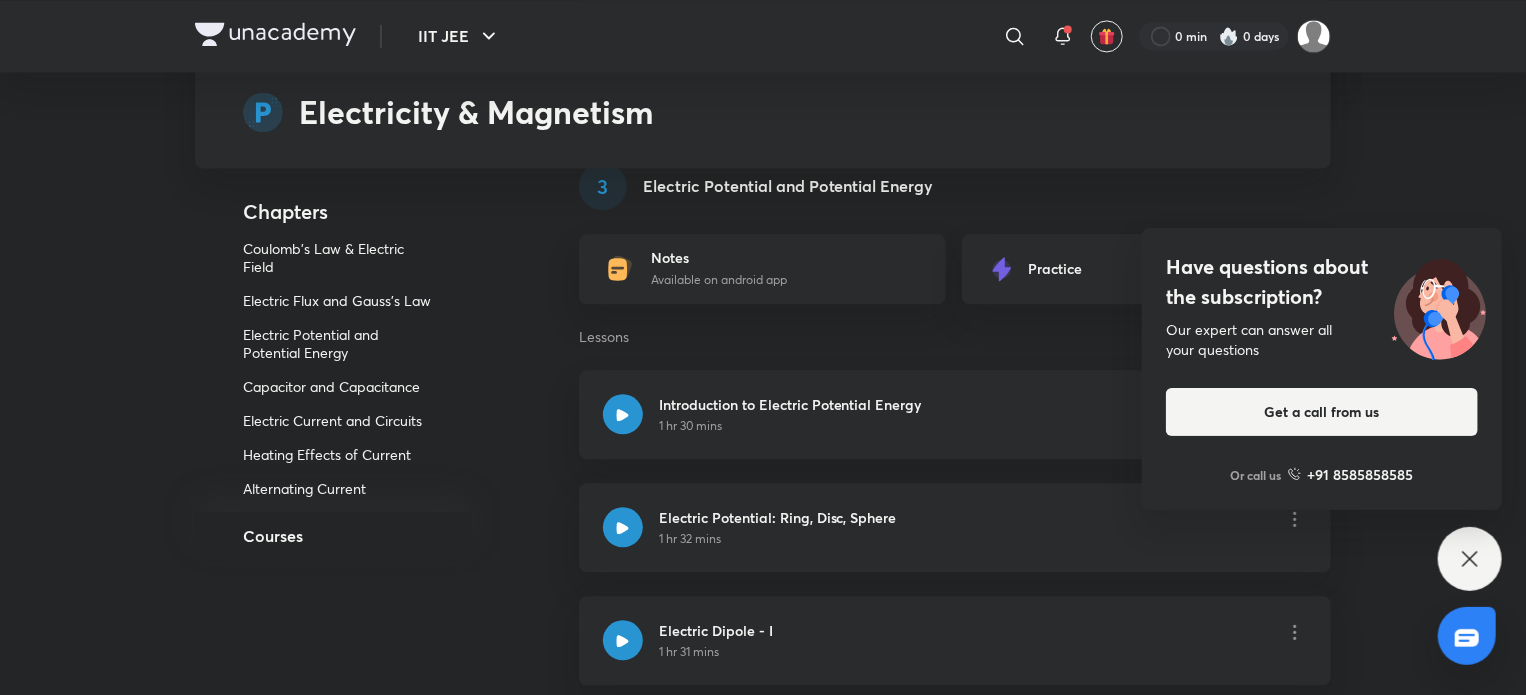 click on "Have questions about the subscription? Our expert can answer all your questions Get a call from us Or call us +91 8585858585" at bounding box center [1470, 559] 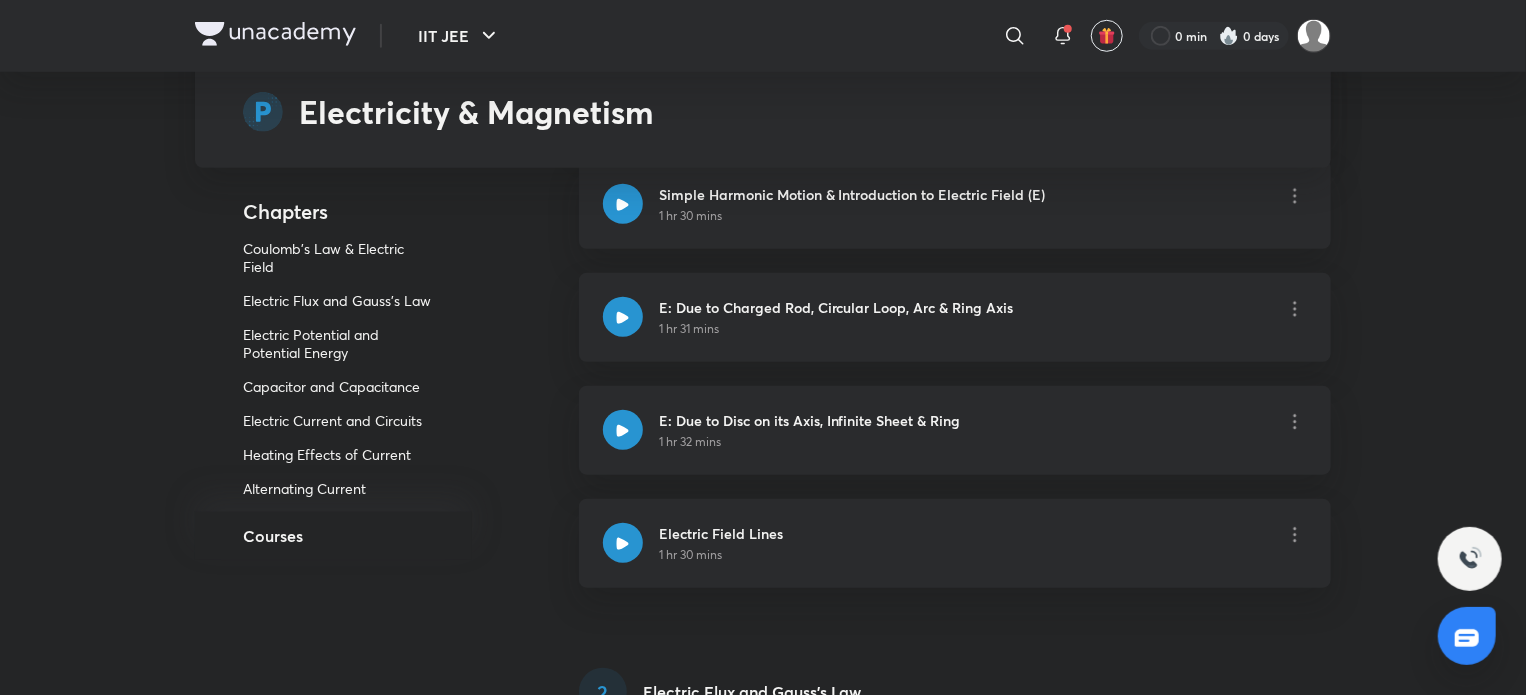 scroll, scrollTop: 711, scrollLeft: 0, axis: vertical 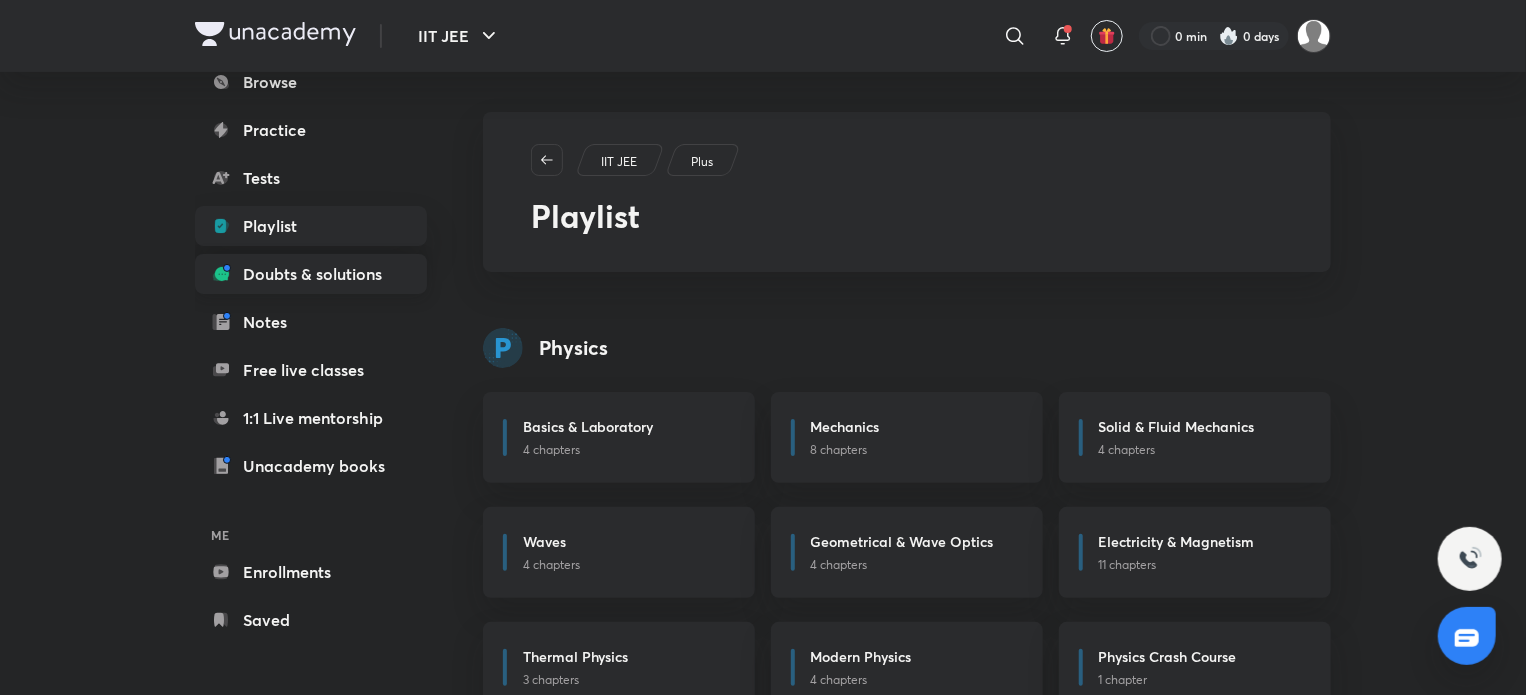 click on "Doubts & solutions" at bounding box center (311, 274) 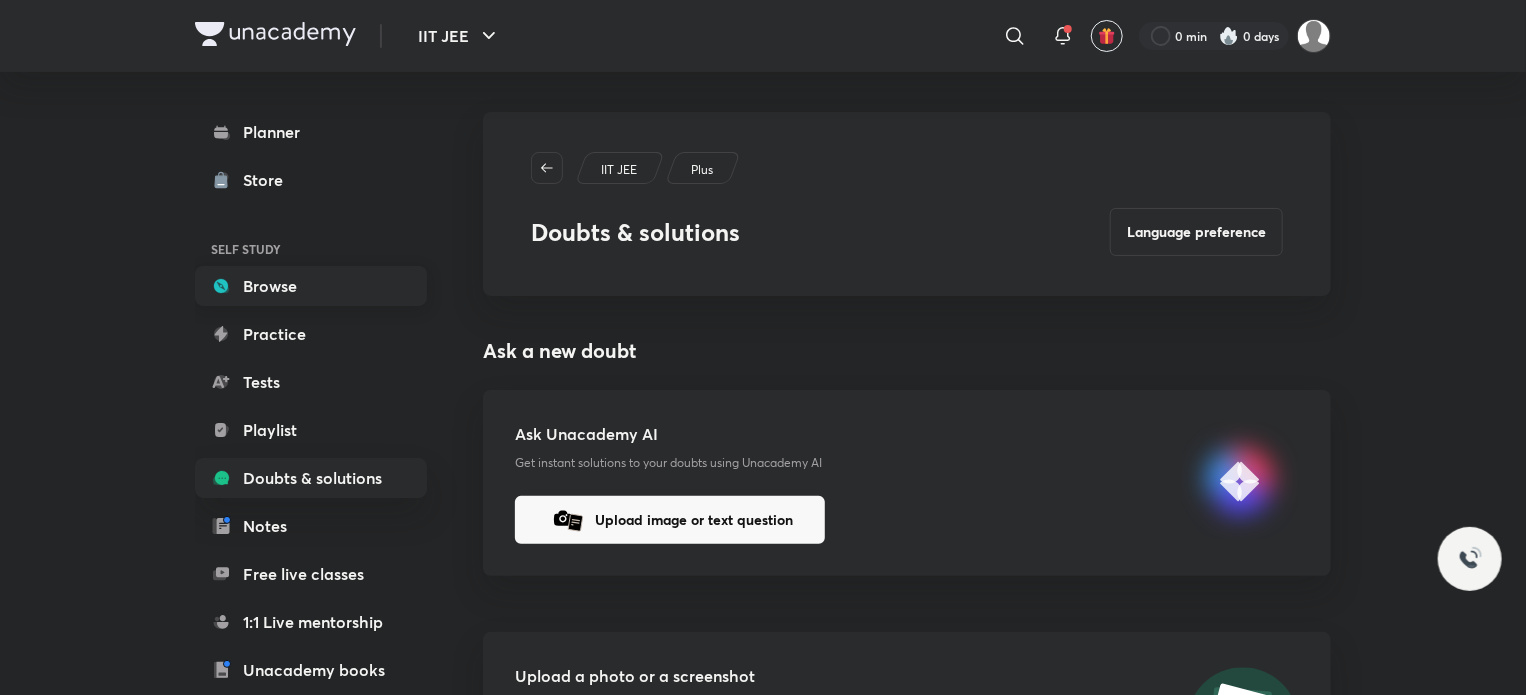 click on "Browse" at bounding box center (311, 286) 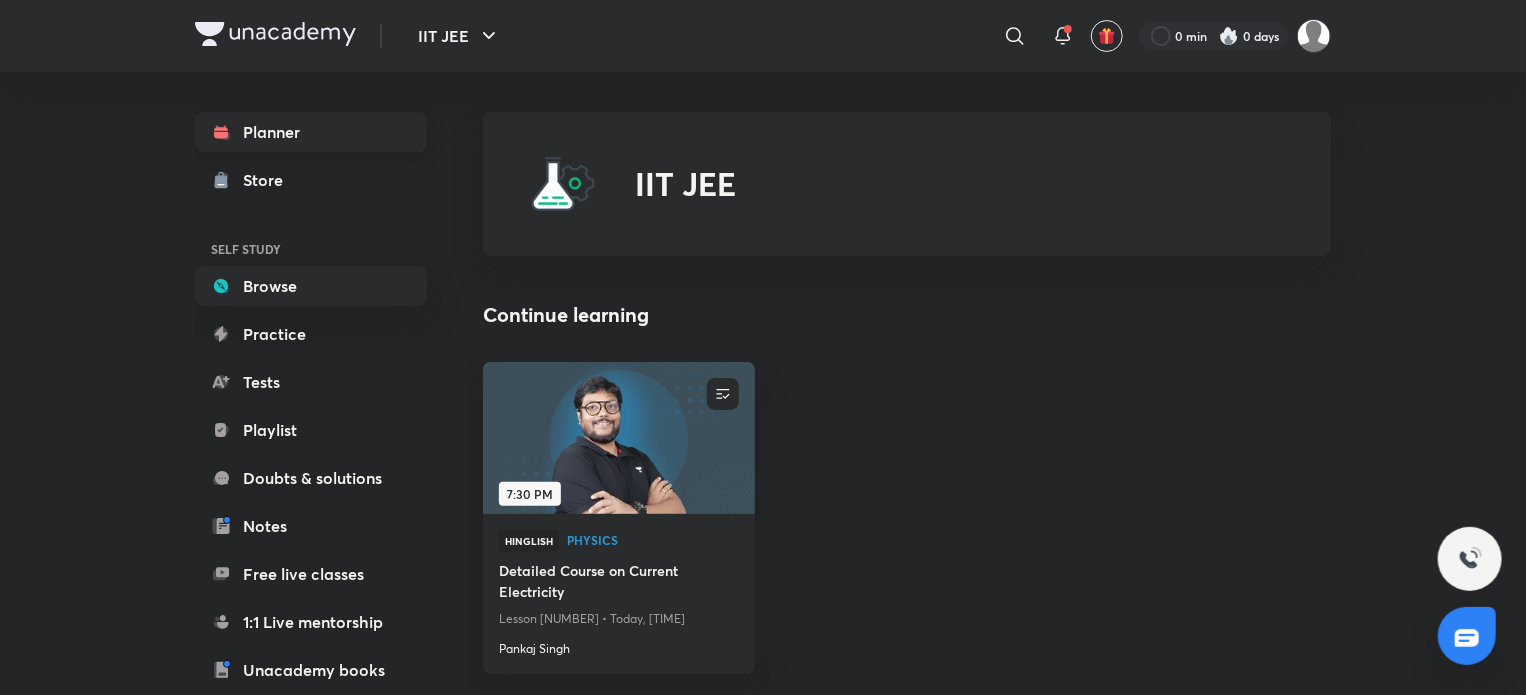 click on "Planner" at bounding box center (311, 132) 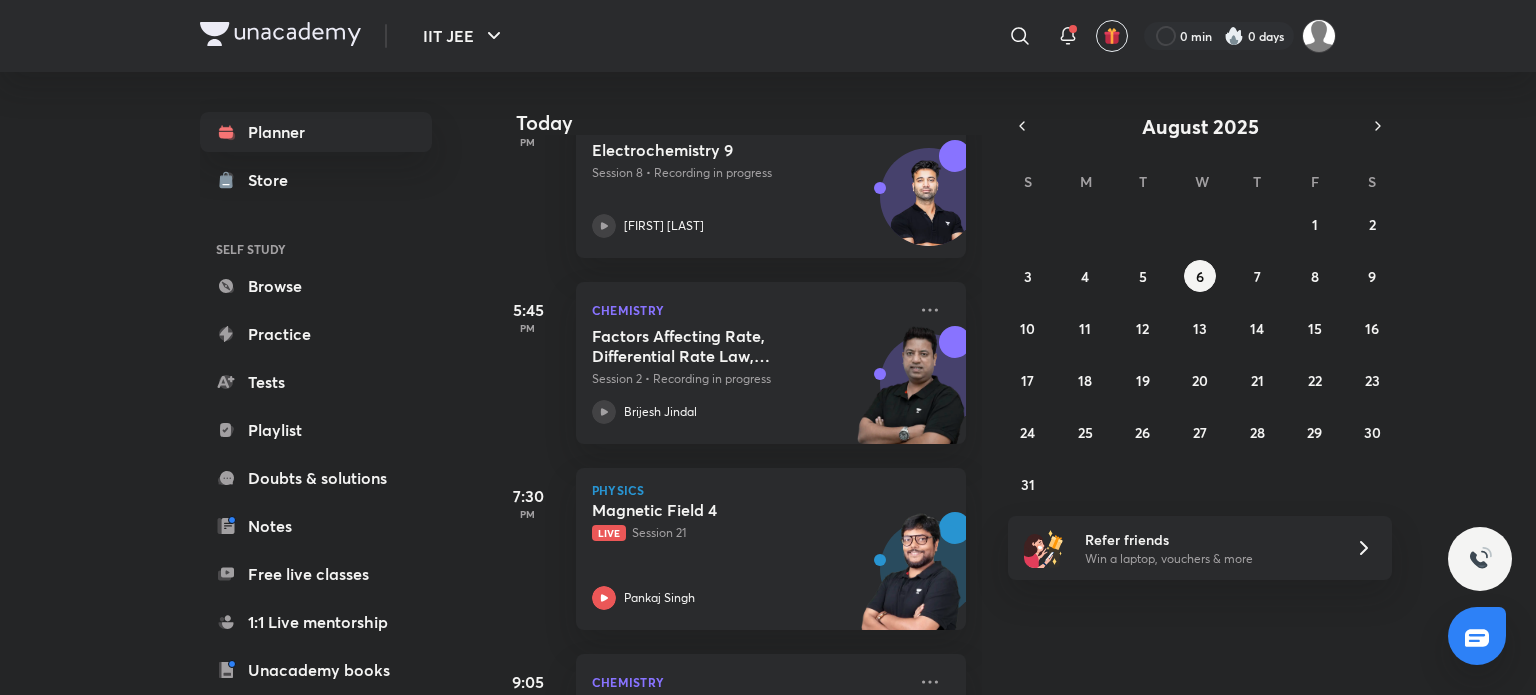 scroll, scrollTop: 368, scrollLeft: 0, axis: vertical 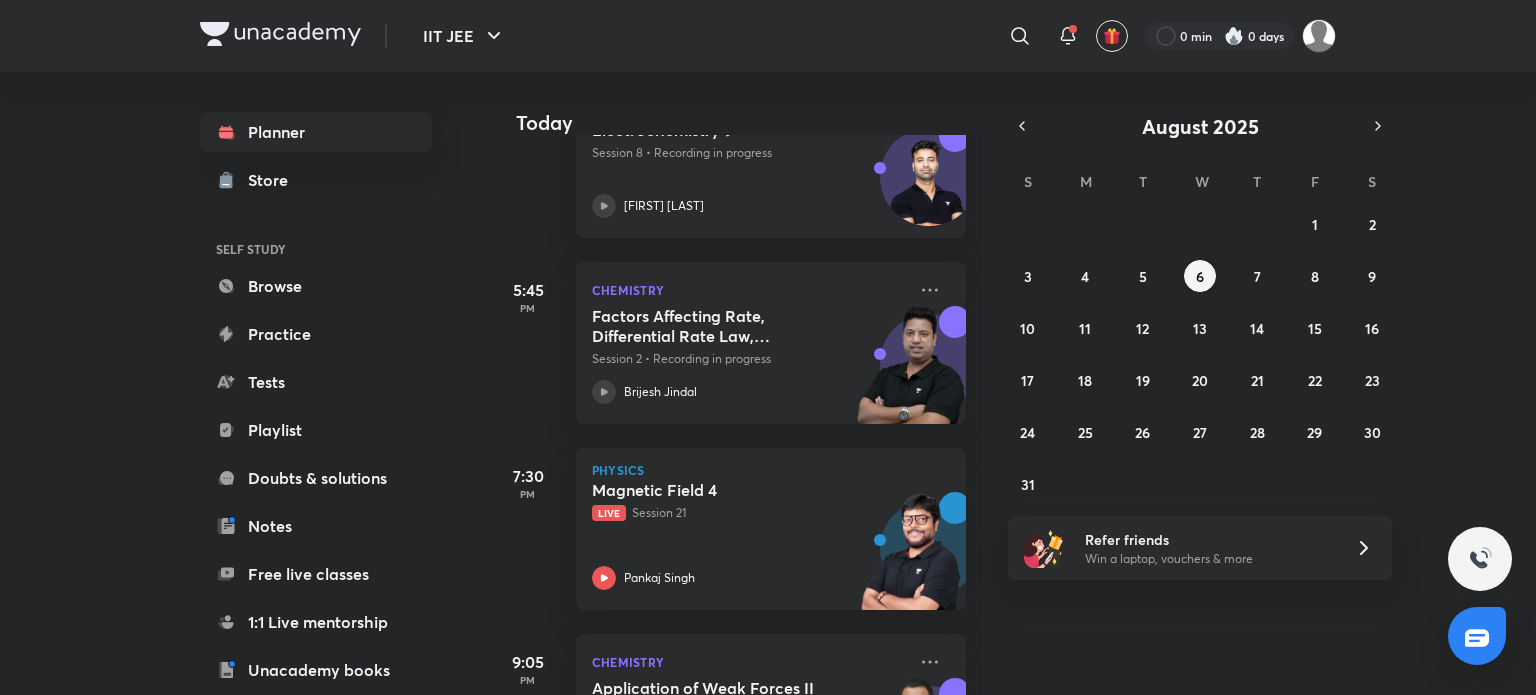 click on "Today Good evening, Shreedhar You have 4 events today LIVE PRACTICE Missed live practice? You can now attempt missed live practice within community at your convenience Learn more 5:45 PM Chemistry Electrochemistry 9 Session 8 • Recording in progress Mohit Saarim Ryan 5:45 PM Chemistry Factors Affecting Rate, Differential Rate Law, Elementary and complex Reactions Session 2 • Recording in progress Brijesh Jindal 7:30 PM Physics Magnetic Field 4 Live Session 21 Pankaj Singh 9:05 PM Chemistry Application of Weak Forces II Session 25 Piyush Maheshwari" at bounding box center (1010, 383) 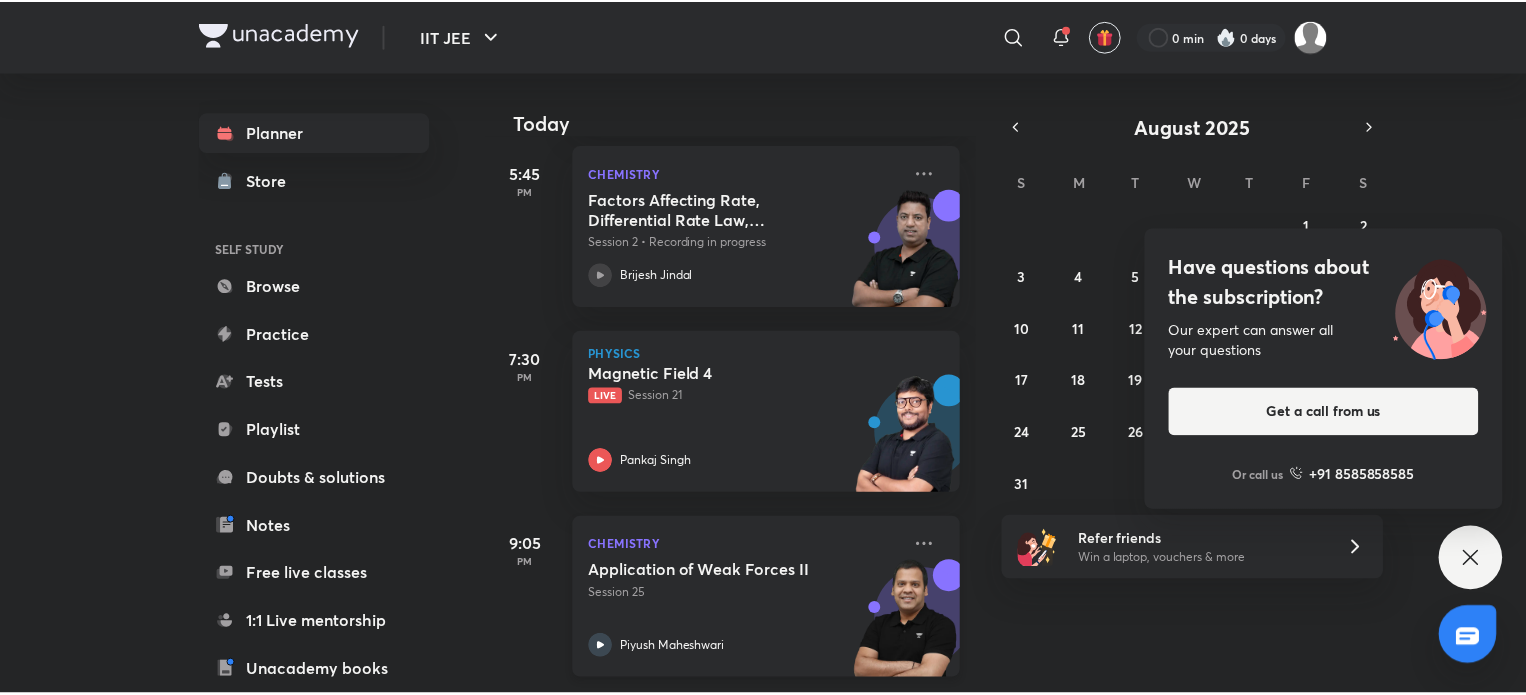 scroll, scrollTop: 0, scrollLeft: 0, axis: both 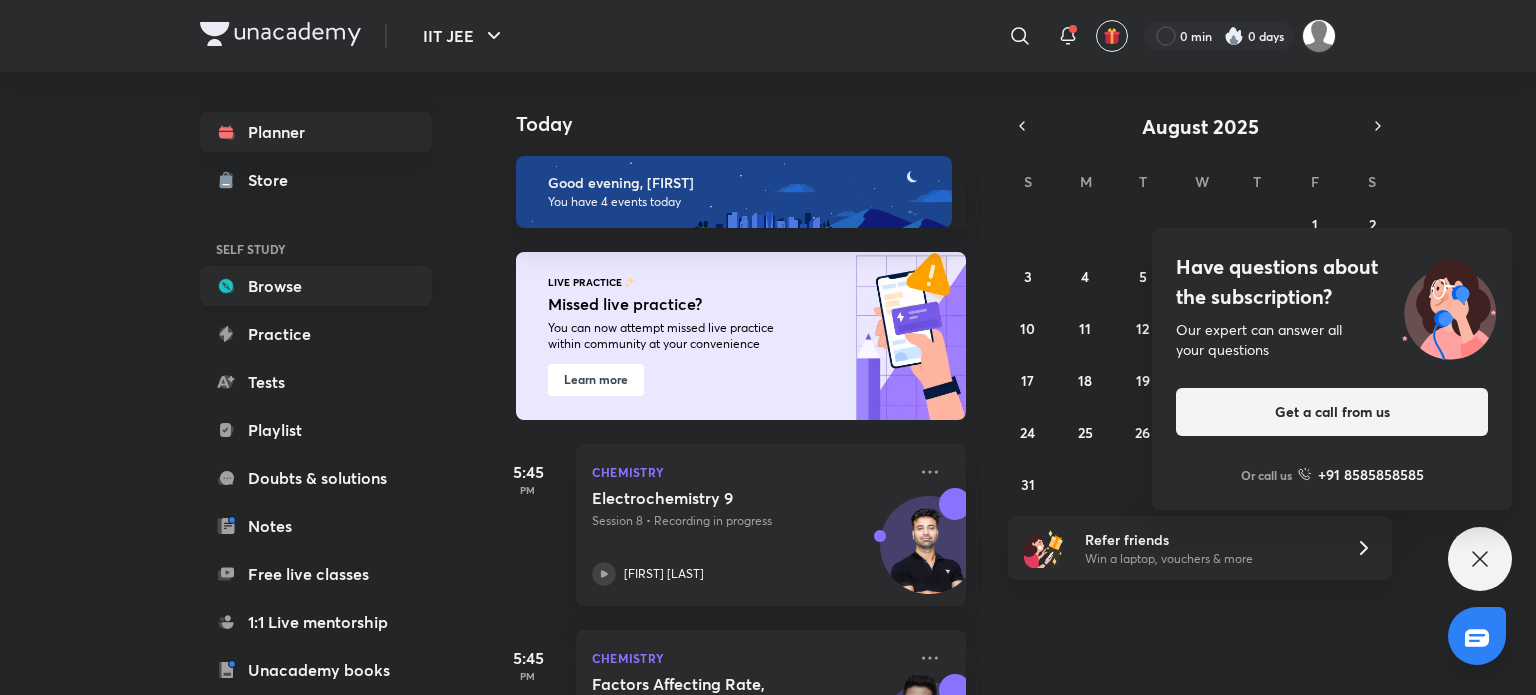click on "Browse" at bounding box center (316, 286) 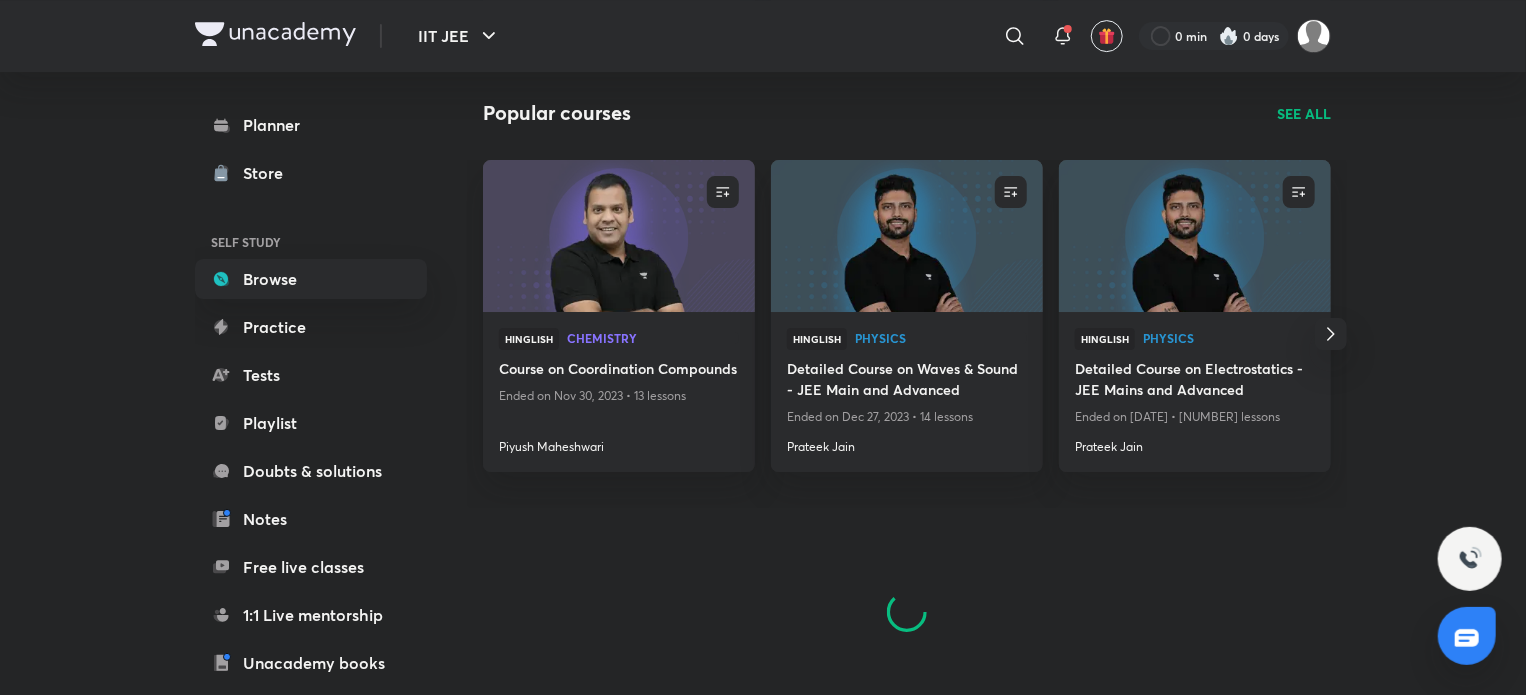 scroll, scrollTop: 3356, scrollLeft: 0, axis: vertical 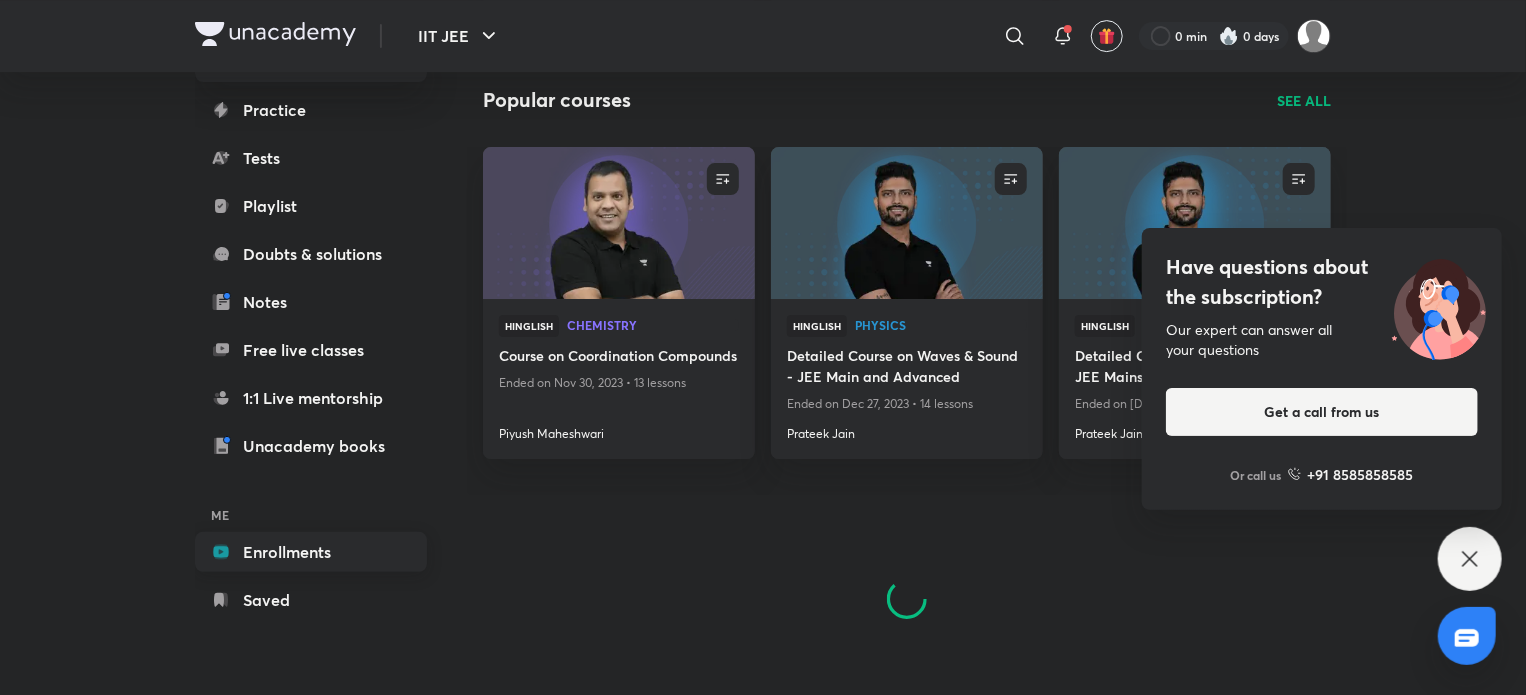 click on "Enrollments" at bounding box center (311, 552) 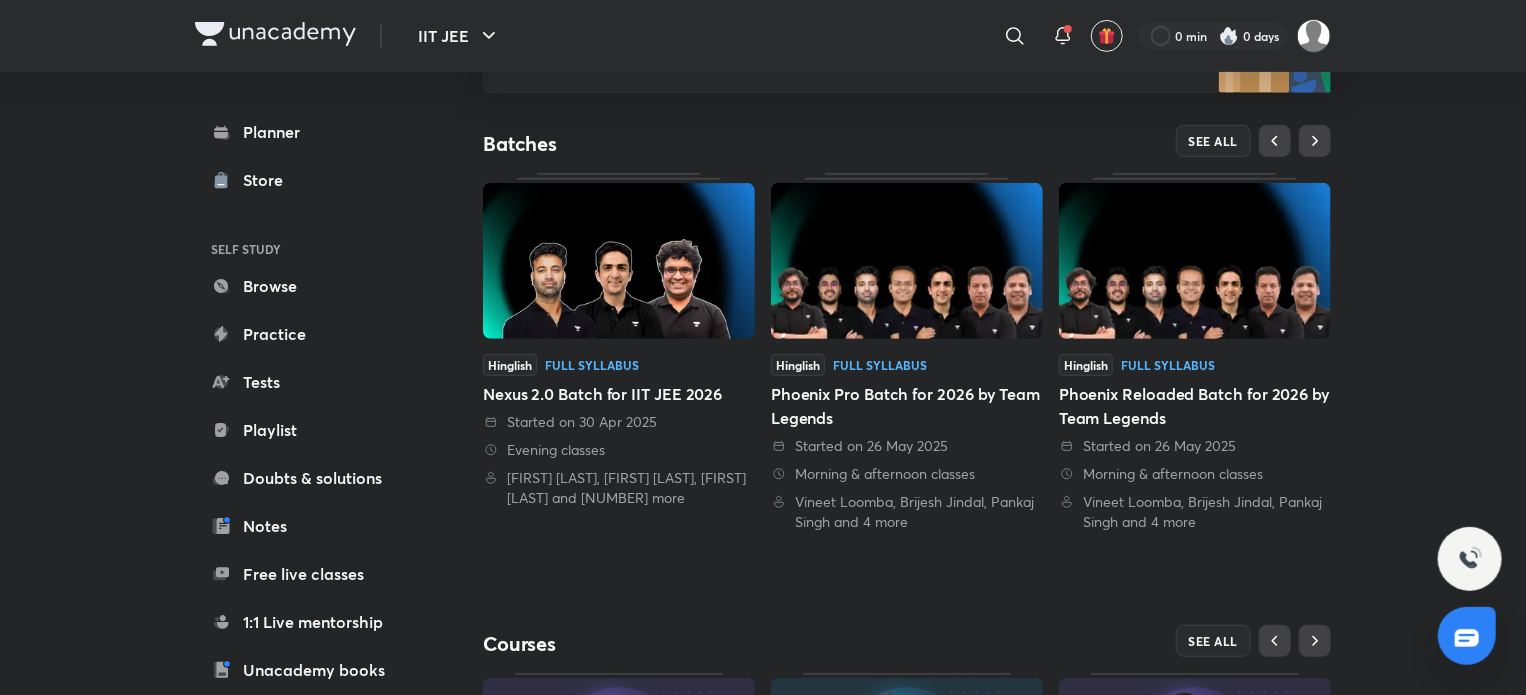 scroll, scrollTop: 358, scrollLeft: 0, axis: vertical 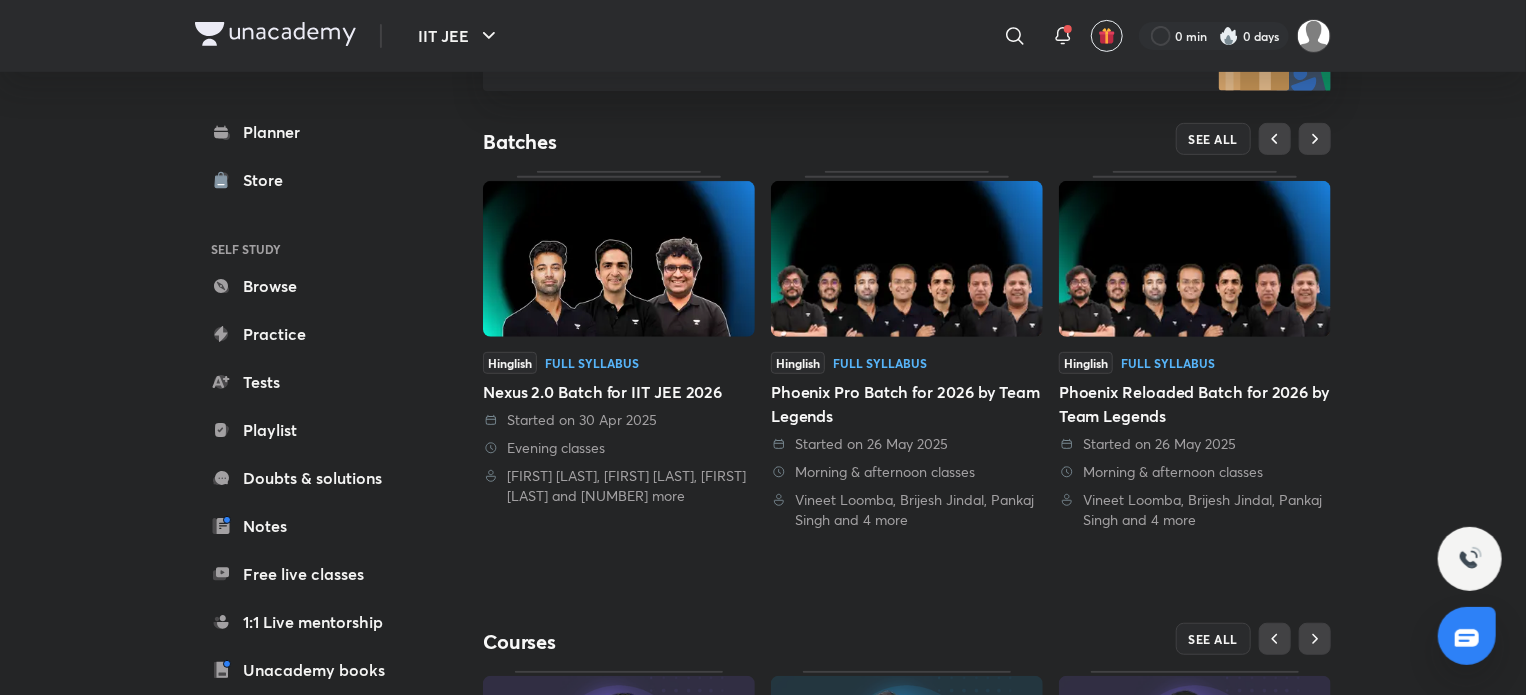click at bounding box center (619, 259) 